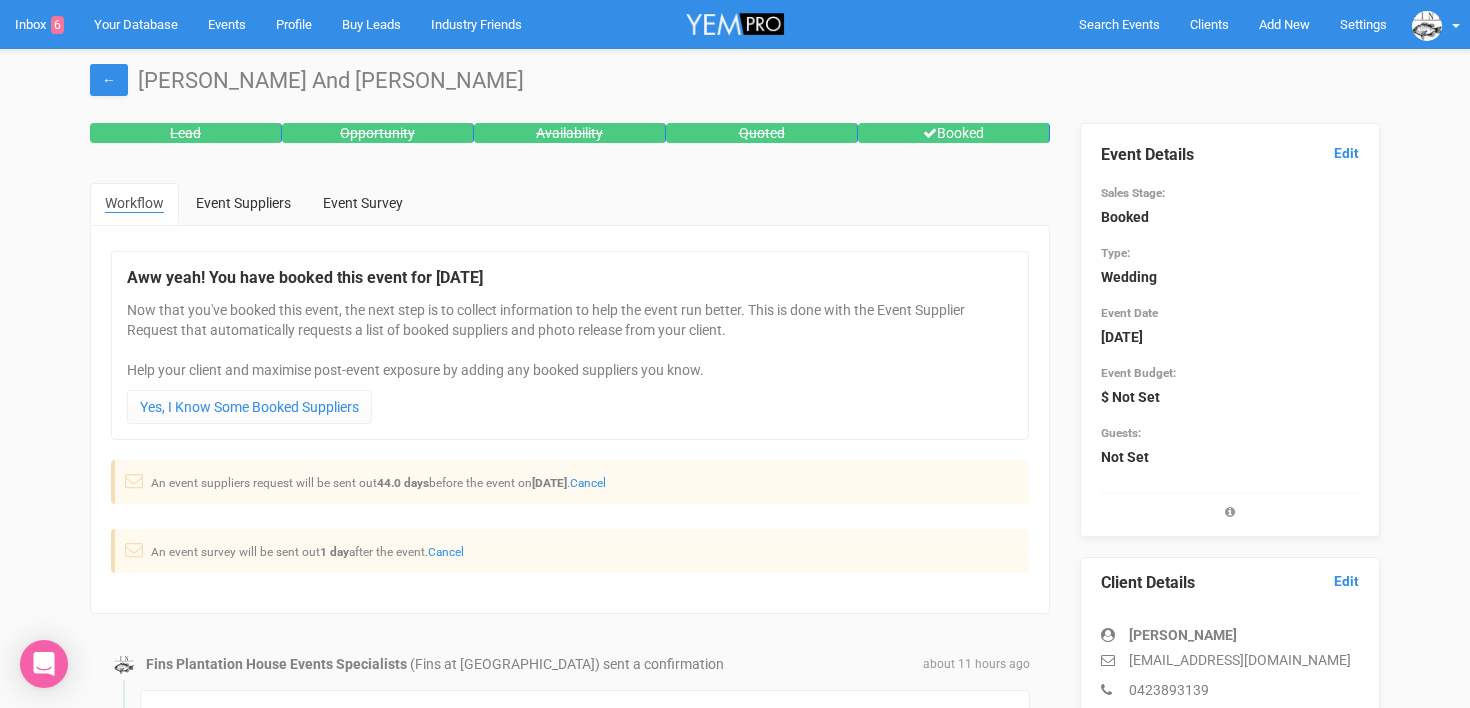 scroll, scrollTop: 15261, scrollLeft: 0, axis: vertical 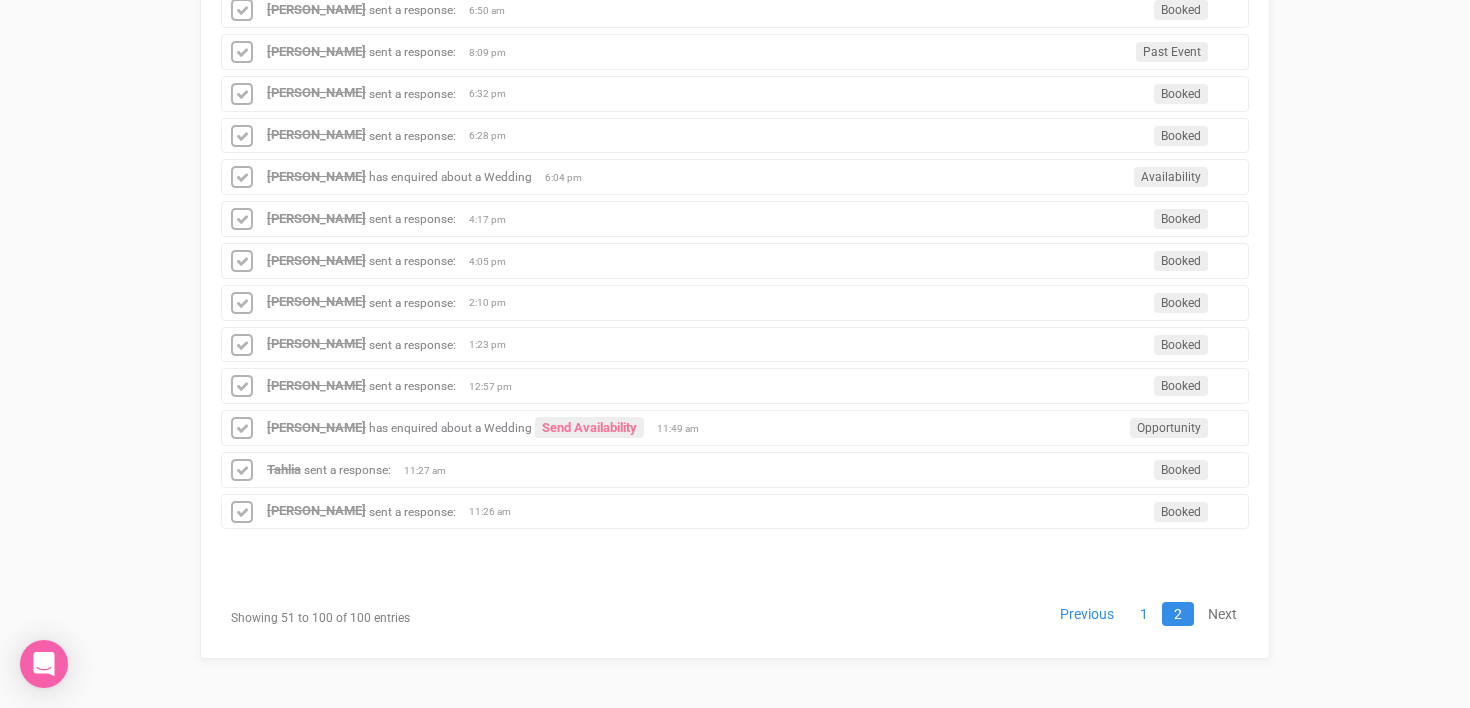 click on "Next" at bounding box center [1222, 614] 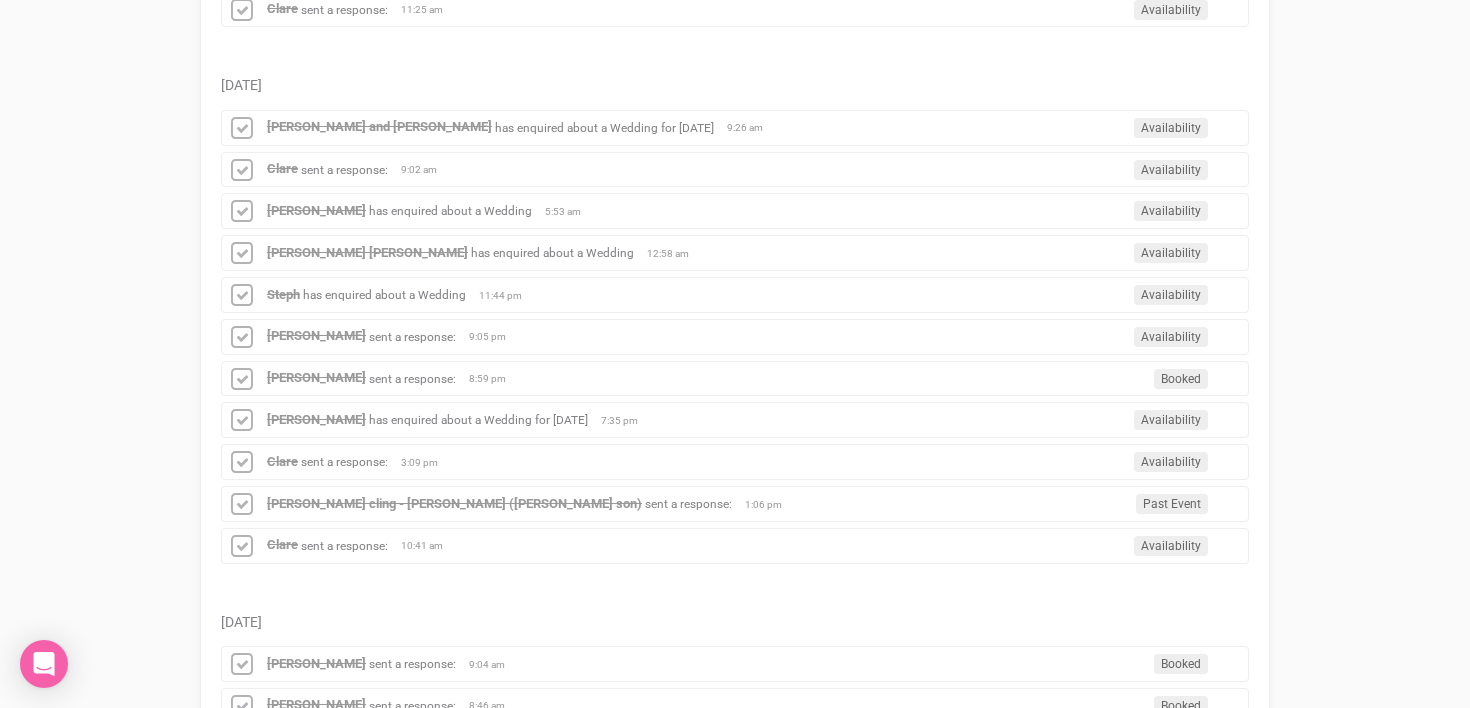 scroll, scrollTop: 2302, scrollLeft: 0, axis: vertical 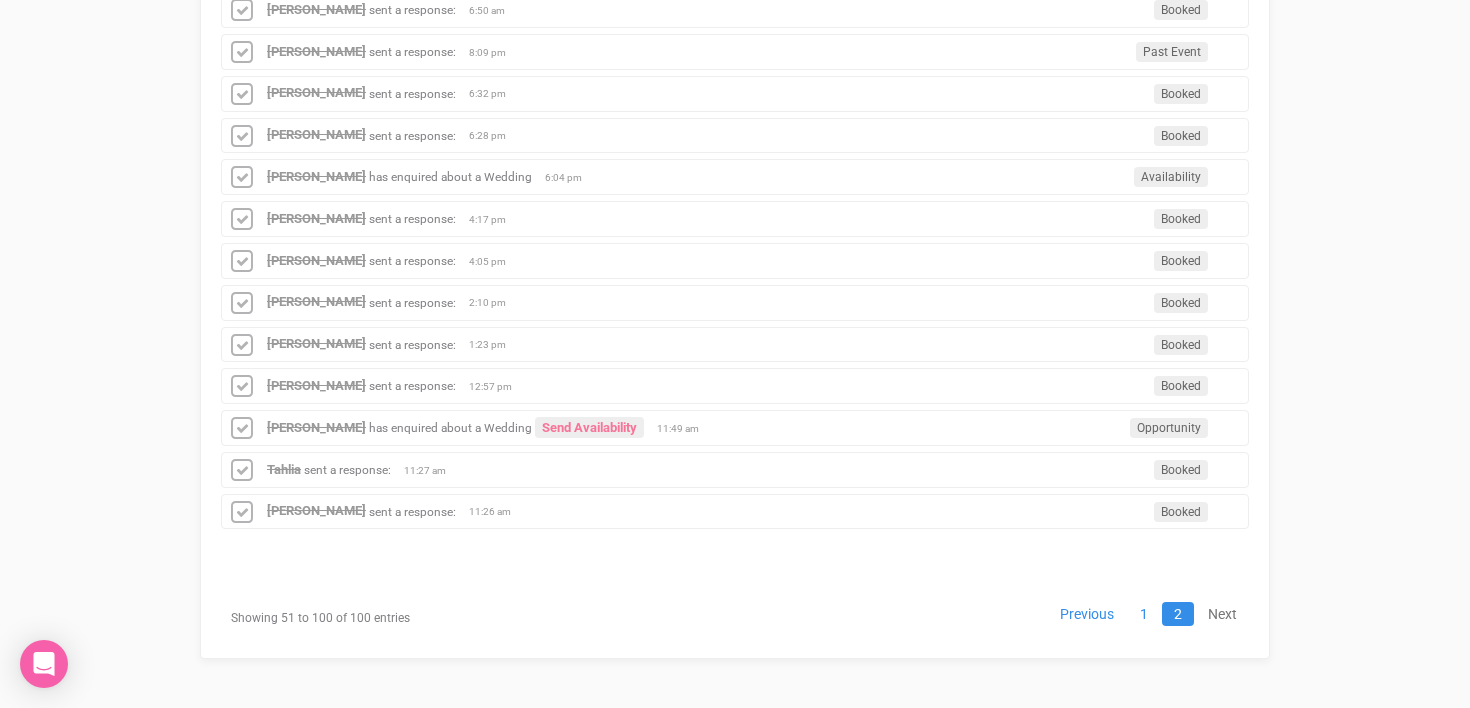click on "Next" at bounding box center [1222, 614] 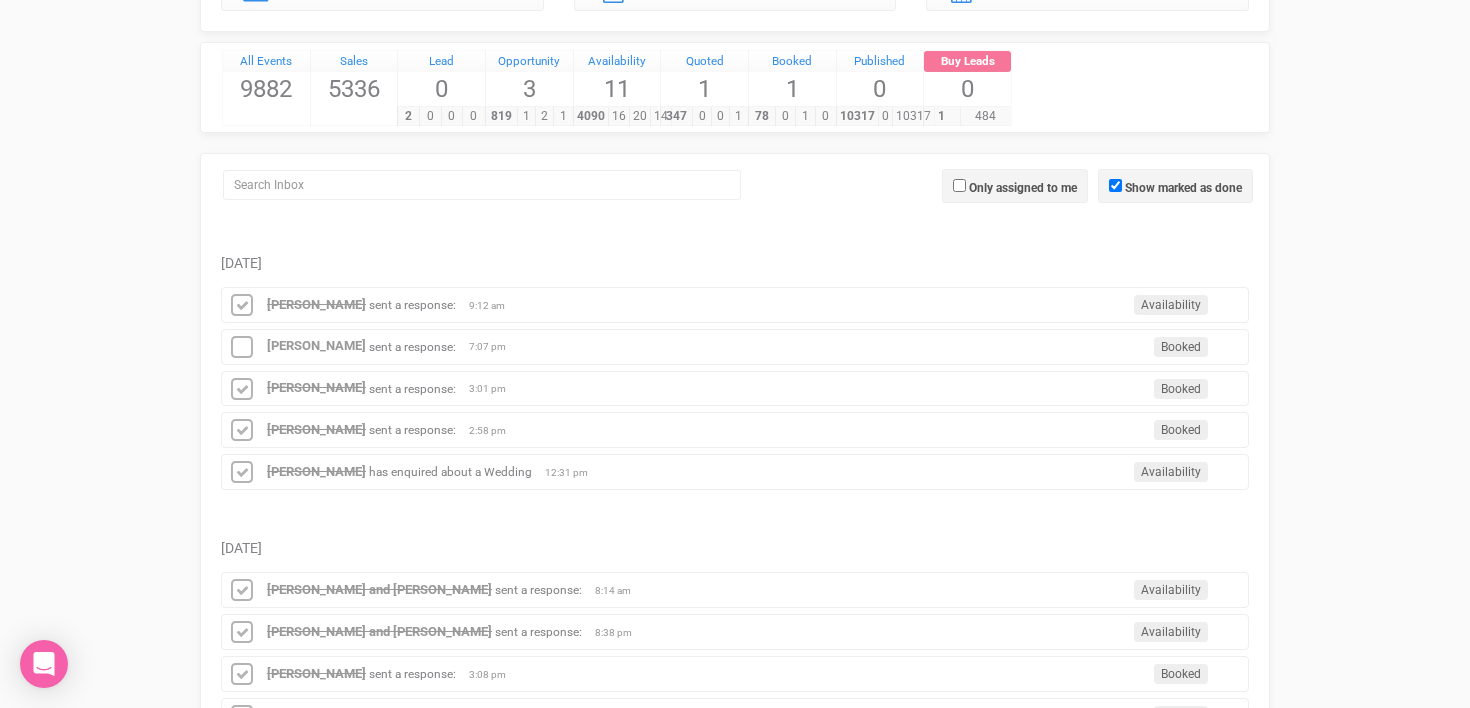 scroll, scrollTop: 0, scrollLeft: 0, axis: both 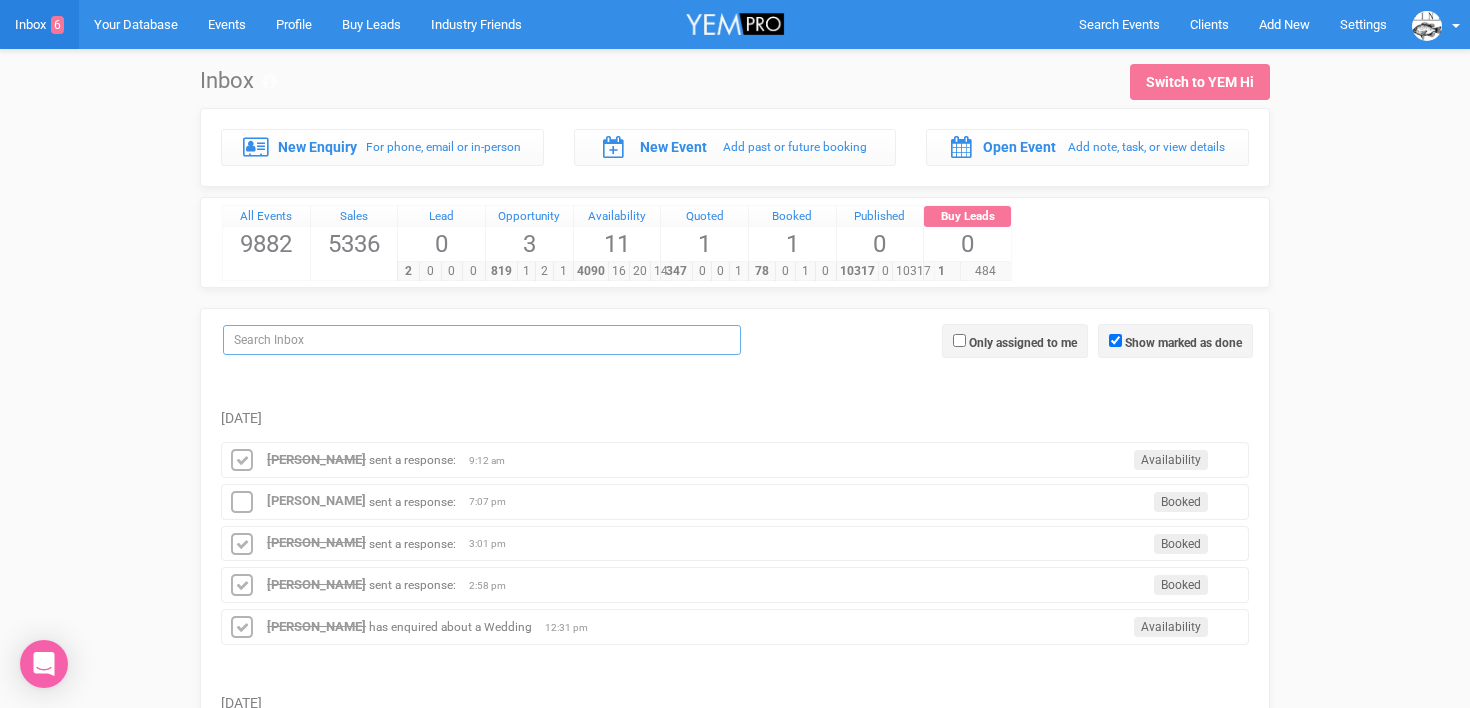 click at bounding box center [482, 340] 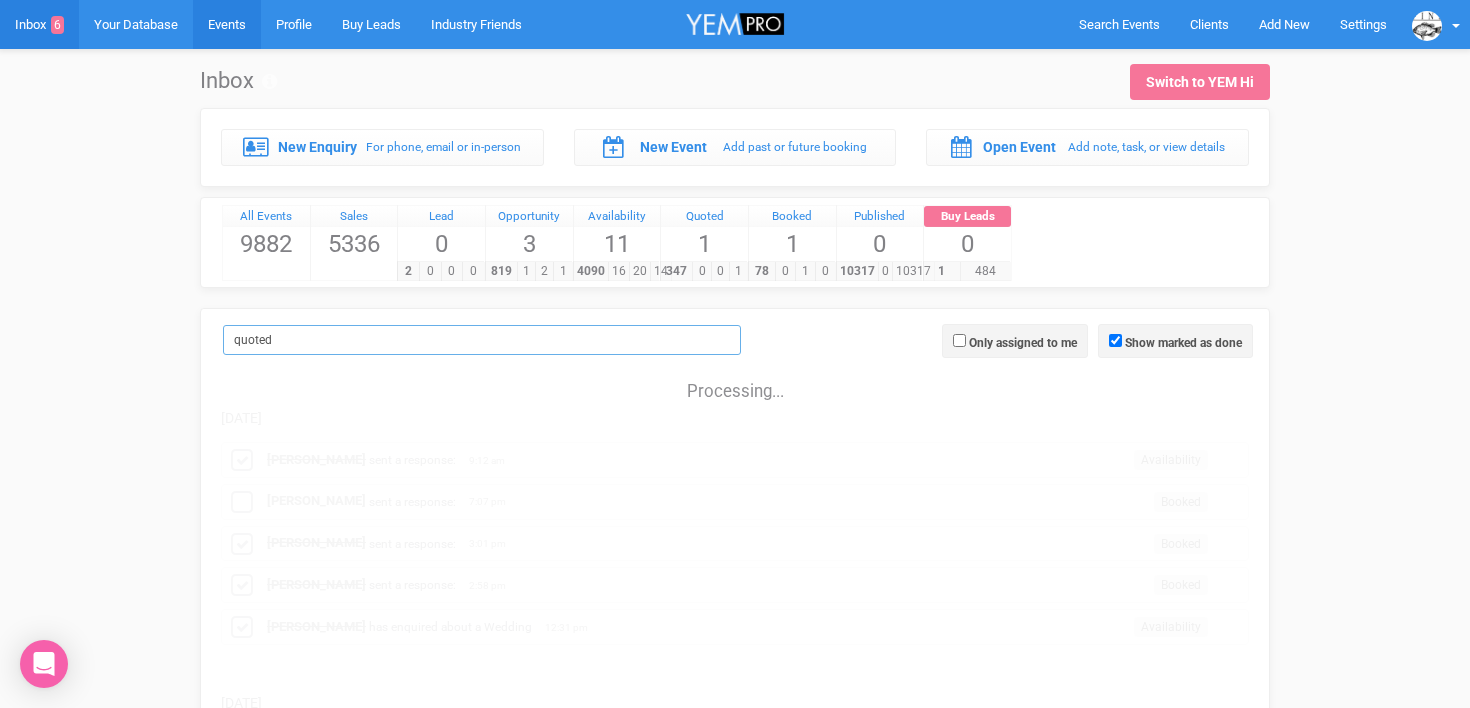 type on "quoted" 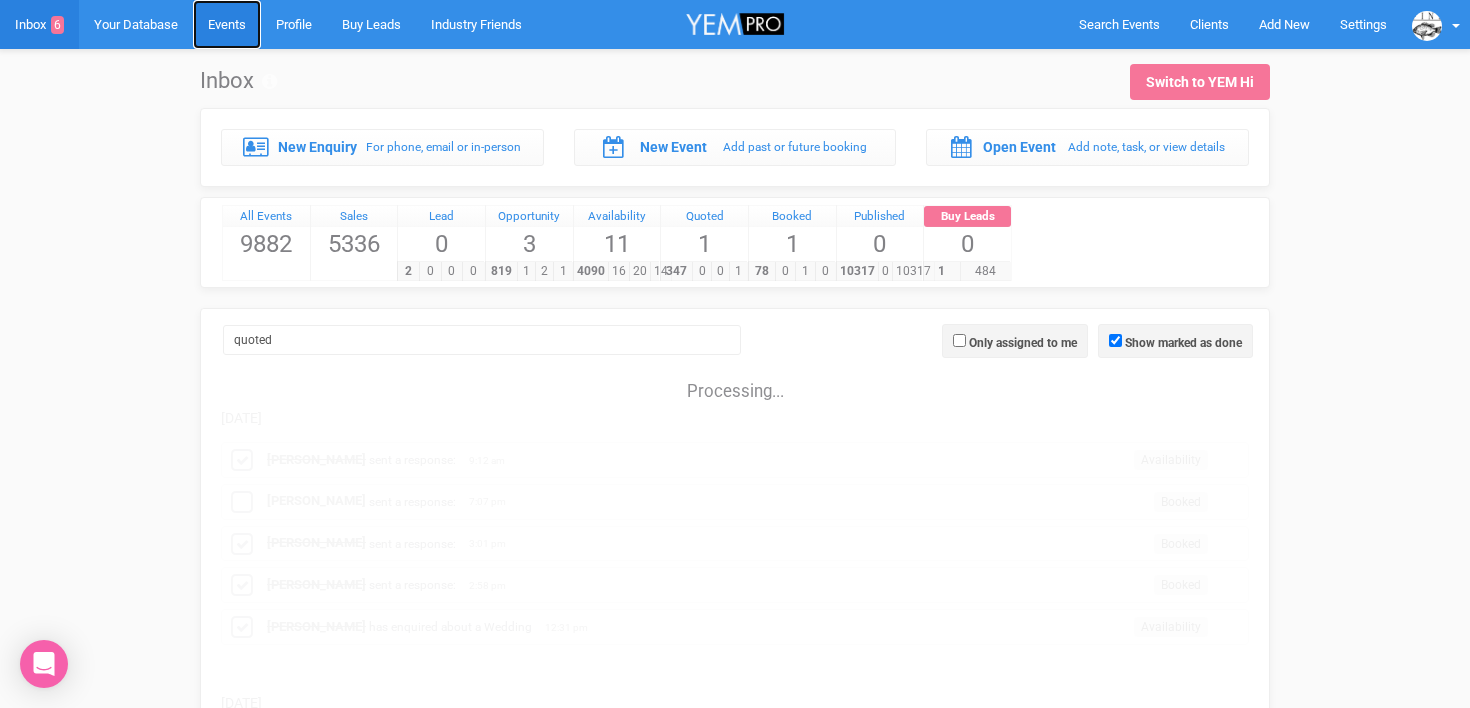 click on "Events" at bounding box center (227, 24) 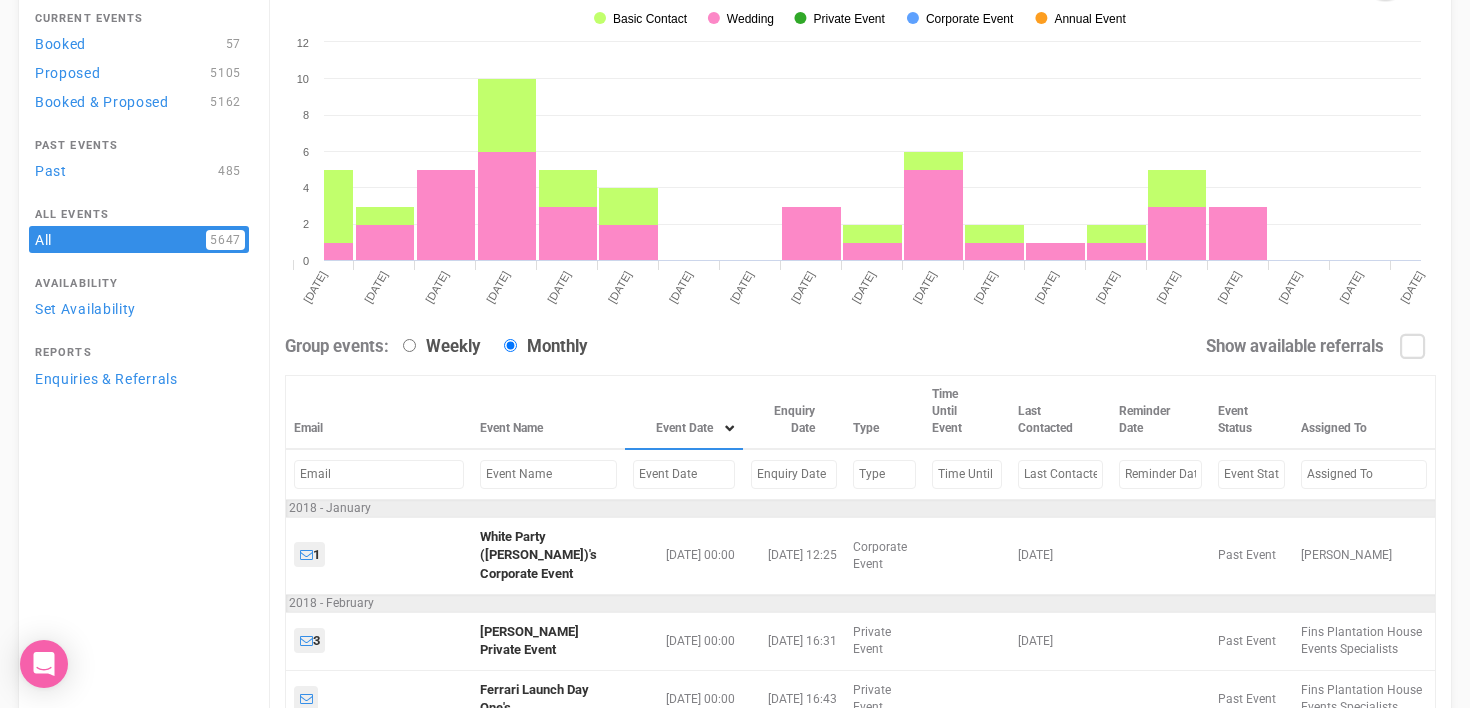 scroll, scrollTop: 175, scrollLeft: 0, axis: vertical 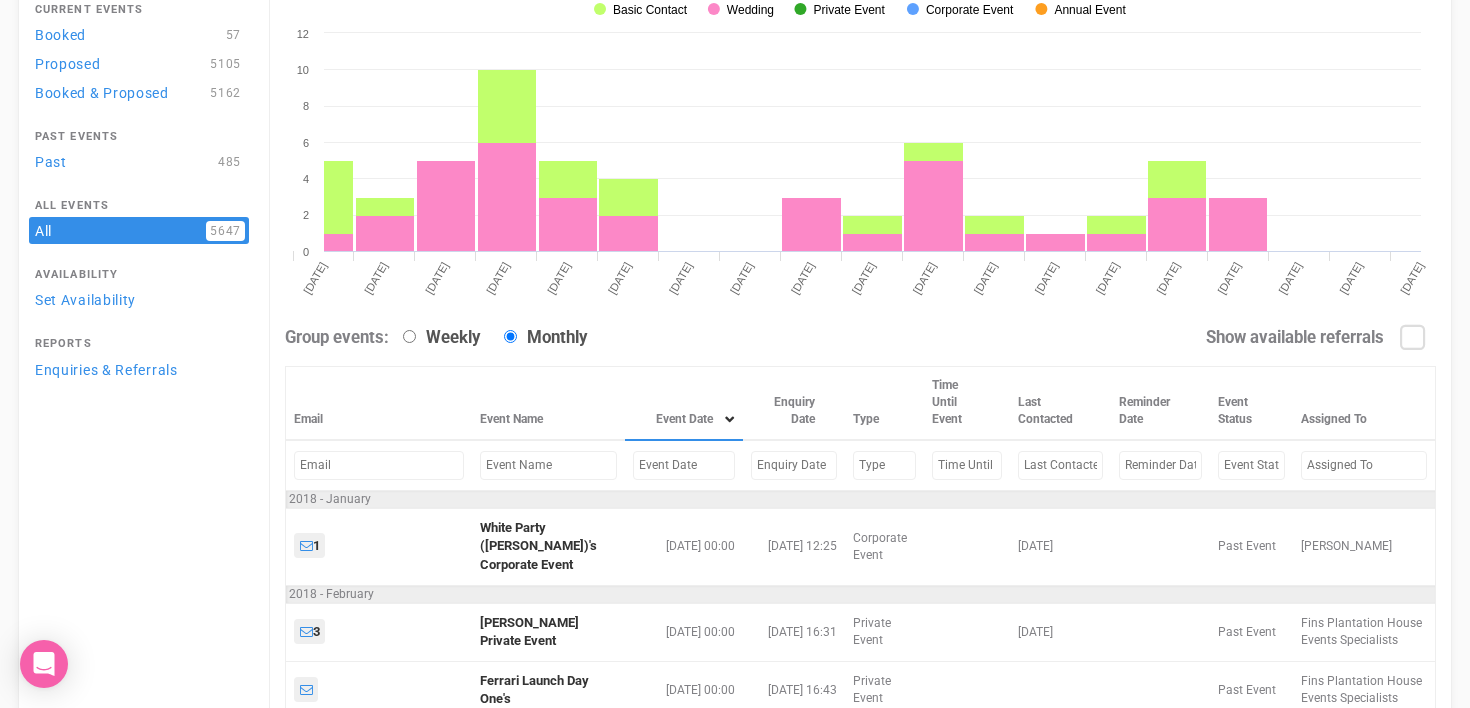 click at bounding box center (684, 465) 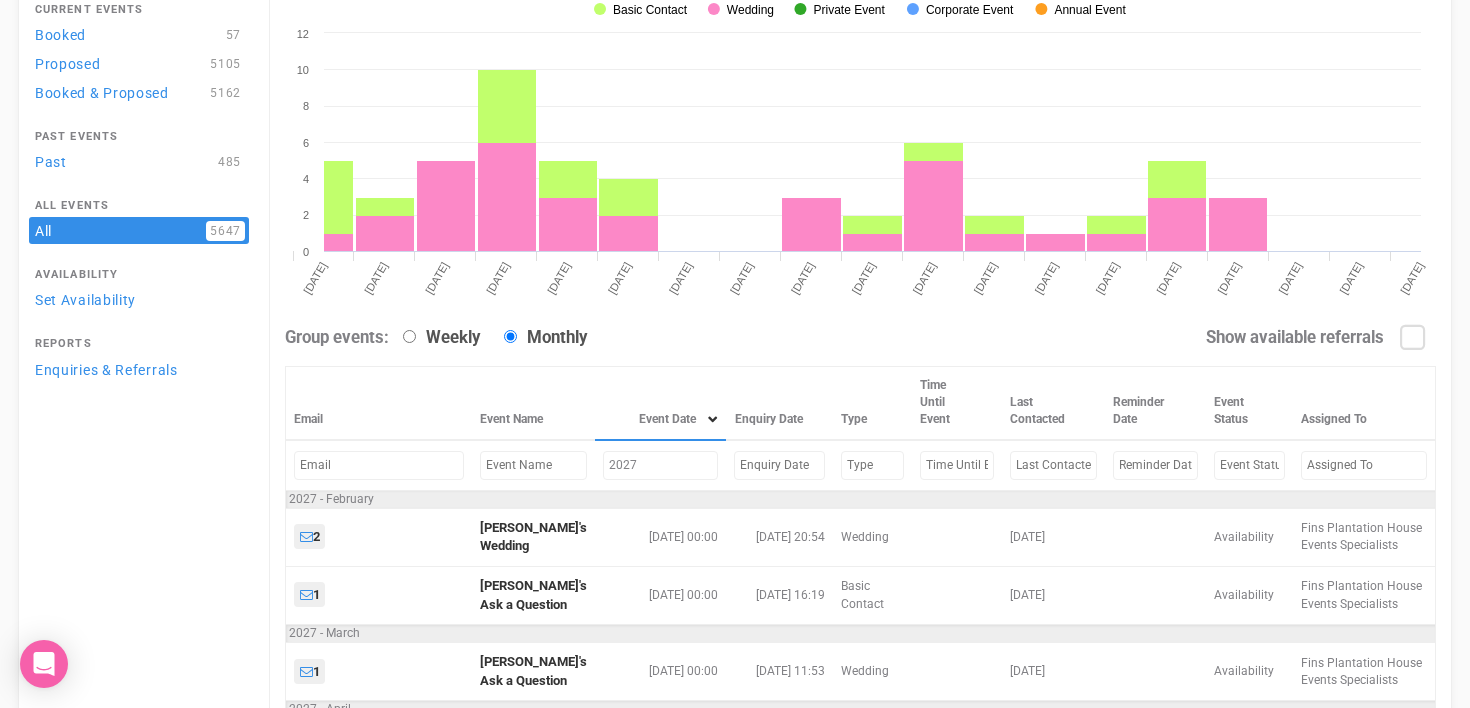 type on "2027" 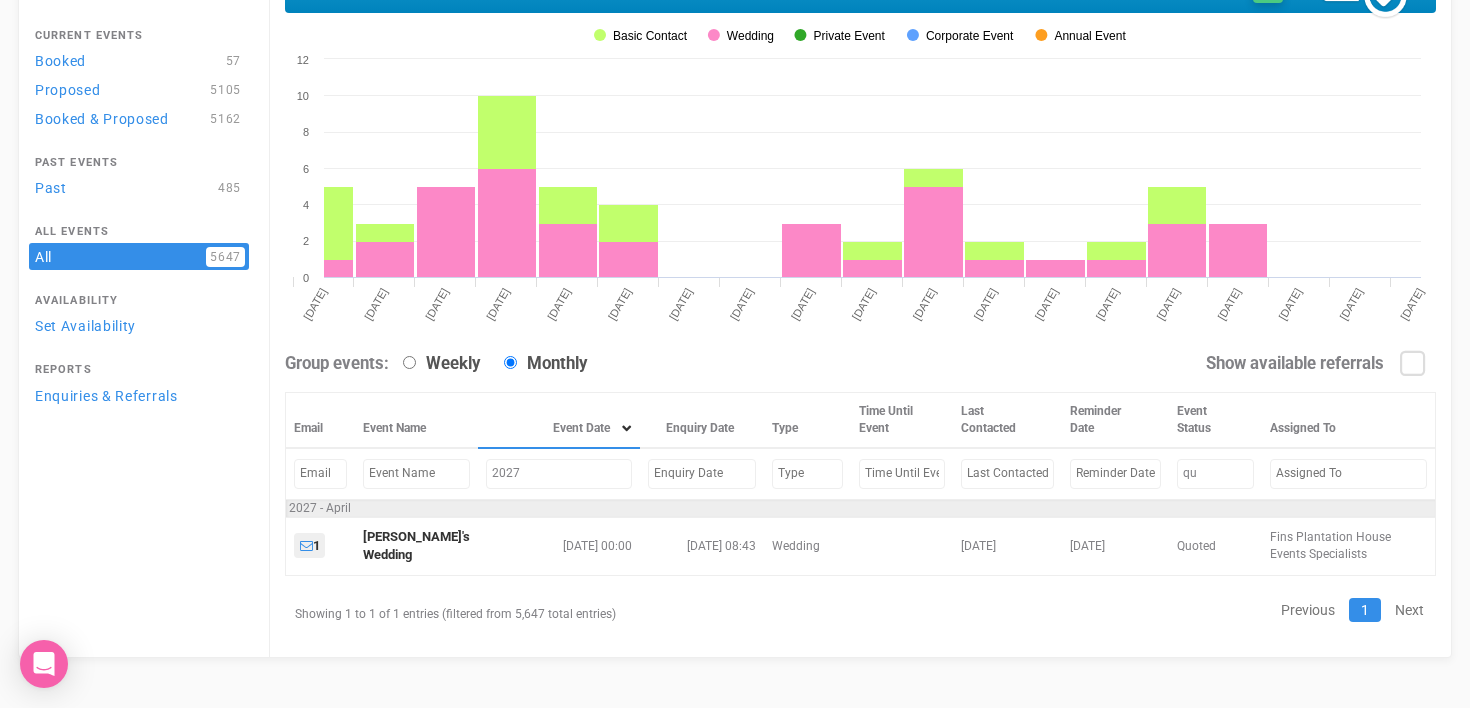 scroll, scrollTop: 149, scrollLeft: 0, axis: vertical 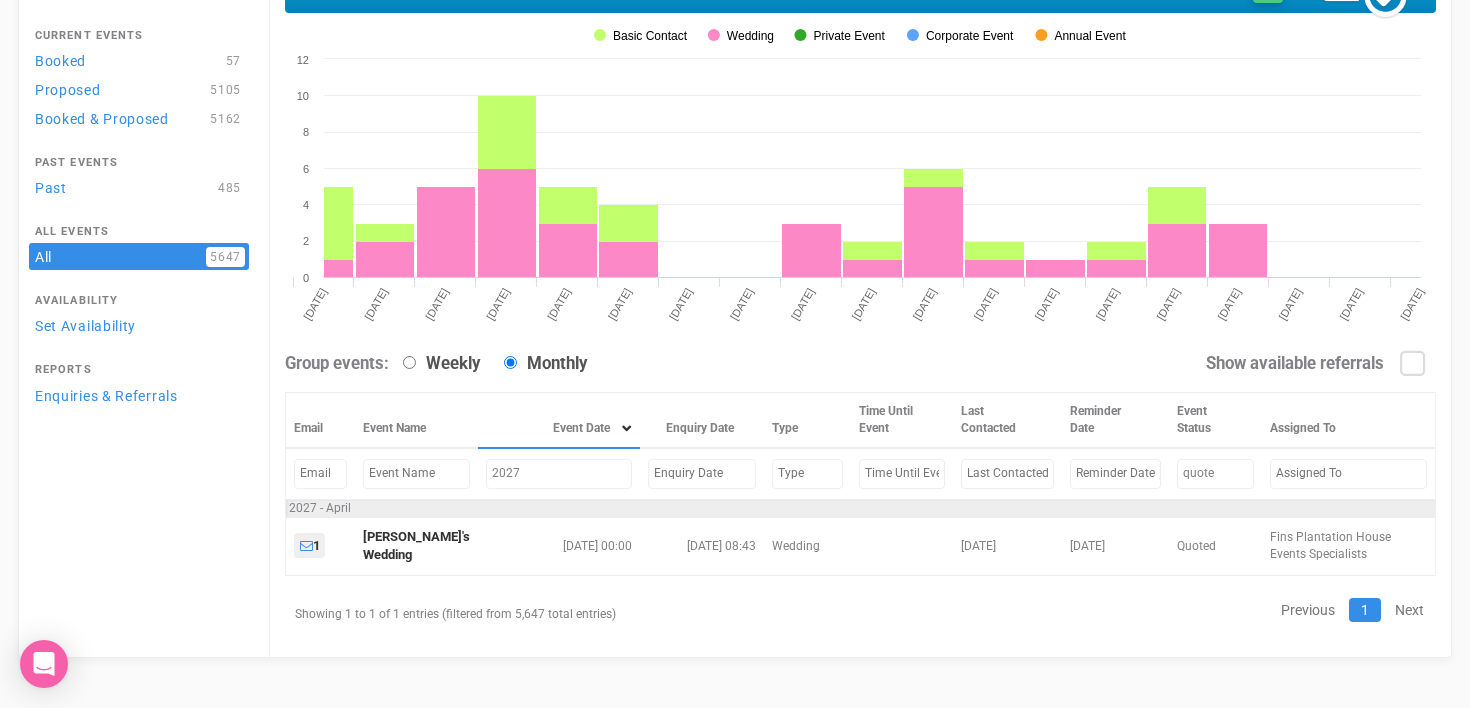type on "quote" 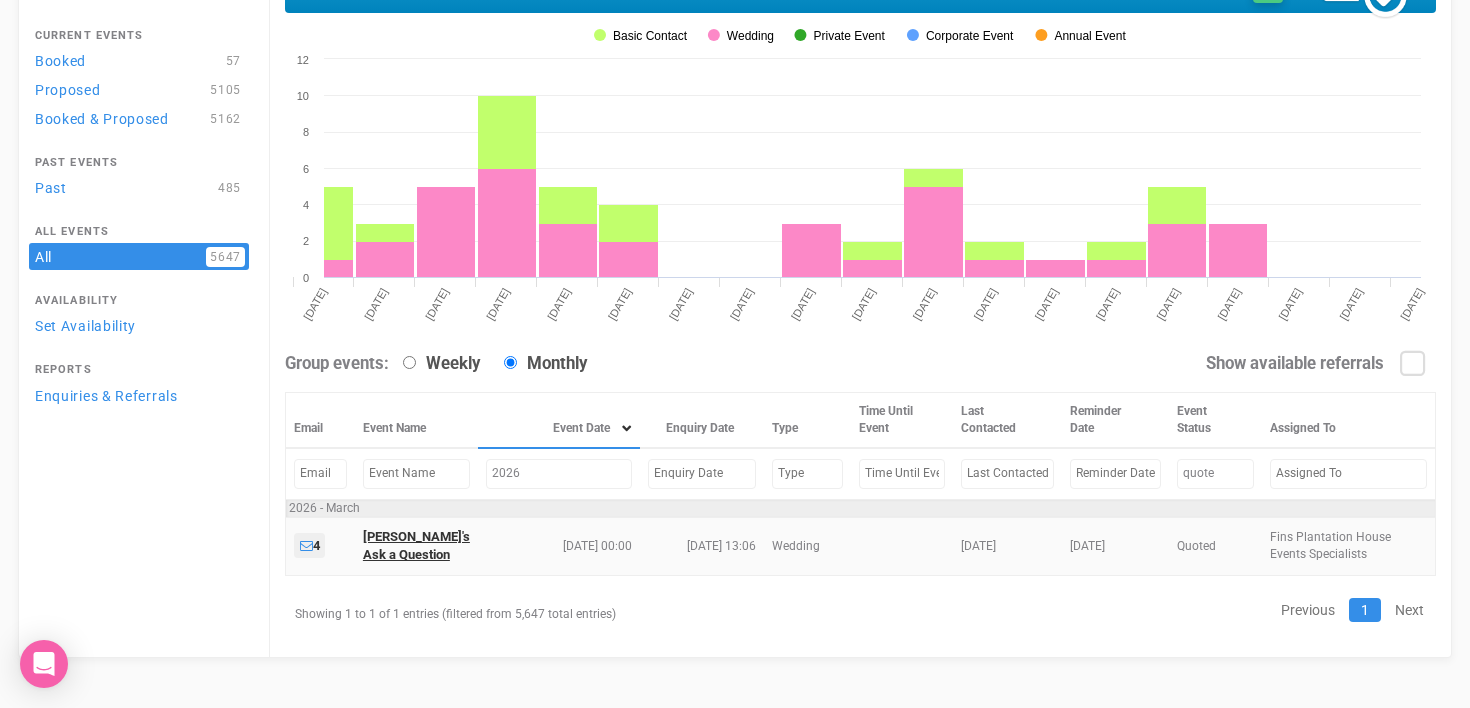 type on "2026" 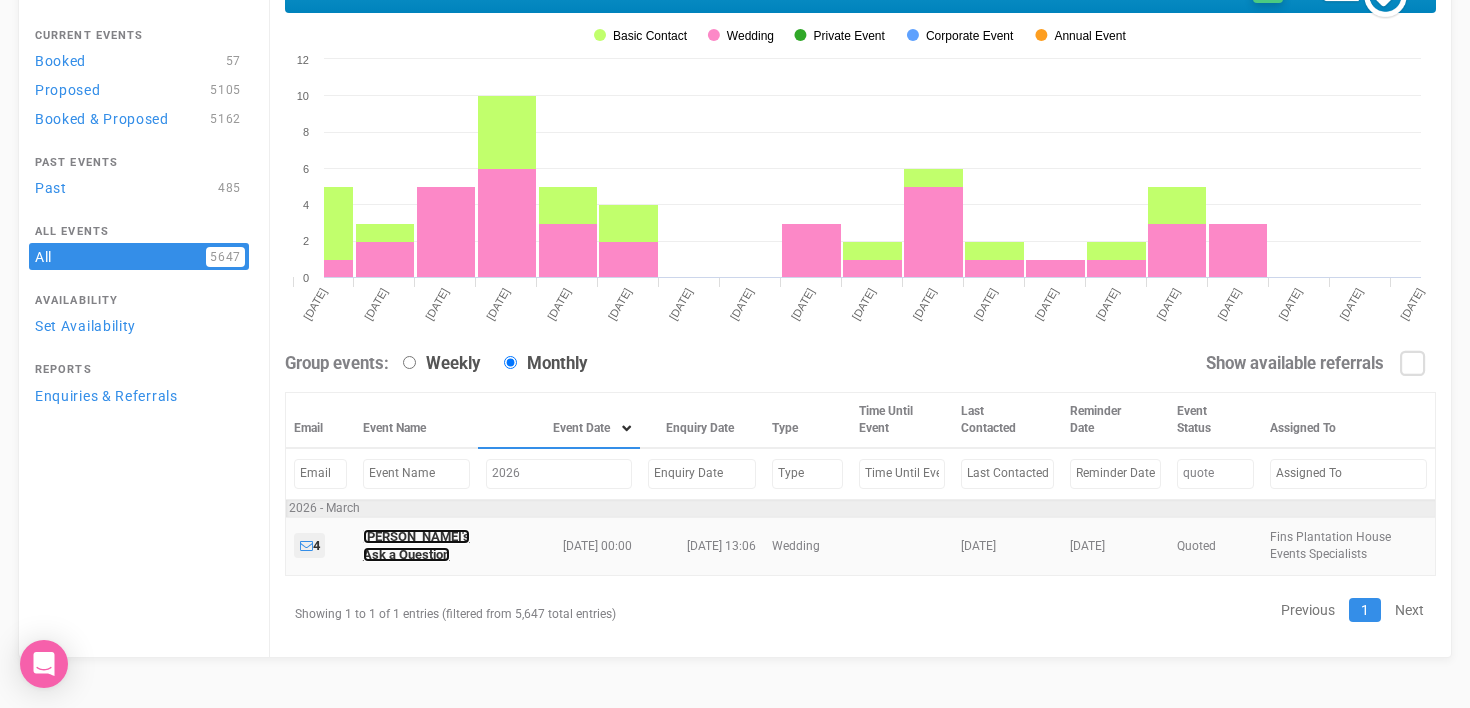 click on "Kelli's Ask a Question" at bounding box center [416, 546] 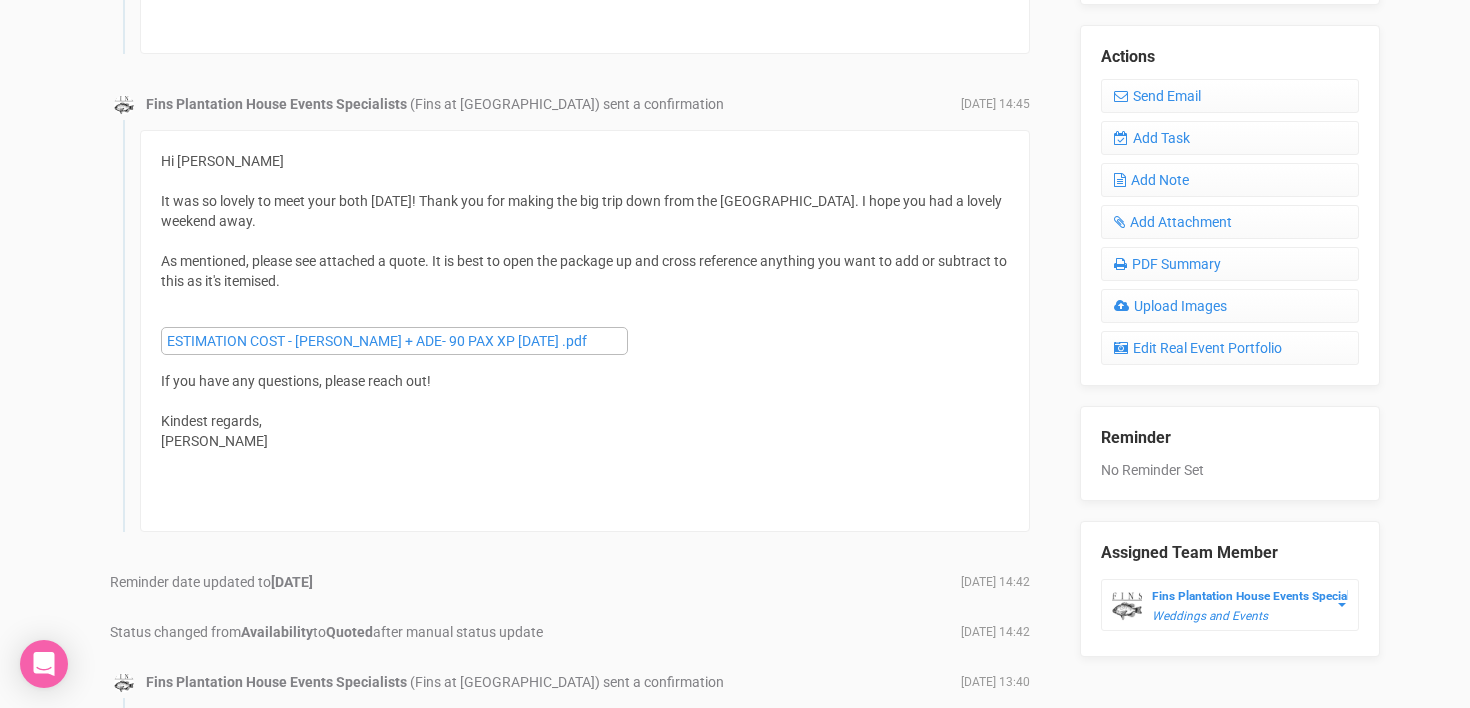 scroll, scrollTop: 832, scrollLeft: 0, axis: vertical 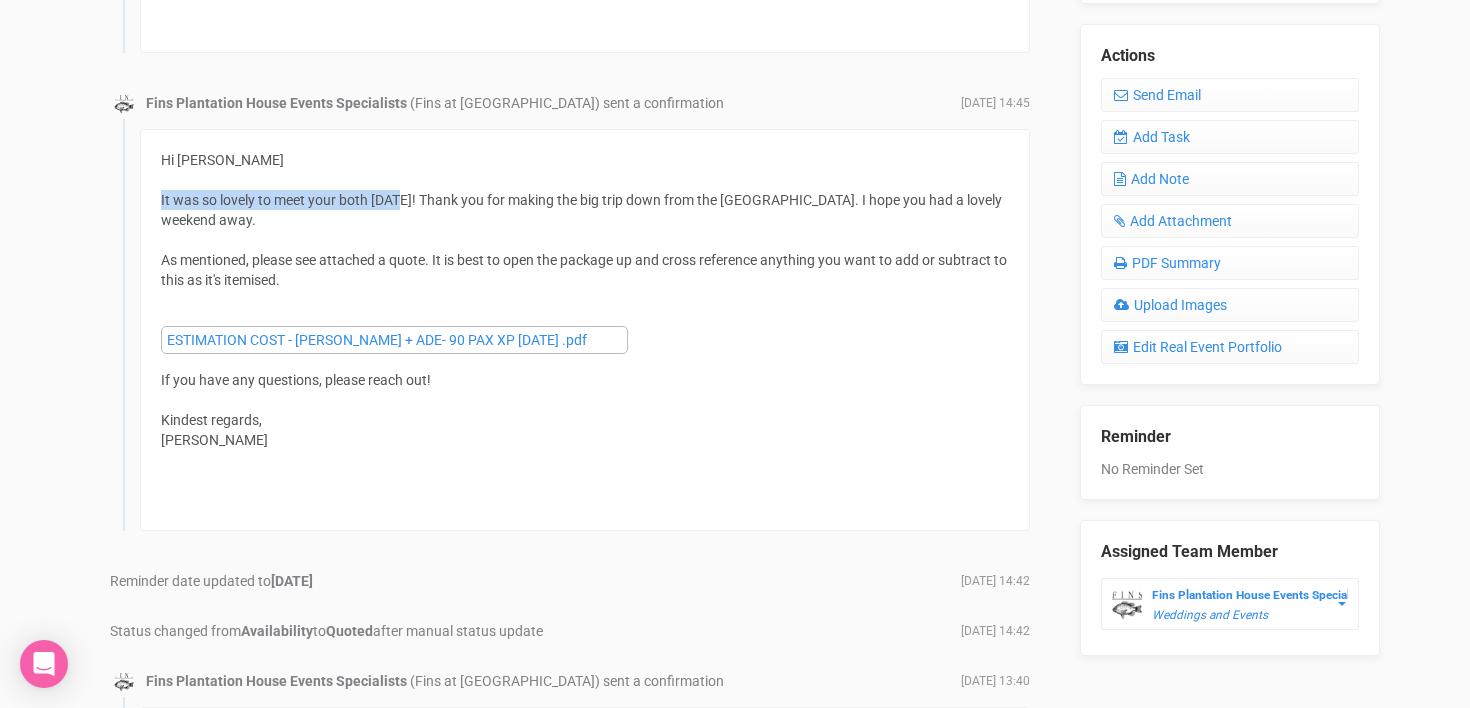 drag, startPoint x: 161, startPoint y: 193, endPoint x: 397, endPoint y: 198, distance: 236.05296 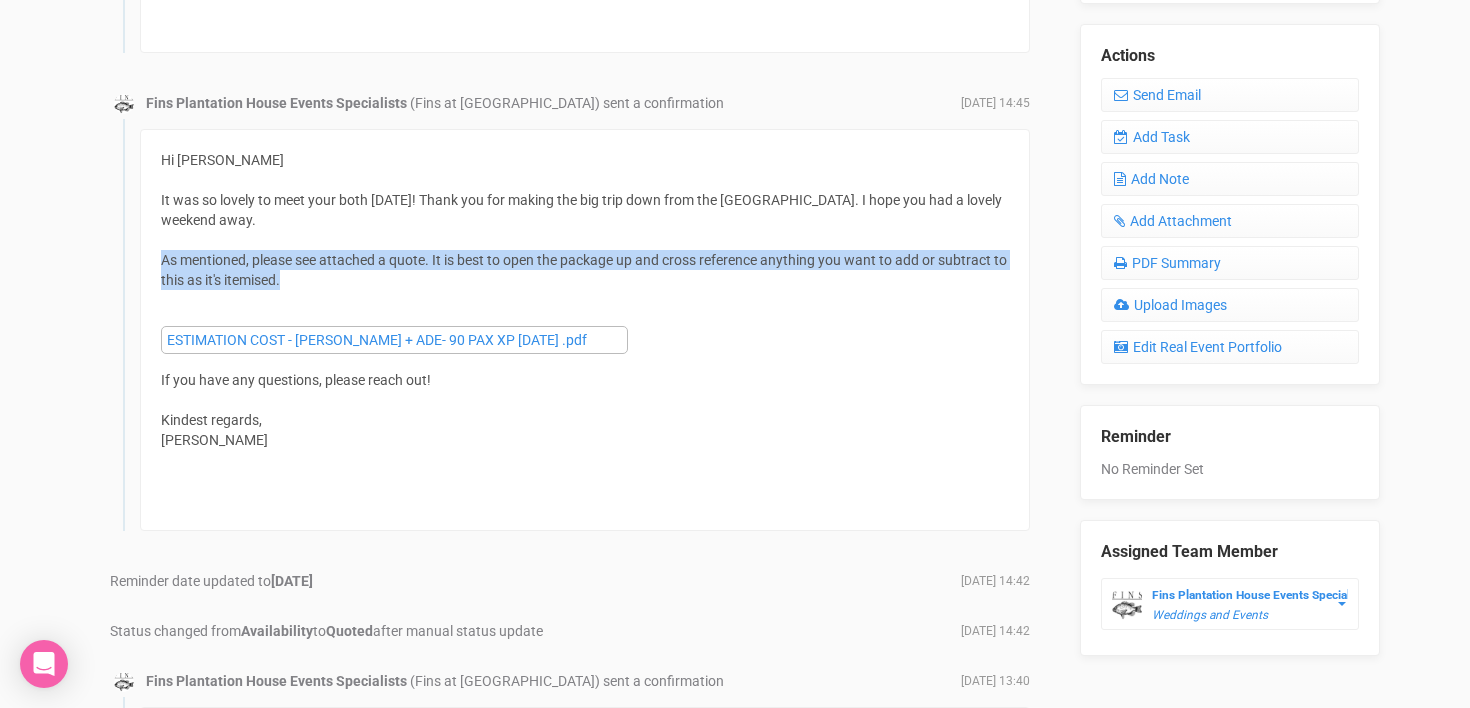 drag, startPoint x: 157, startPoint y: 258, endPoint x: 324, endPoint y: 269, distance: 167.36188 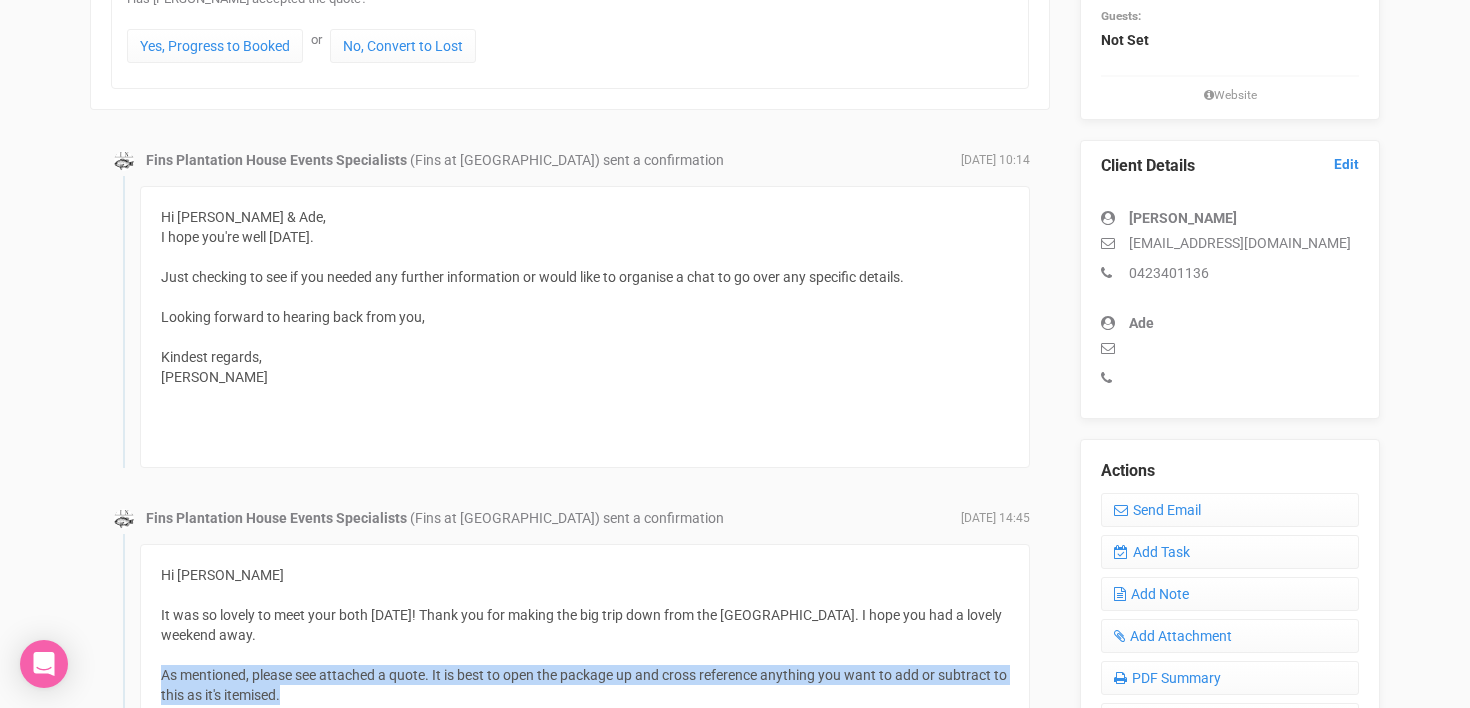 scroll, scrollTop: 0, scrollLeft: 0, axis: both 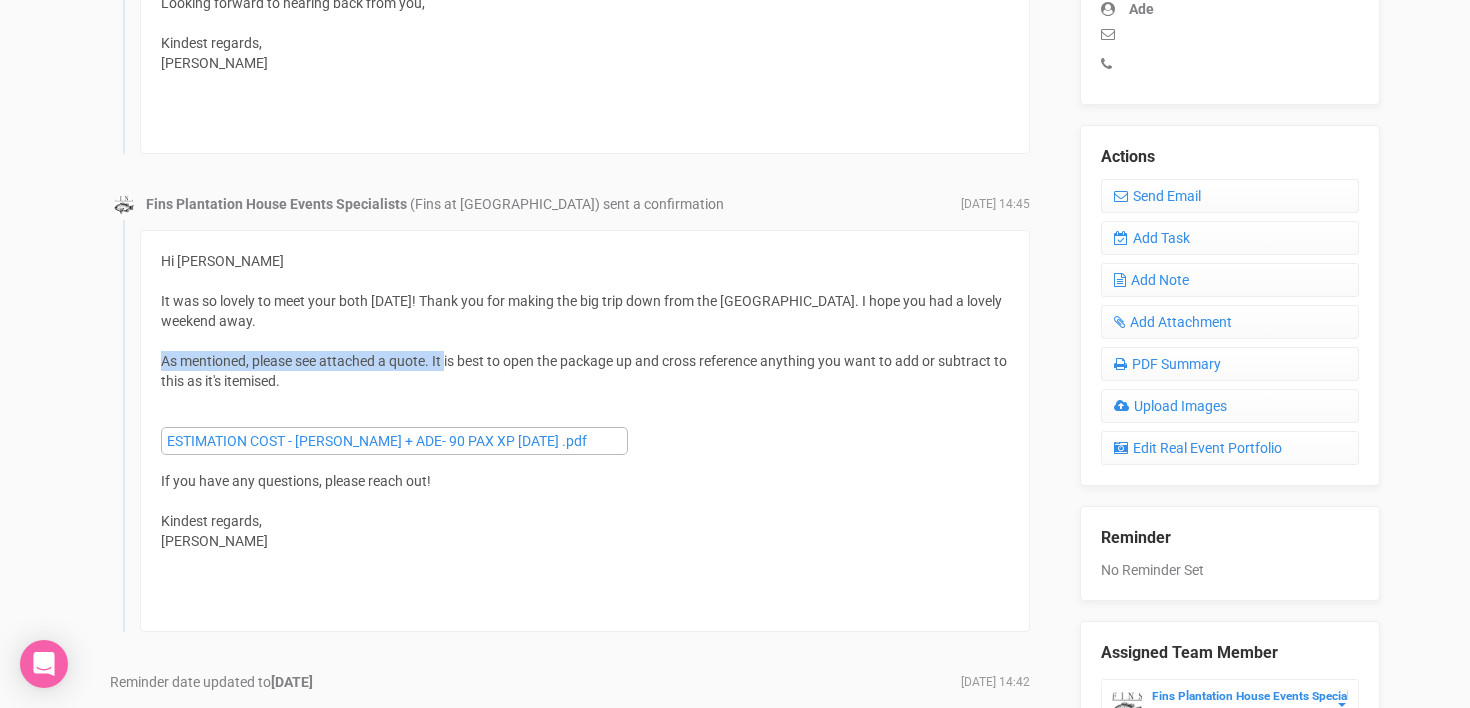 drag, startPoint x: 163, startPoint y: 361, endPoint x: 447, endPoint y: 364, distance: 284.01584 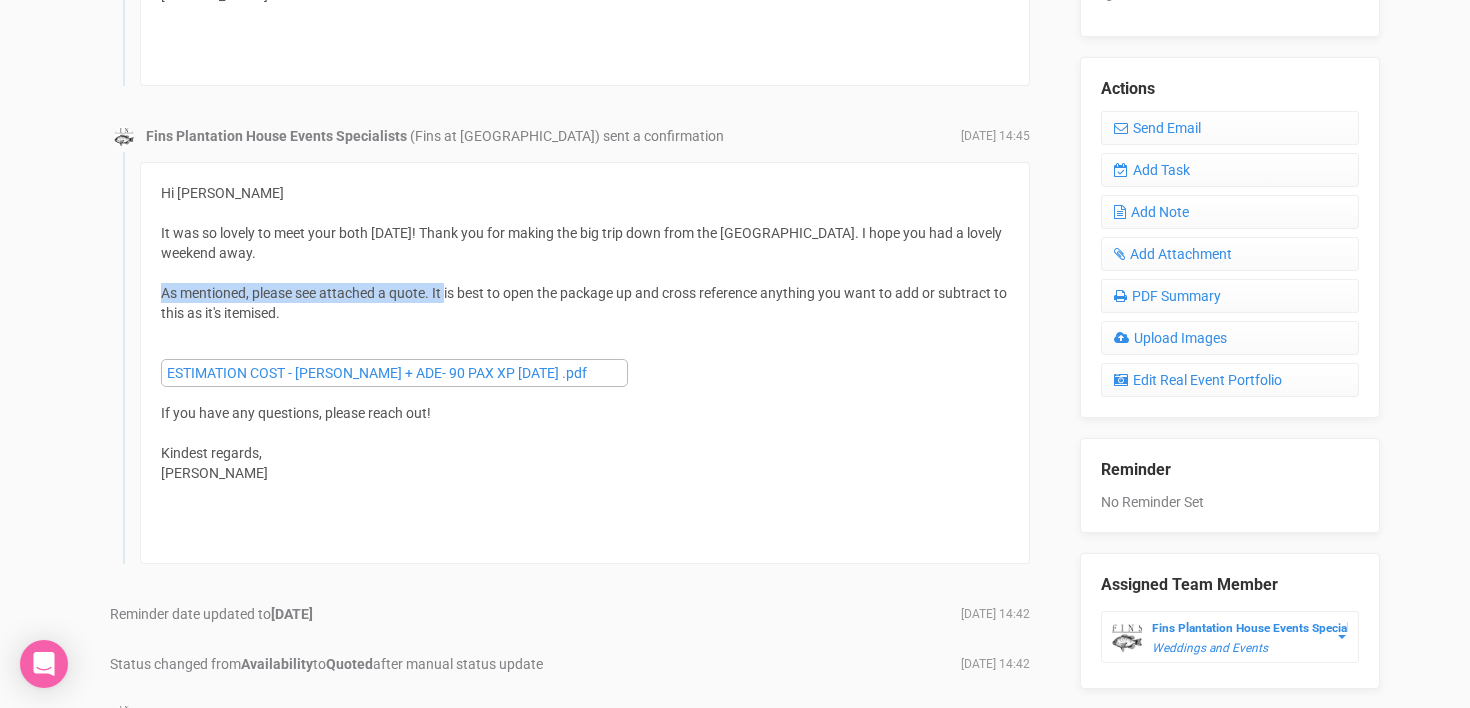 scroll, scrollTop: 781, scrollLeft: 0, axis: vertical 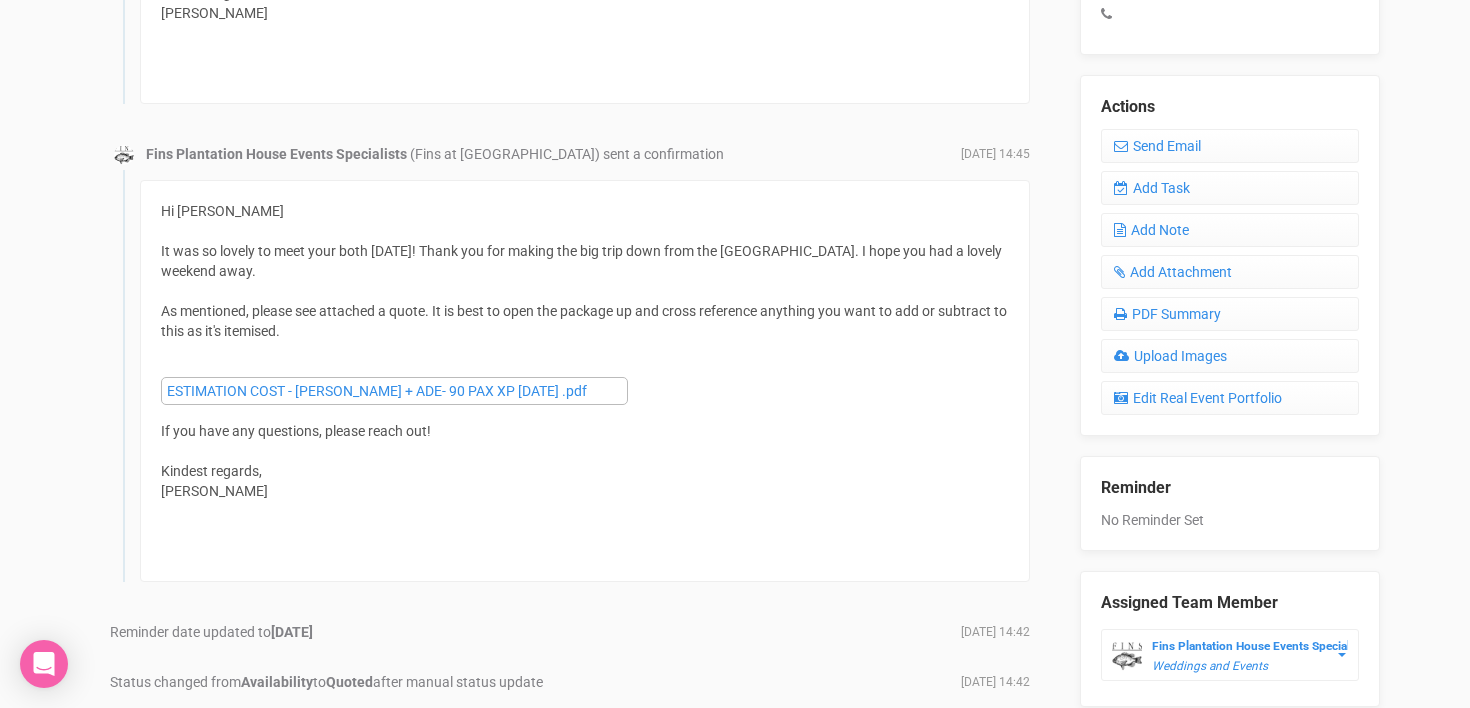 click on "Hi Kelli  It was so lovely to meet your both today! Thank you for making the big trip down from the Sunshine Coast. I hope you had a lovely weekend away. As mentioned, please see attached a quote. It is best to open the package up and cross reference anything you want to add or subtract to this as it's itemised. ESTIMATION COST - KELLI + ADE- 90 PAX XP March 2026 .pdf If you have any questions, please reach out! Kindest regards, Morgan" at bounding box center (585, 381) 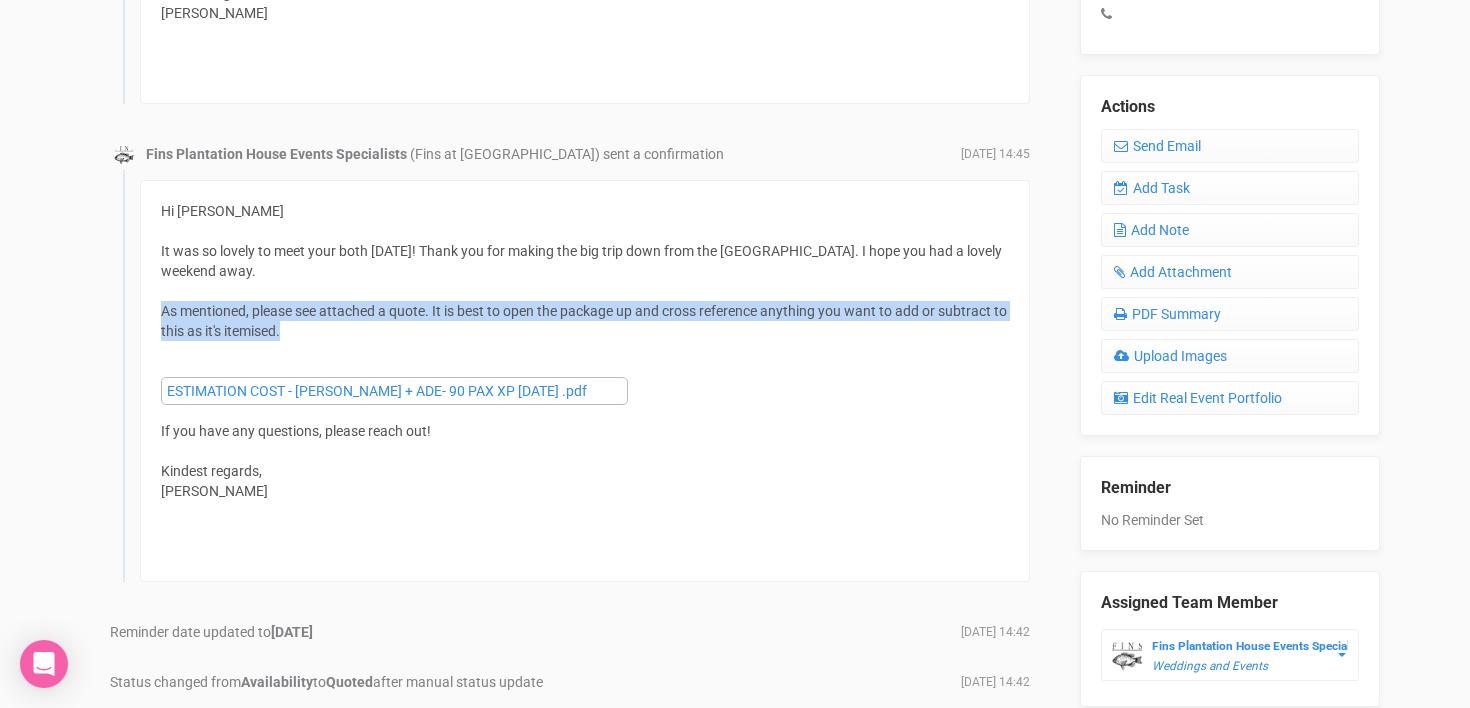 drag, startPoint x: 163, startPoint y: 307, endPoint x: 378, endPoint y: 326, distance: 215.8379 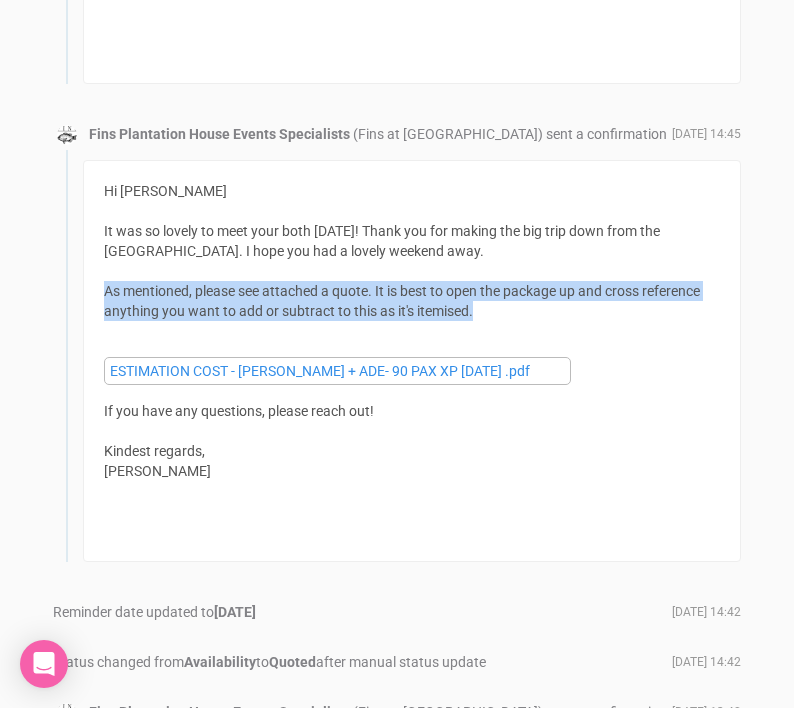 scroll, scrollTop: 0, scrollLeft: 0, axis: both 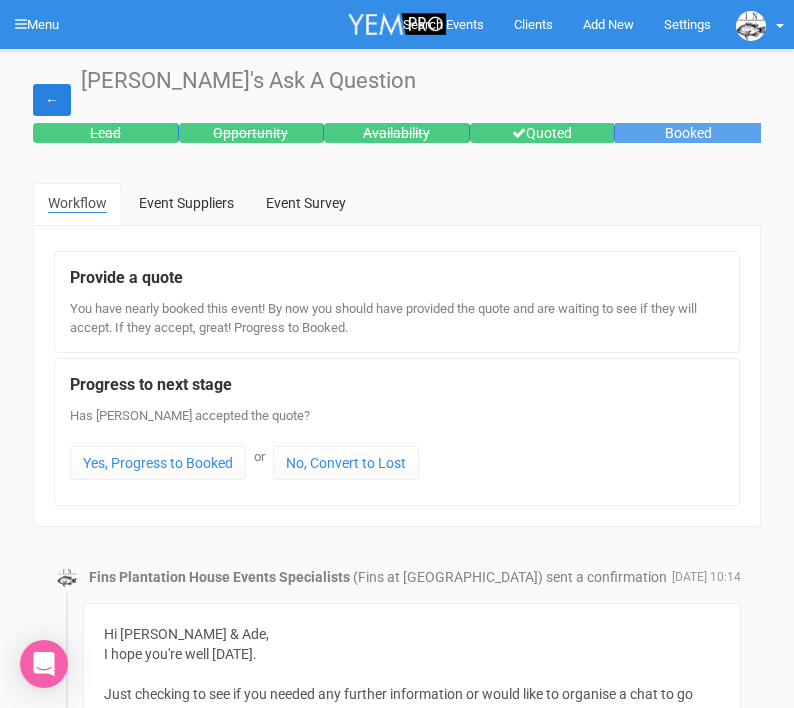 click on "←" at bounding box center (52, 100) 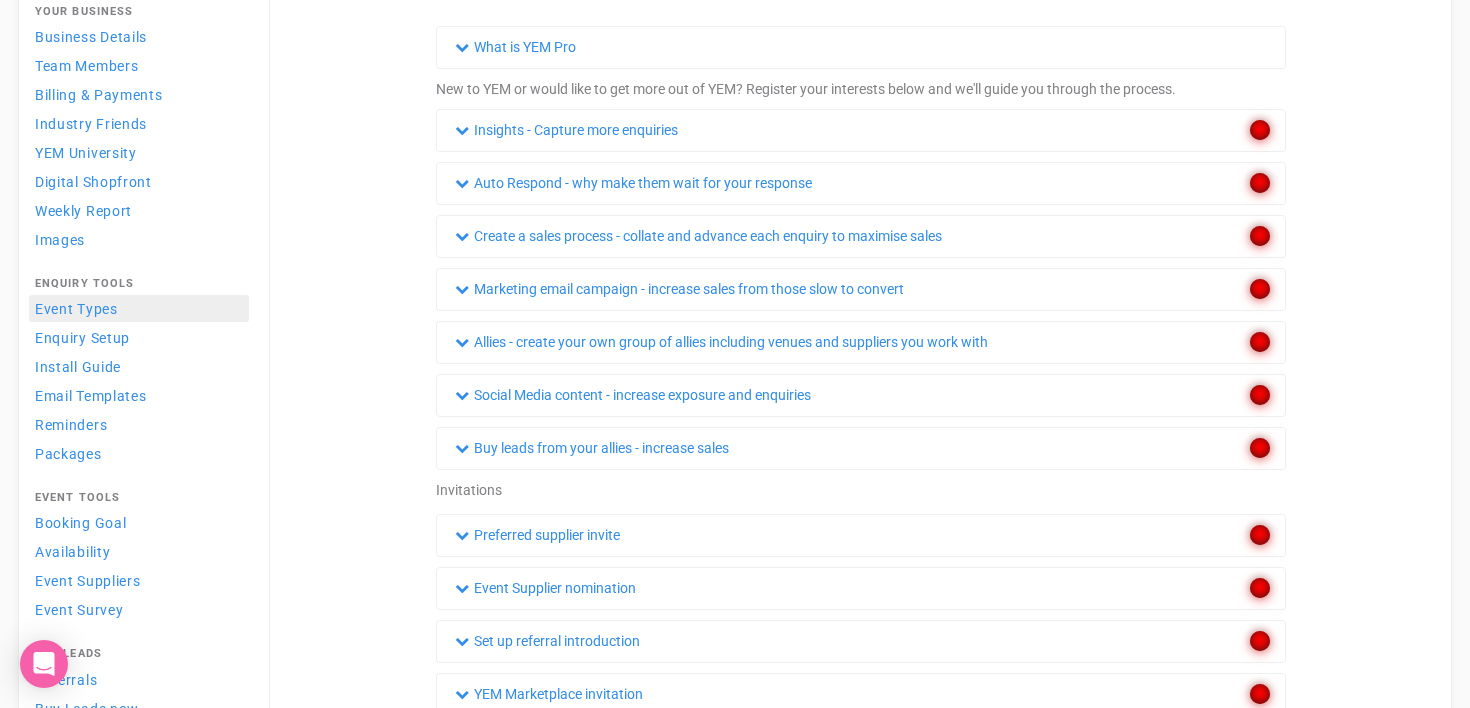 scroll, scrollTop: 142, scrollLeft: 0, axis: vertical 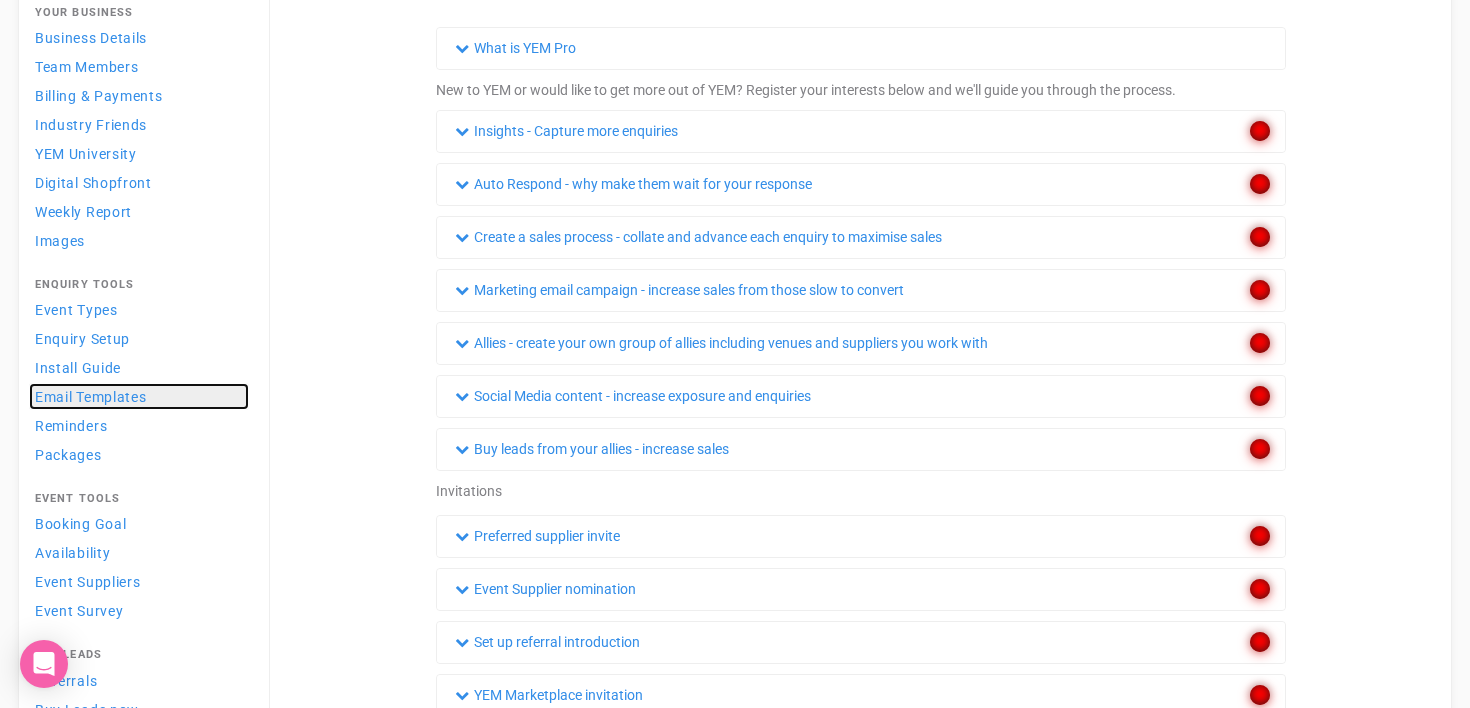 click on "Email Templates" at bounding box center (91, 397) 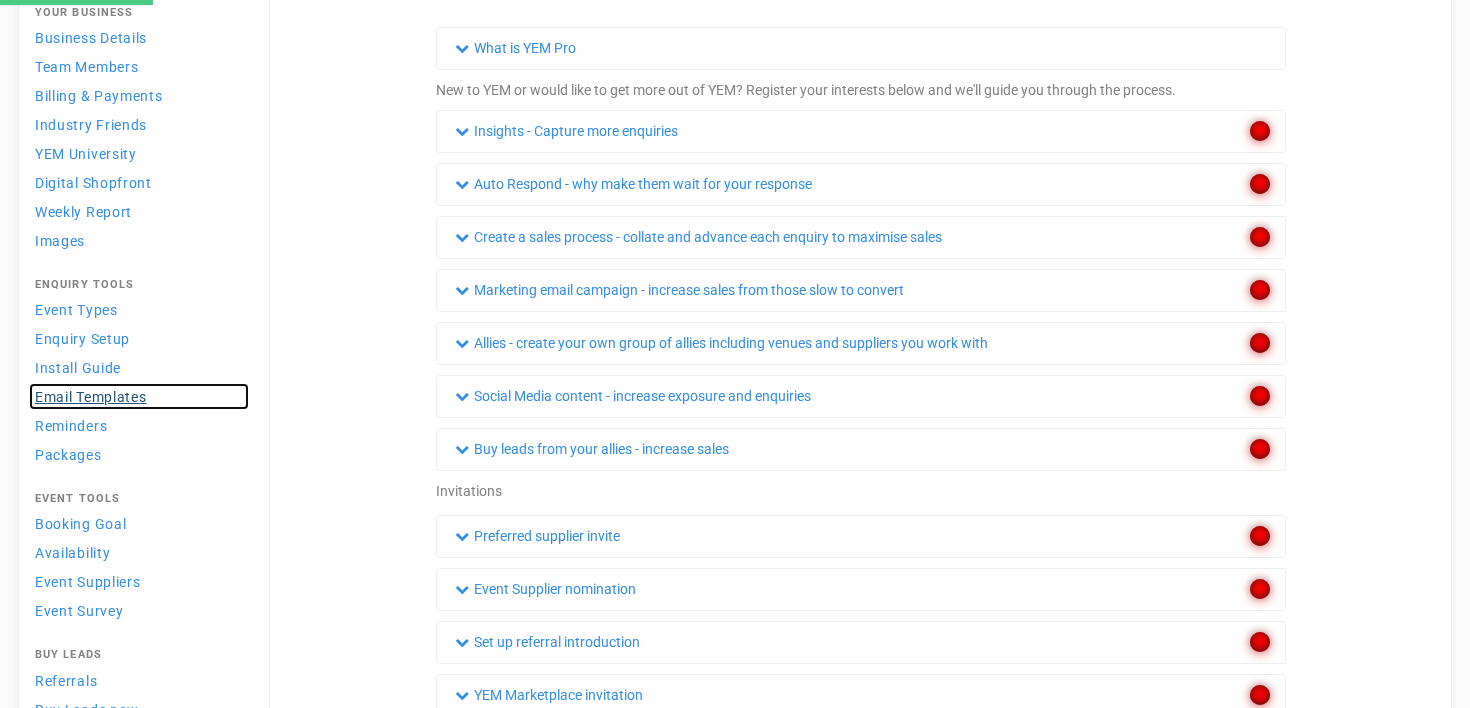 scroll, scrollTop: 0, scrollLeft: 0, axis: both 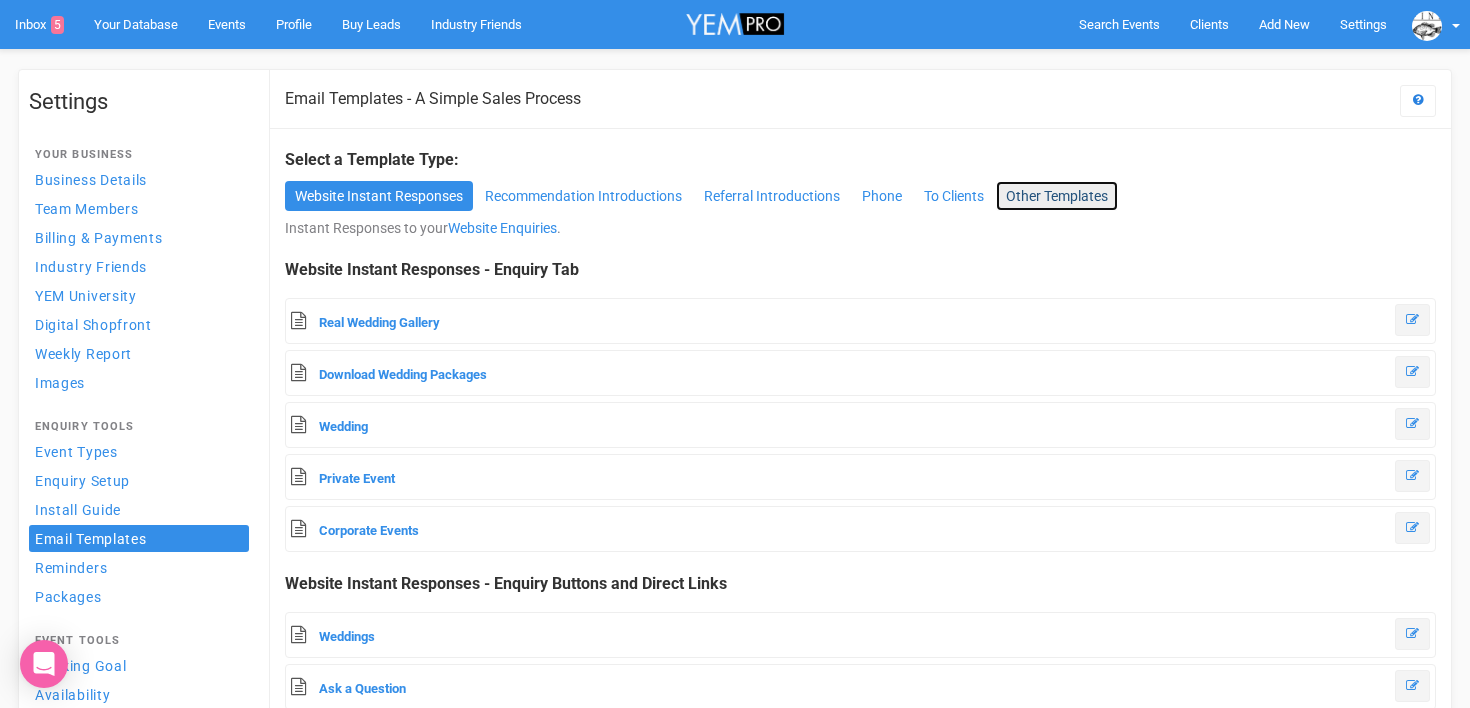 click on "Other Templates" at bounding box center (1057, 196) 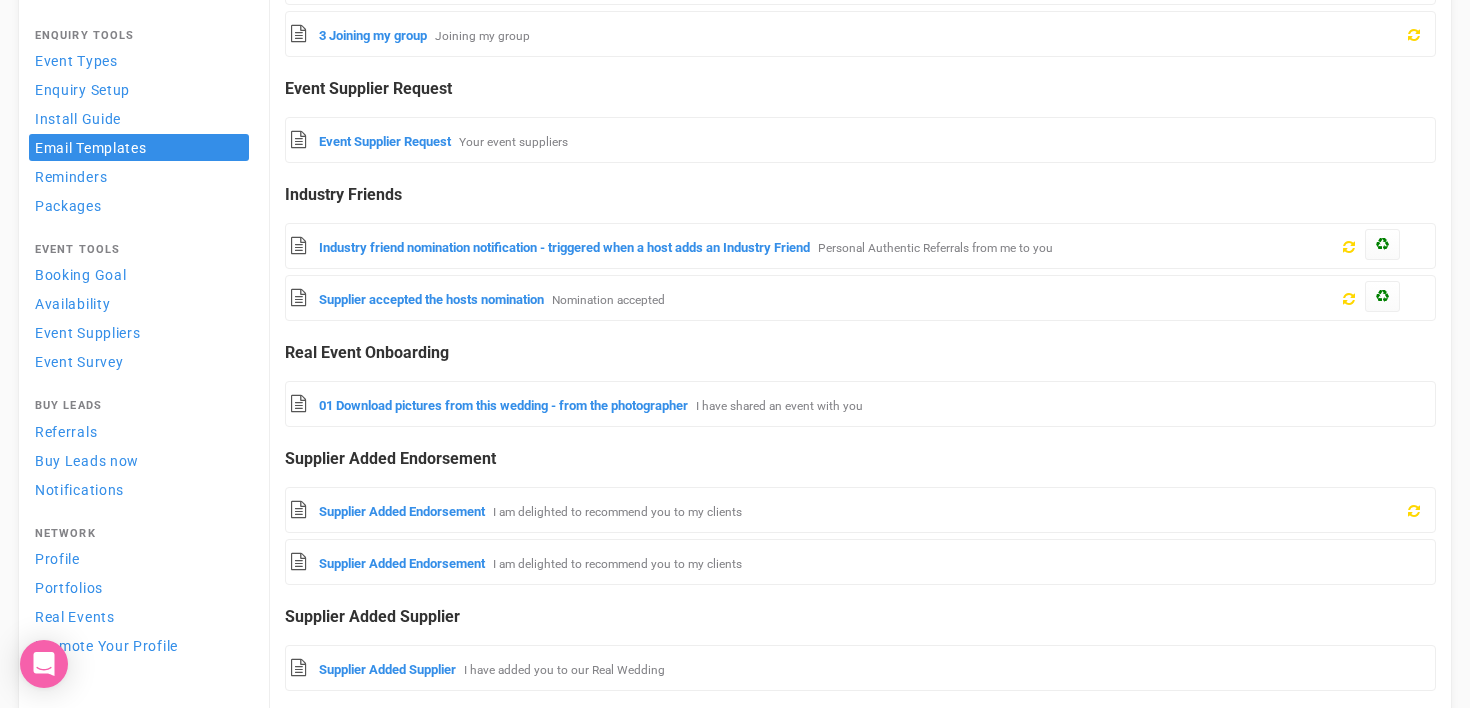 scroll, scrollTop: 0, scrollLeft: 0, axis: both 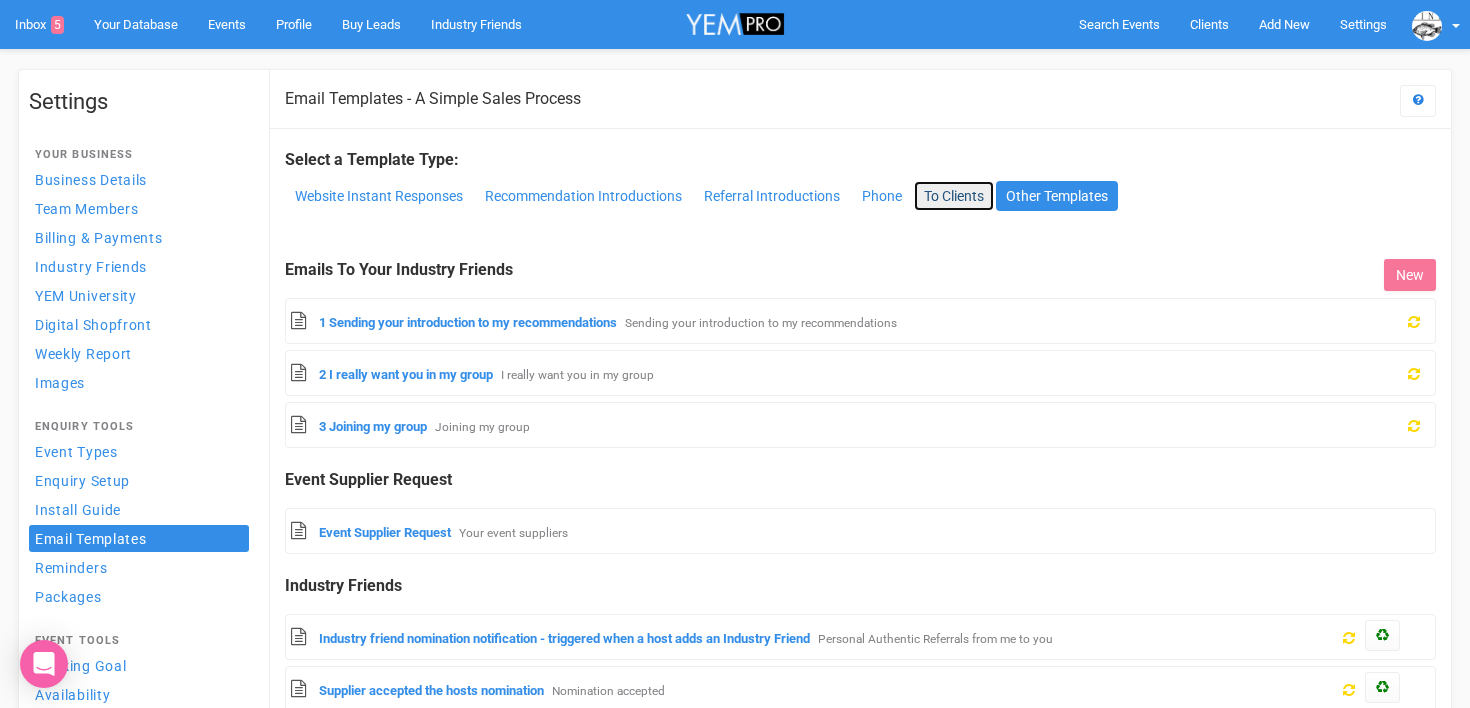 click on "To Clients" at bounding box center [954, 196] 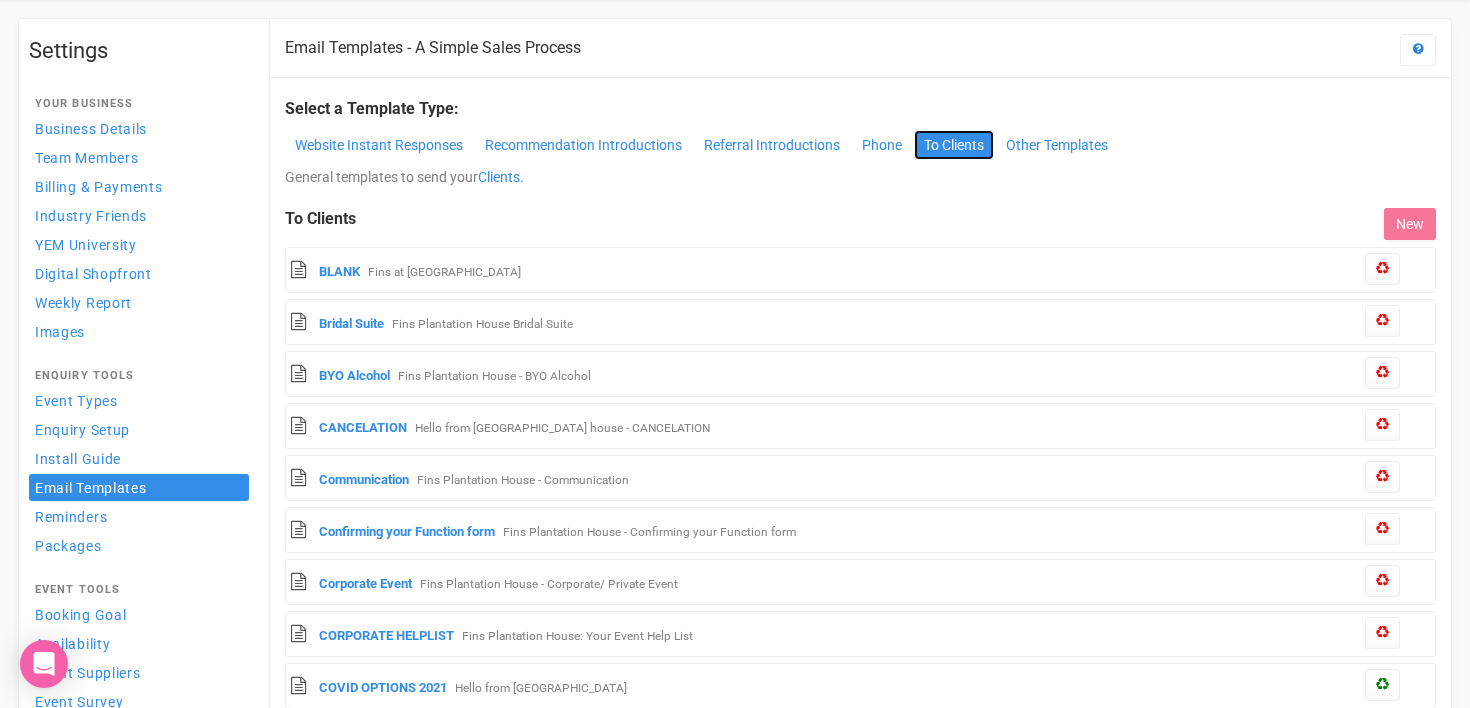scroll, scrollTop: 0, scrollLeft: 0, axis: both 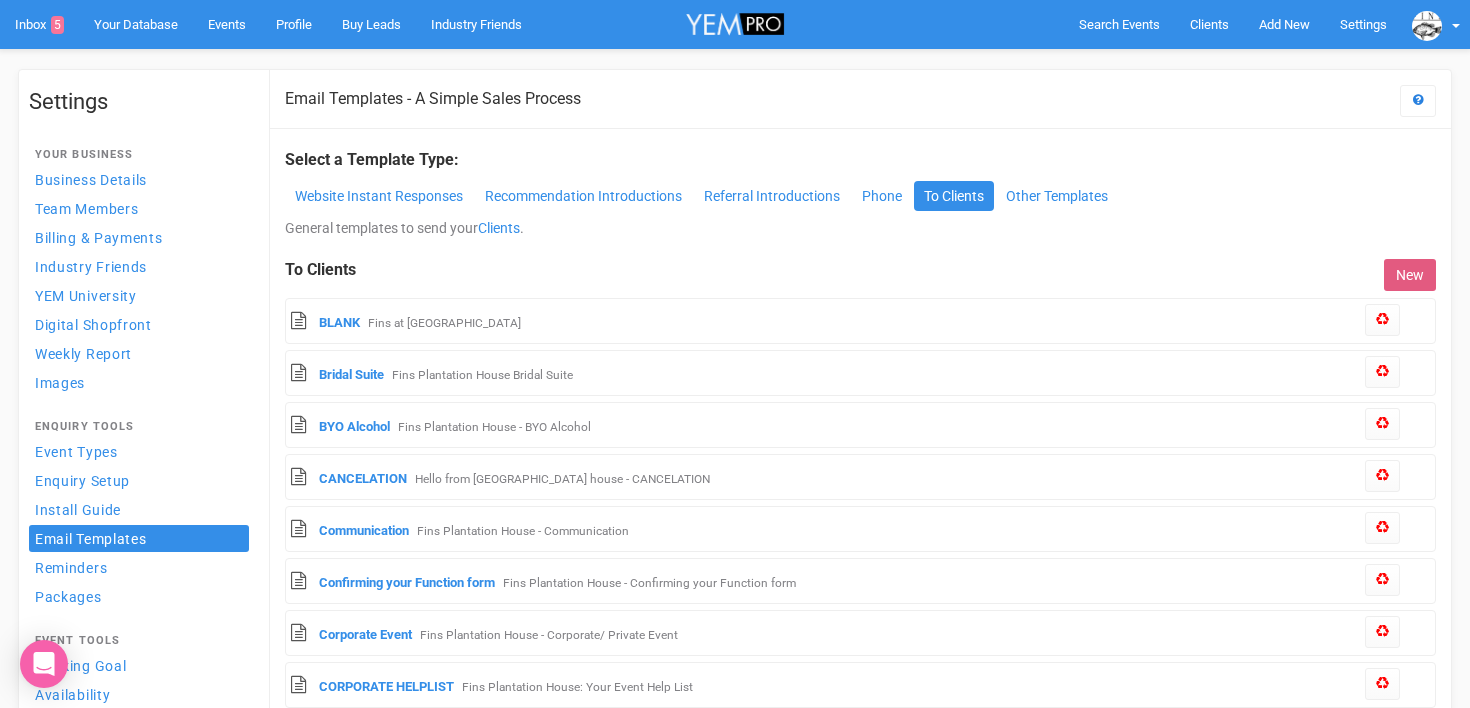 click on "New" at bounding box center (1410, 275) 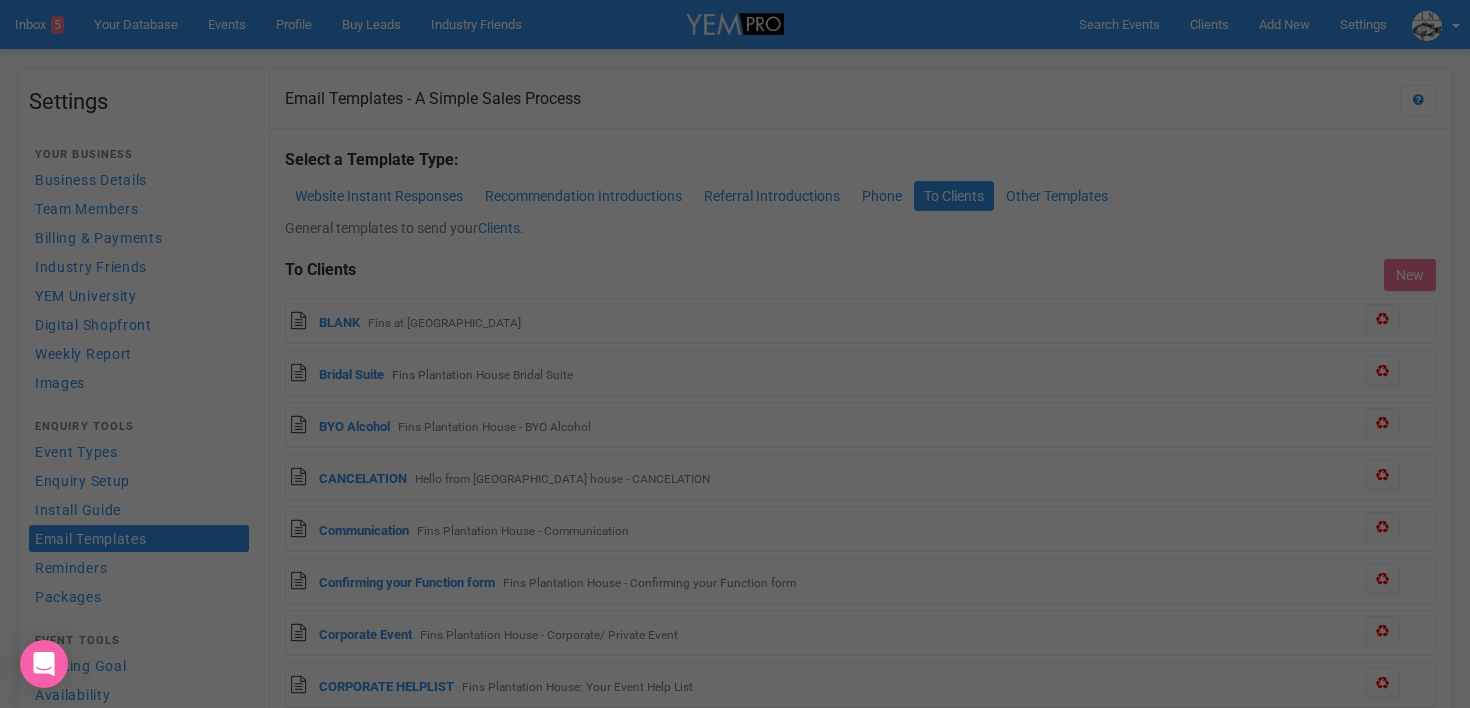 click at bounding box center [735, 354] 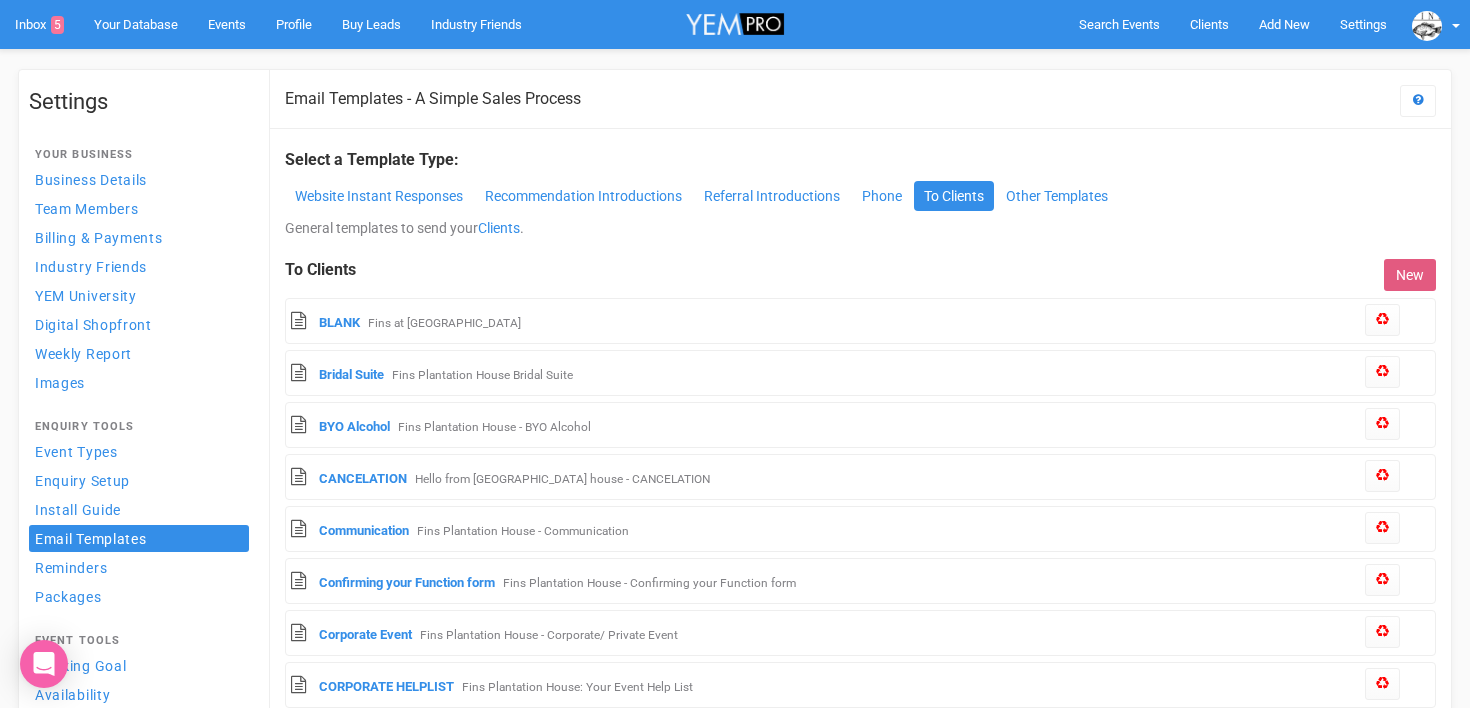 click on "New" at bounding box center [1410, 275] 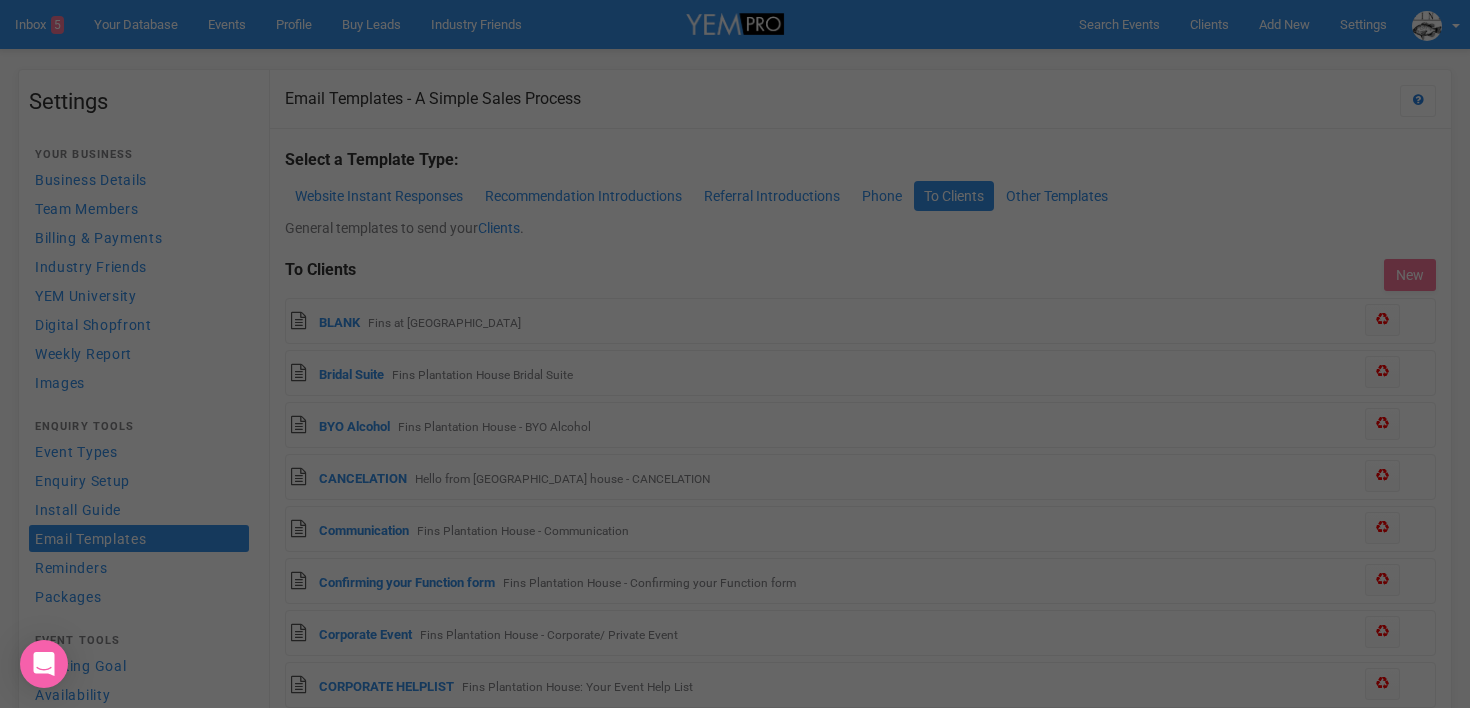 click at bounding box center [735, 354] 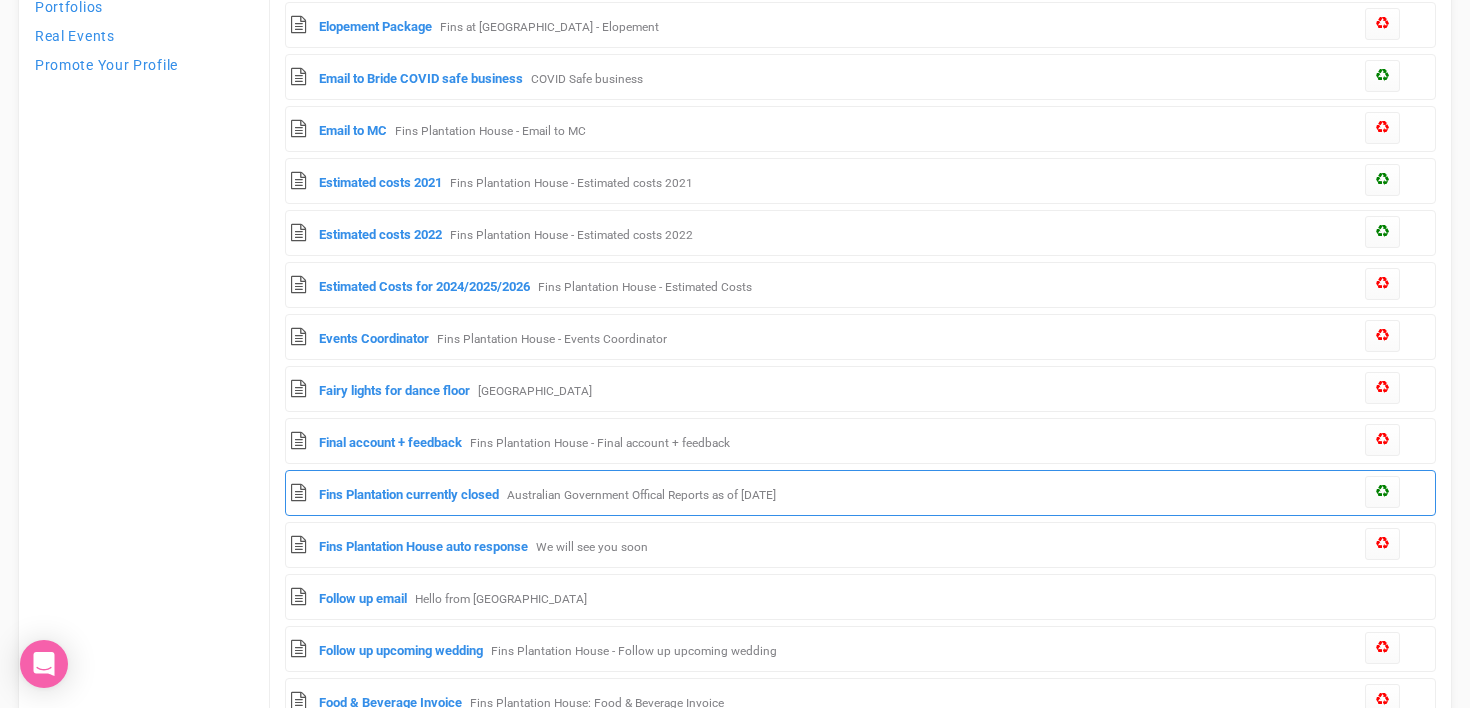 scroll, scrollTop: 989, scrollLeft: 0, axis: vertical 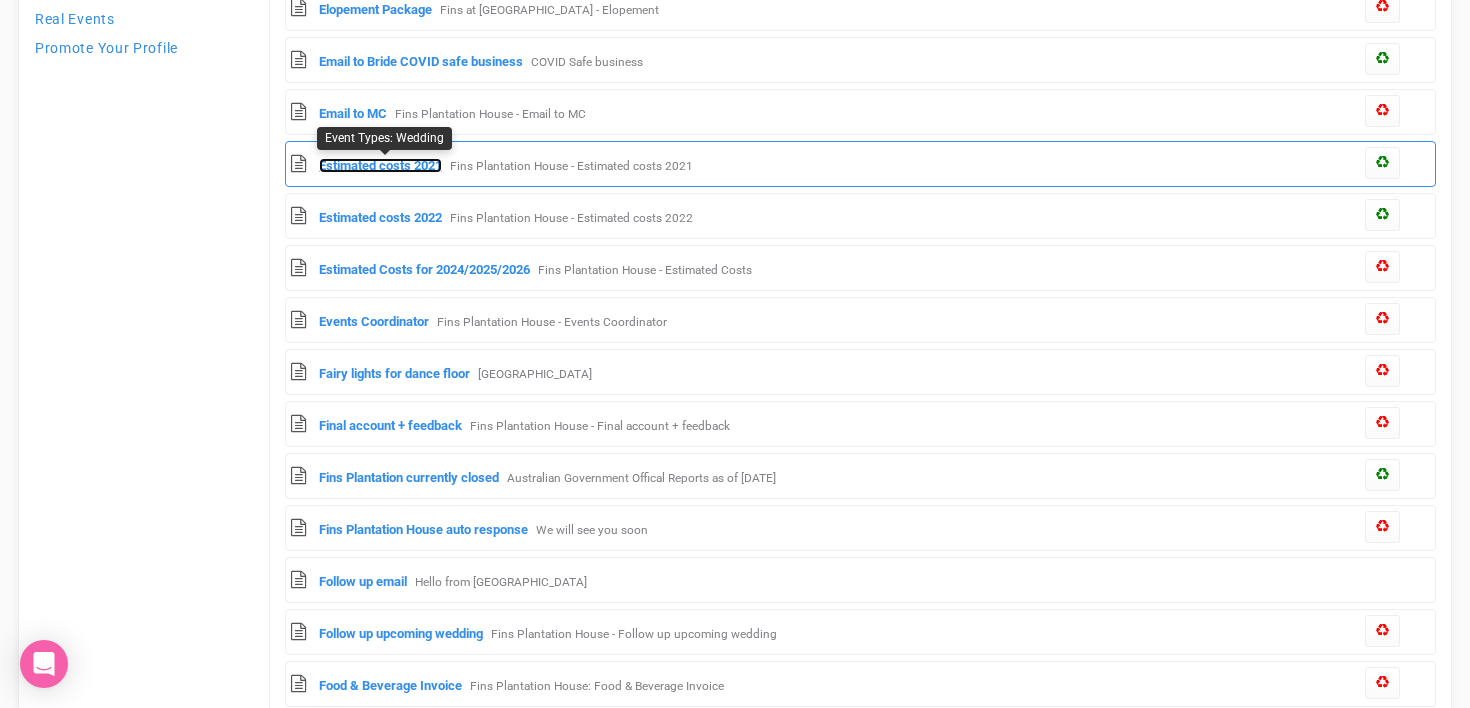 click on "Estimated costs 2021" at bounding box center [380, 165] 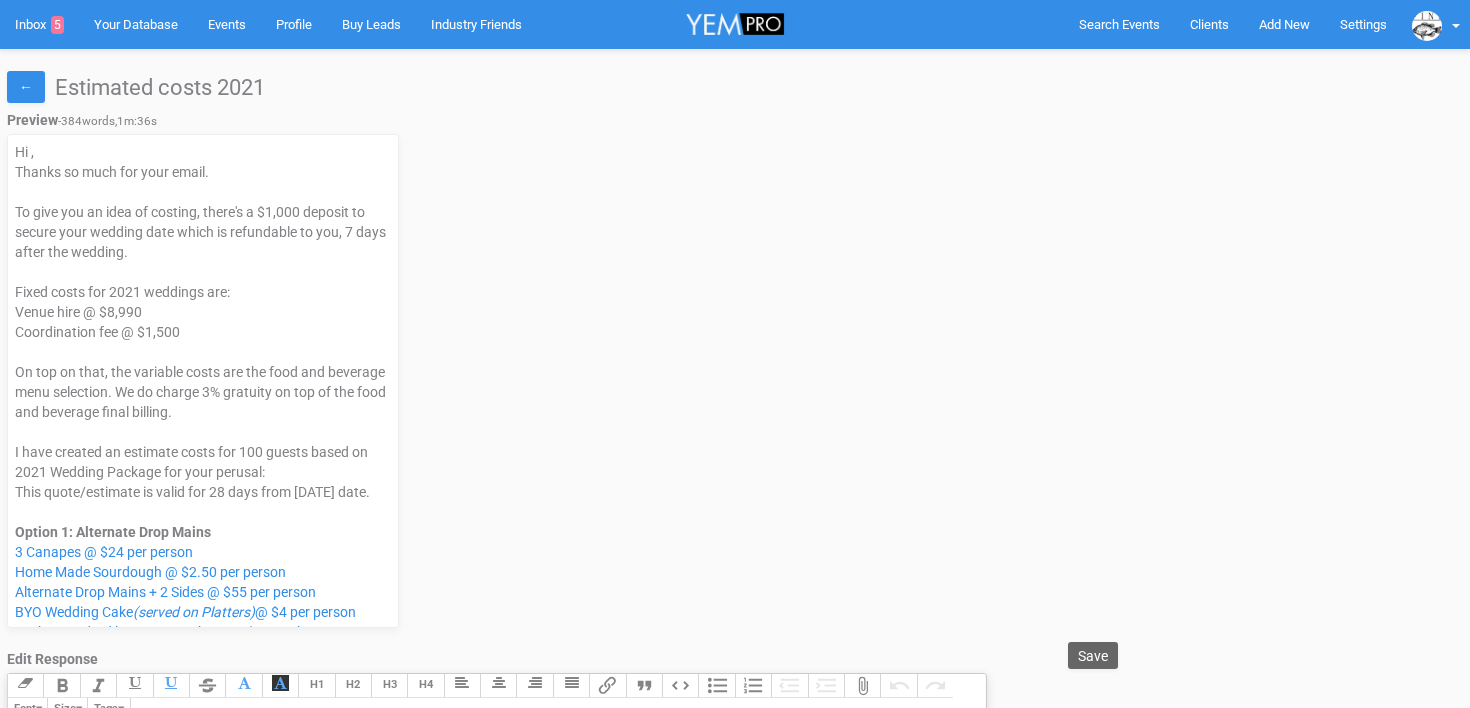 scroll, scrollTop: 0, scrollLeft: 0, axis: both 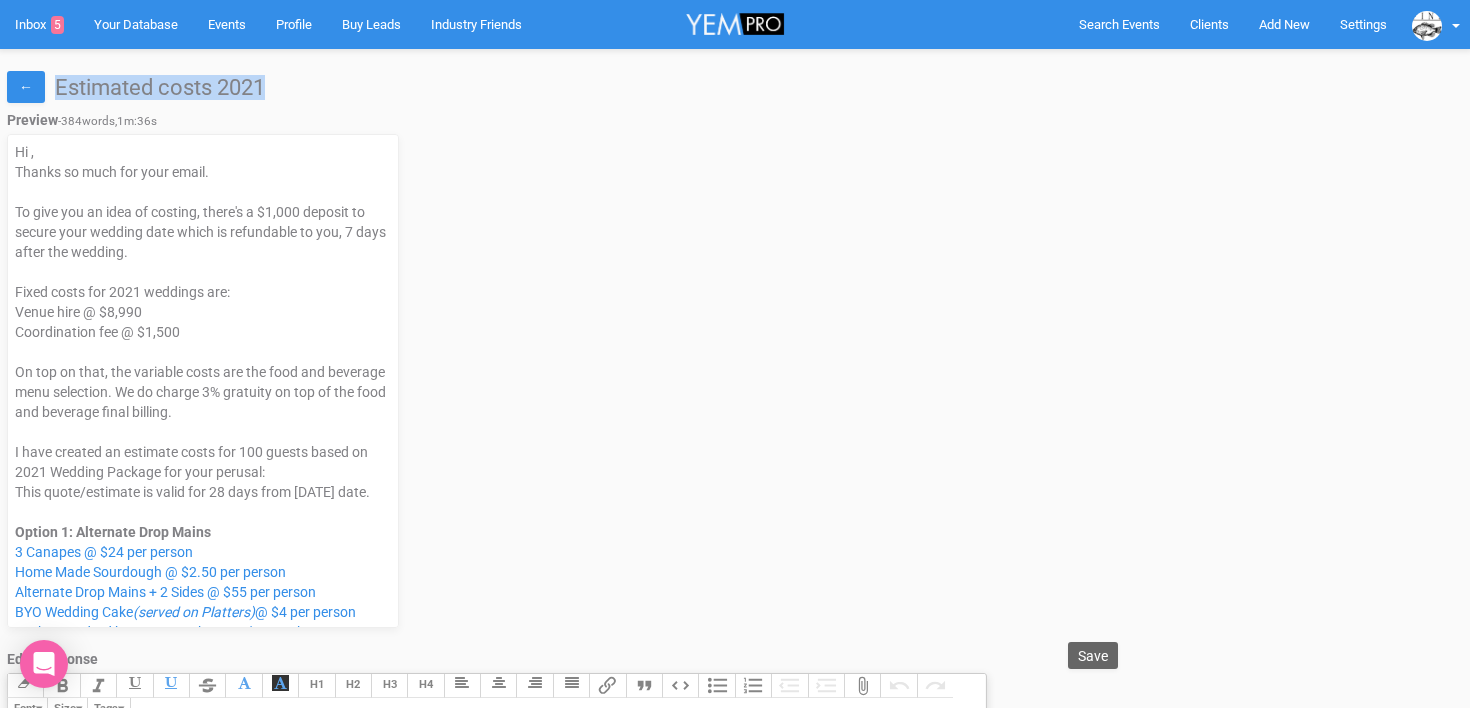 drag, startPoint x: 60, startPoint y: 89, endPoint x: 286, endPoint y: 85, distance: 226.0354 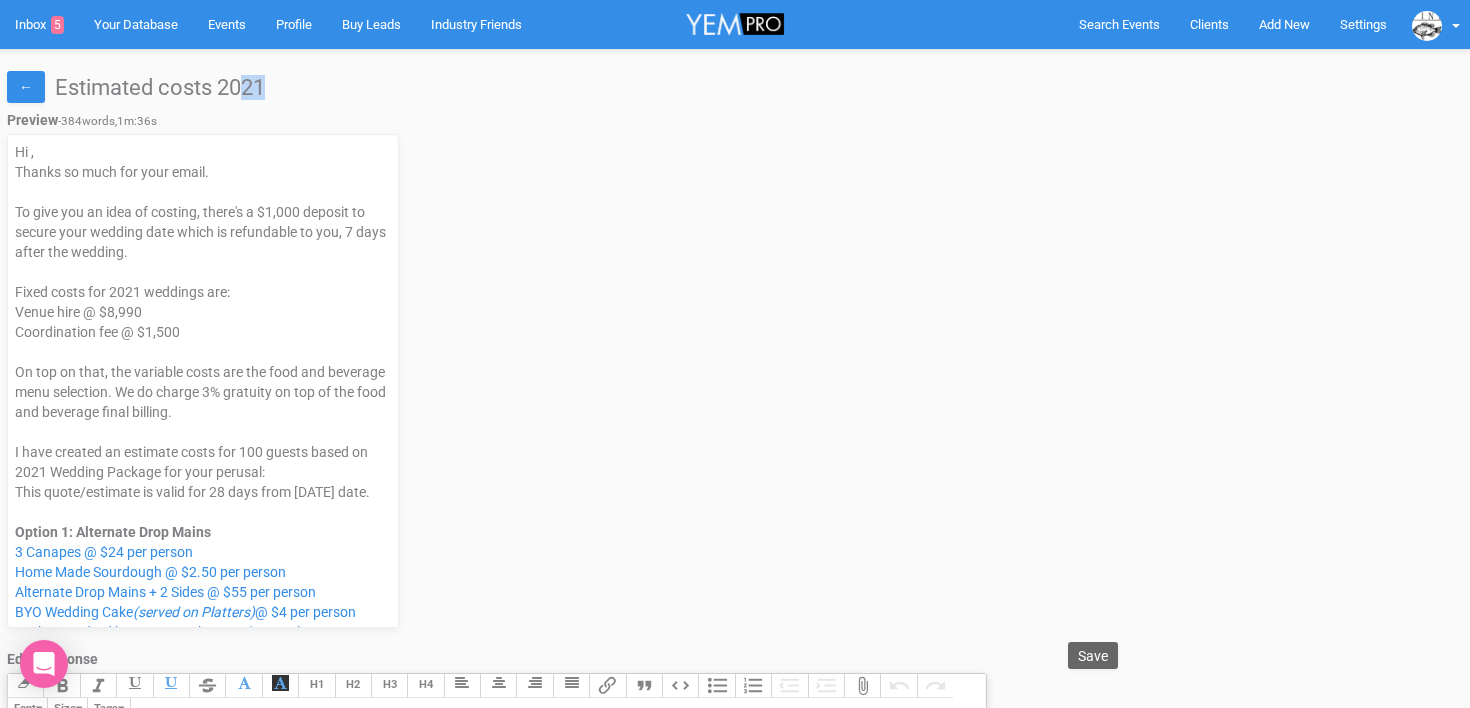drag, startPoint x: 264, startPoint y: 86, endPoint x: 246, endPoint y: 86, distance: 18 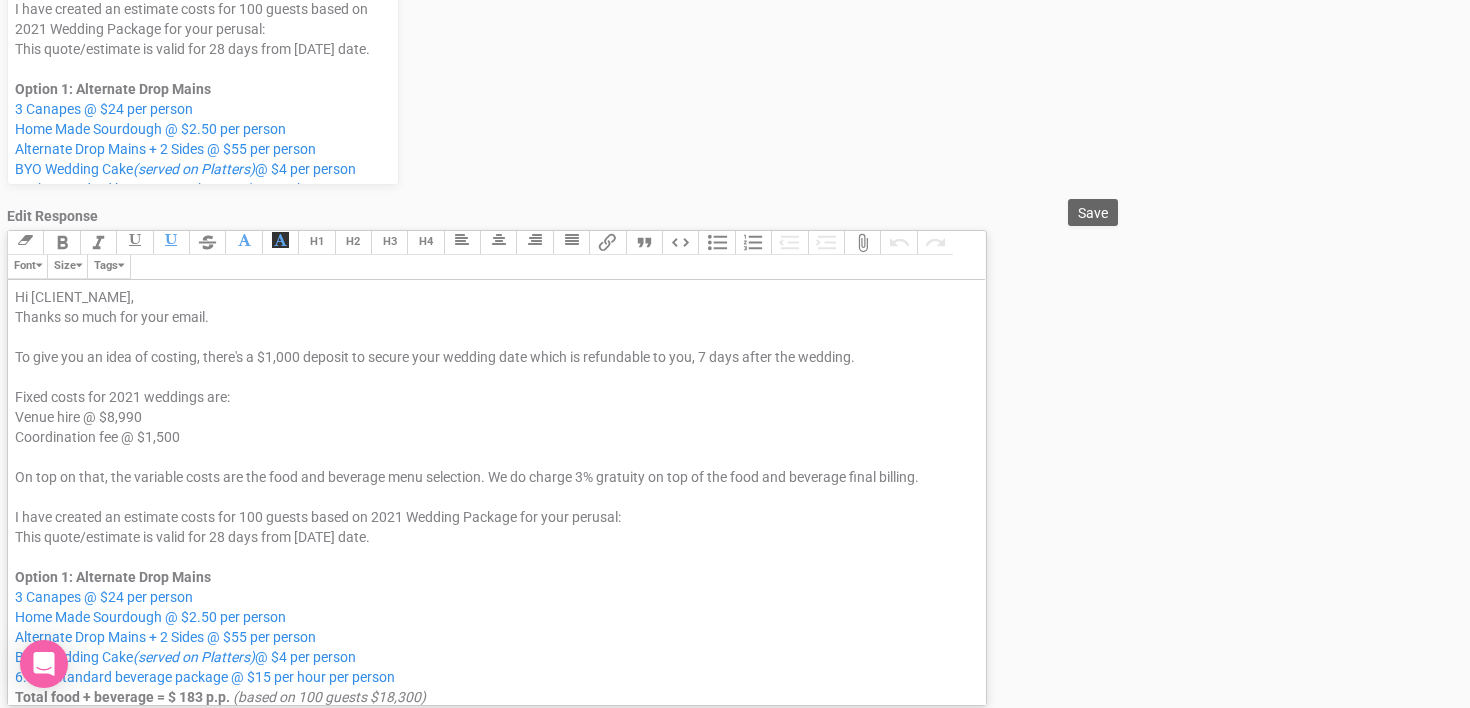 scroll, scrollTop: 503, scrollLeft: 0, axis: vertical 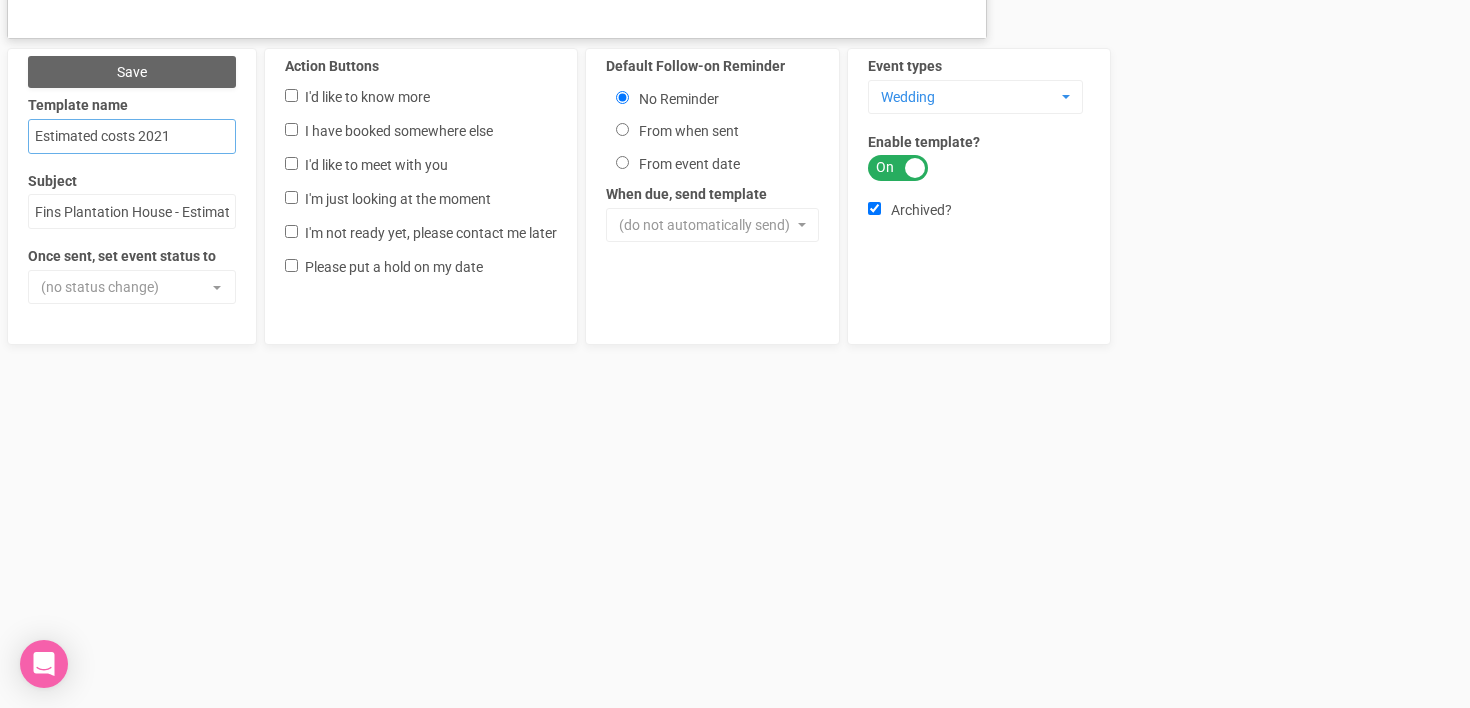 click on "Estimated costs 2021" at bounding box center (132, 136) 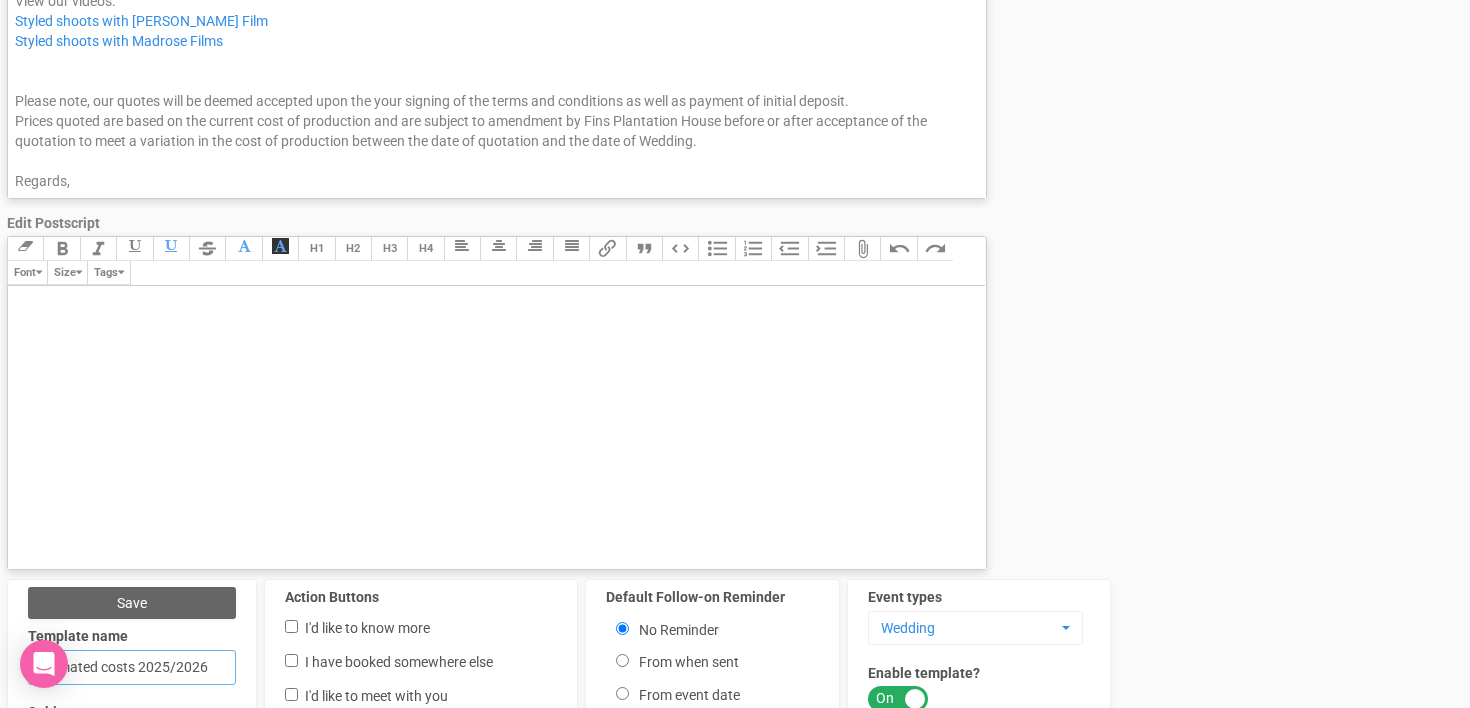 scroll, scrollTop: 823, scrollLeft: 0, axis: vertical 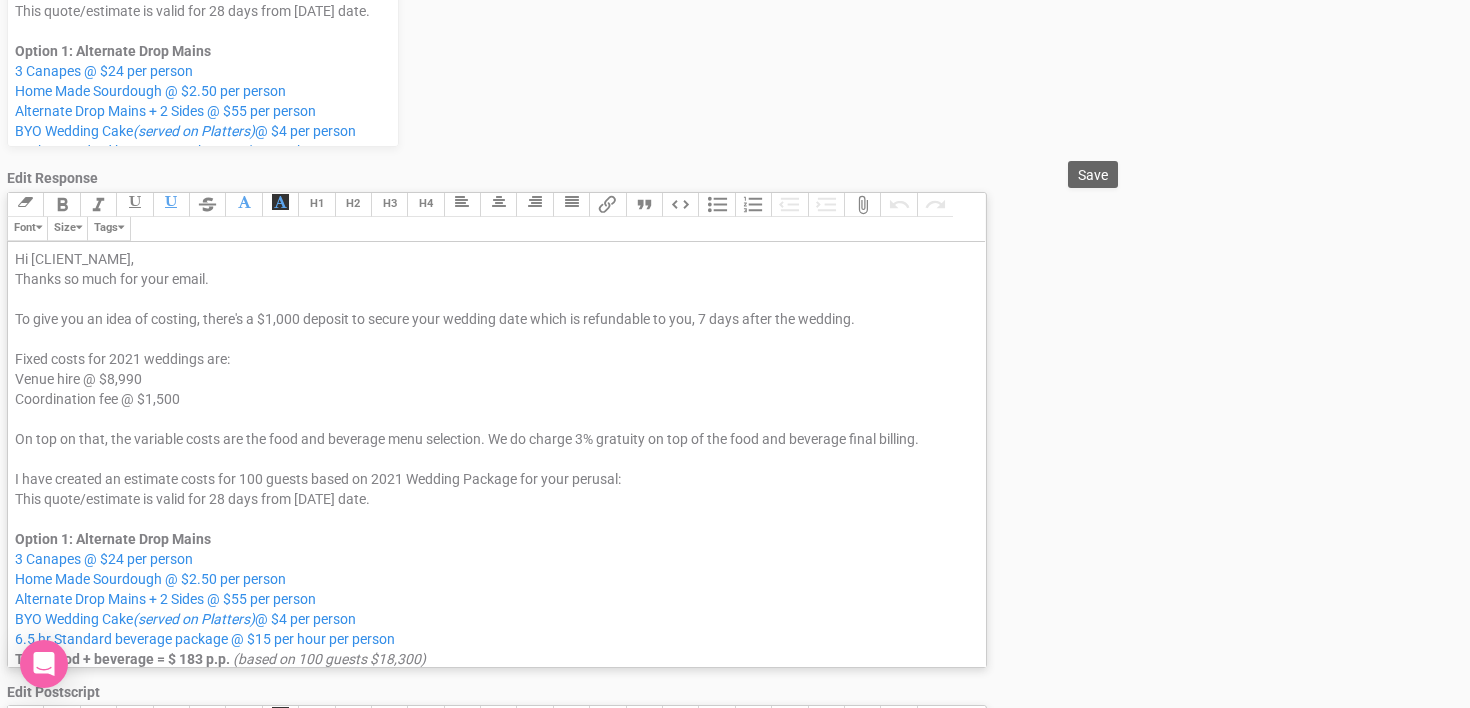 type on "Estimated costs 2025/2026" 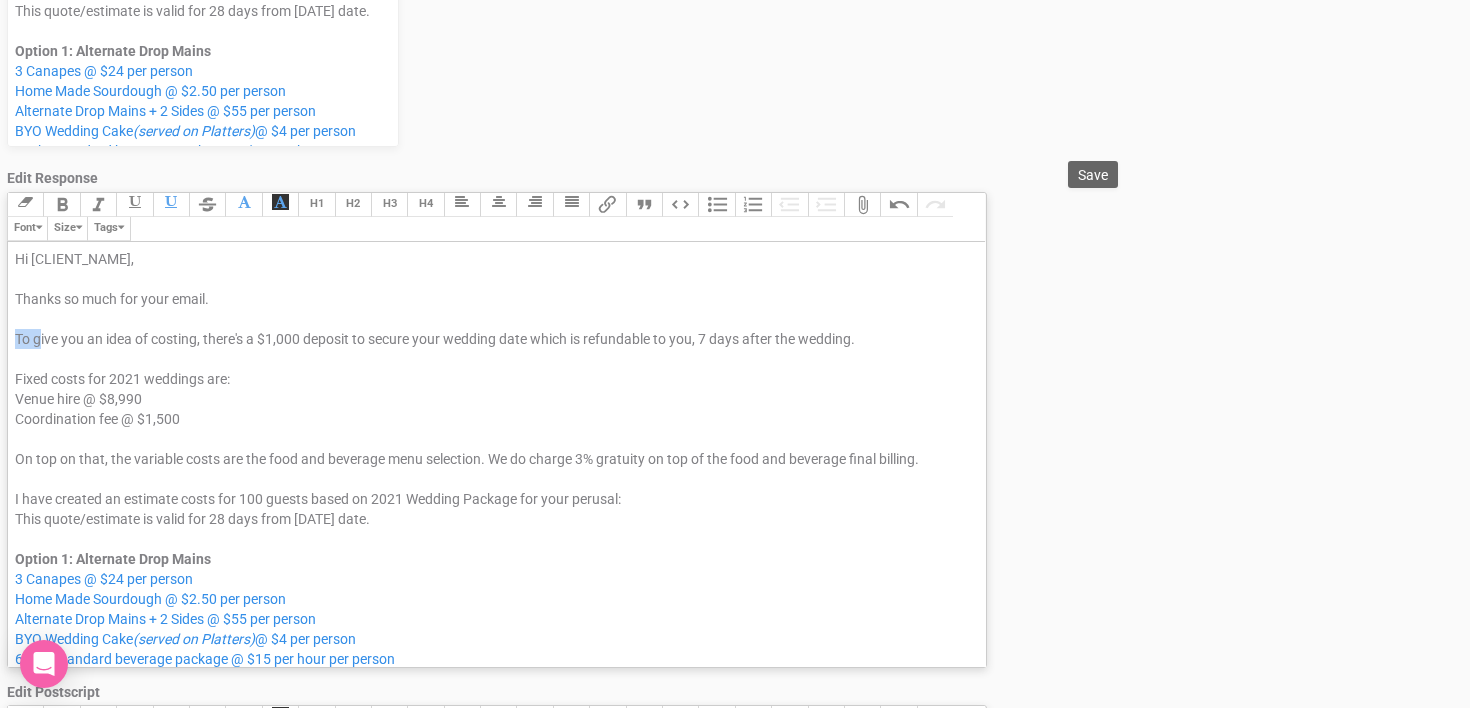 drag, startPoint x: 15, startPoint y: 336, endPoint x: 37, endPoint y: 328, distance: 23.409399 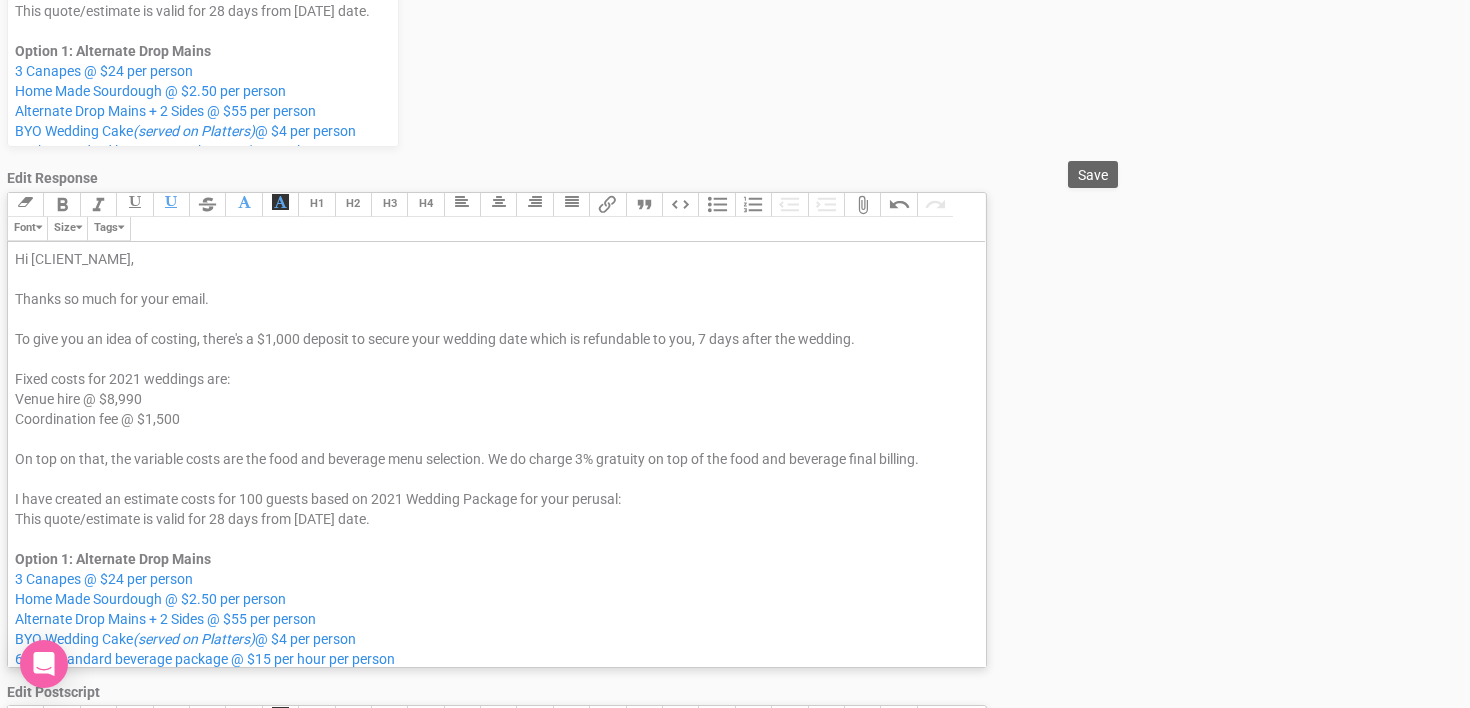 click on "Hi [CLIENT_NAME], Thanks so much for your email.  To give you an idea of costing, there's a $1,000 deposit to secure your wedding date which is refundable to you, 7 days after the wedding." at bounding box center [493, 299] 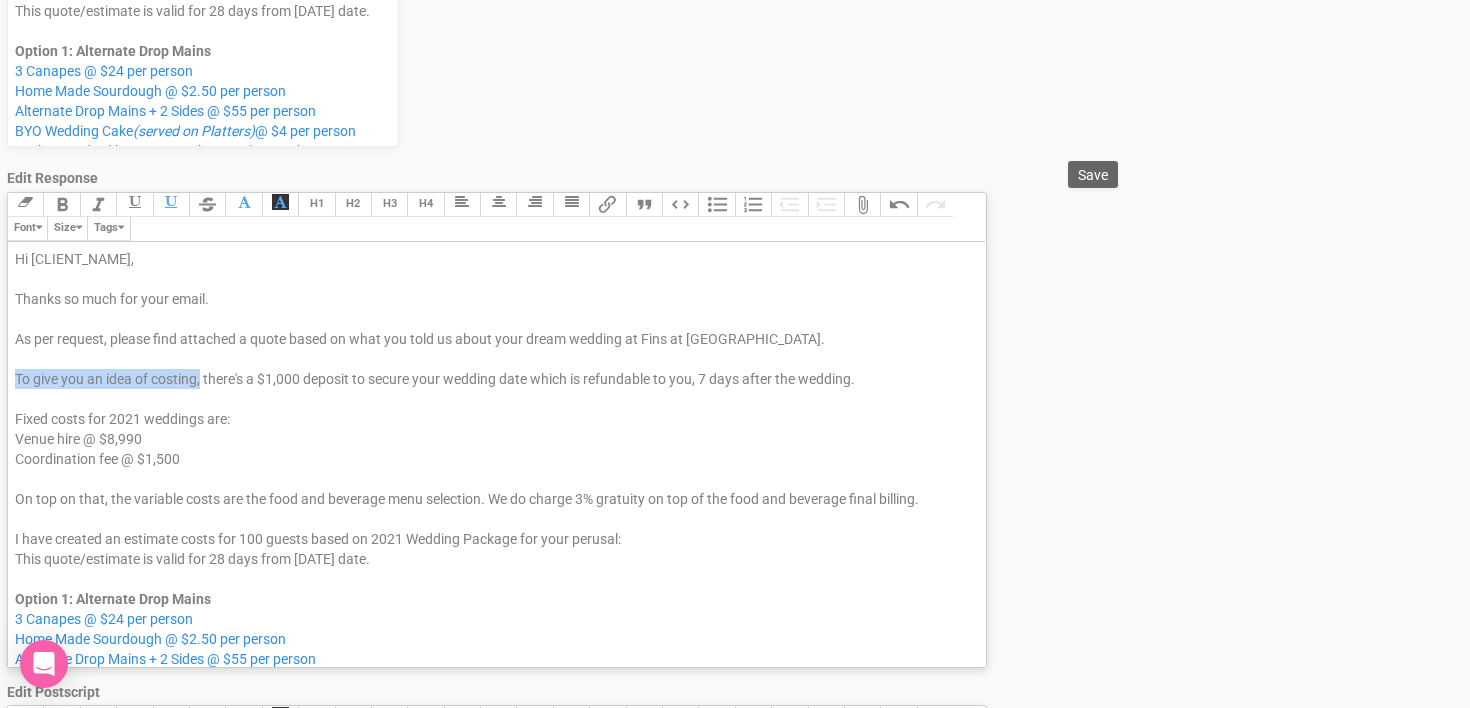drag, startPoint x: 202, startPoint y: 375, endPoint x: 9, endPoint y: 369, distance: 193.09325 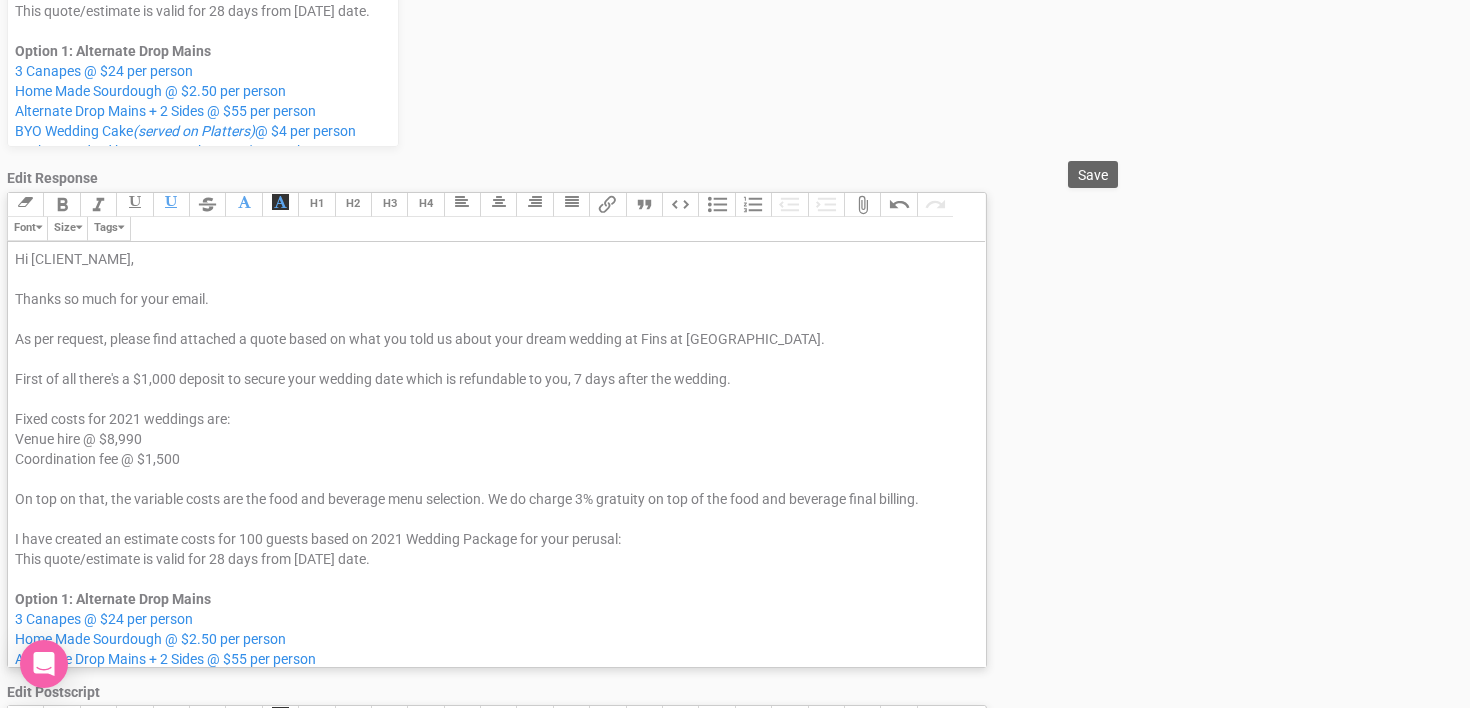 click on "Hi [CLIENT_NAME], Thanks so much for your email.  As per request, please find attached a quote based on what you told us about your dream wedding at Fins at Plantation House. First of all there's a $1,000 deposit to secure your wedding date which is refundable to you, 7 days after the wedding." at bounding box center [493, 319] 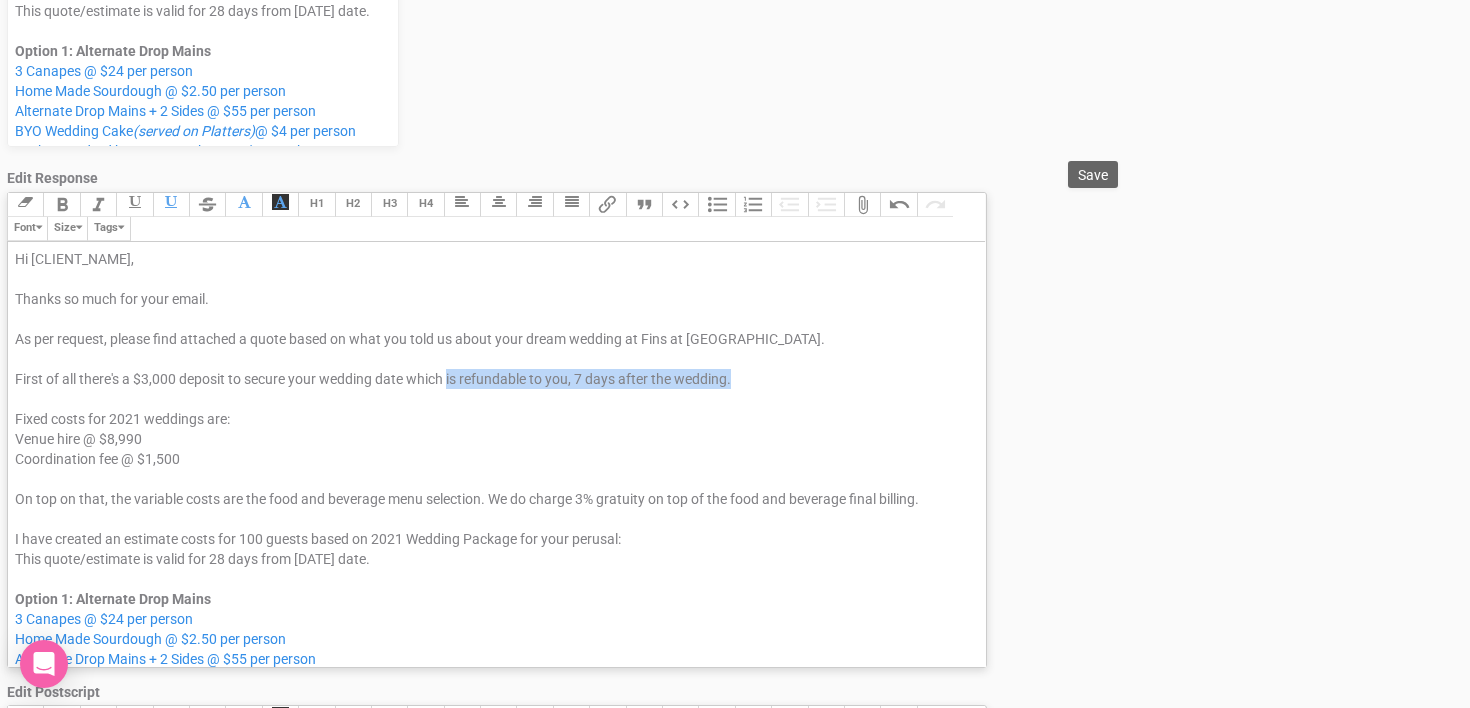 drag, startPoint x: 449, startPoint y: 379, endPoint x: 736, endPoint y: 373, distance: 287.0627 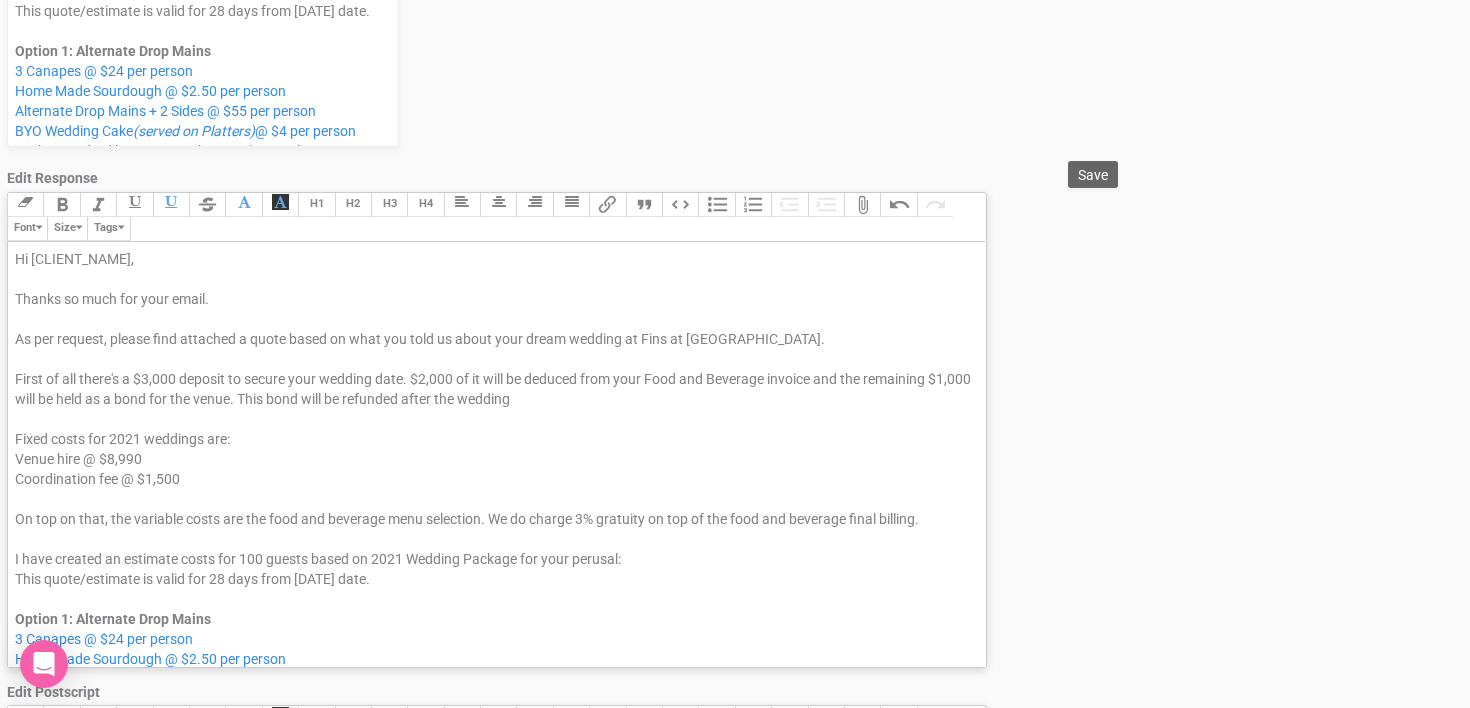 drag, startPoint x: 452, startPoint y: 399, endPoint x: 590, endPoint y: 395, distance: 138.05795 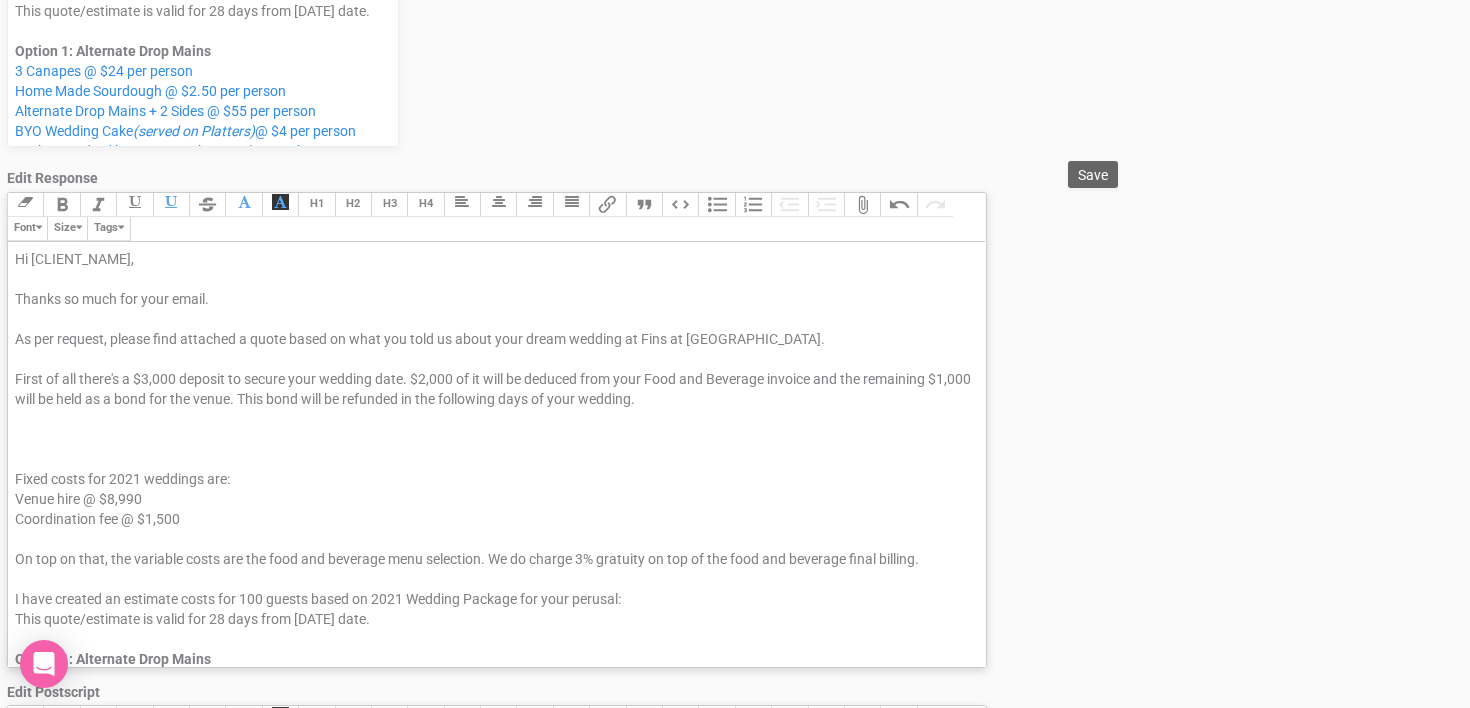paste on "<div>Hi [CLIENT_NAME],<br><br>Thanks so much for your email.&nbsp;<br><br>As per request, please find attached a quote based on what you told us about your dream wedding at Fins at Plantation House.<br><br>First of all there's a $3,000 deposit to secure your wedding date. $2,000 of it will be deduced from your Food and Beverage invoice and the remaining $1,000 will be held as a bond for the venue. This bond will be refunded in the following days of your wedding.<br><br><span style="background-color: rgb(255, 255, 255); font-family: Roboto, Helvetica, Arial, sans-serif; font-size: 14px; color: rgb(85, 85, 85); text-decoration-color: initial;">As mentioned, please see attached a quote. It is best to open the package up and cross reference anything you want to add or subtract to this as it's itemised.</span></div><div><br></div><div>Fixed costs for 2021 weddings are:</div><div>Venue hire @ $8,990&nbsp;</div><div>Coordination fee @ $1,500&nbsp;</div><div><br></div><div>On top on that, the variable costs are th..." 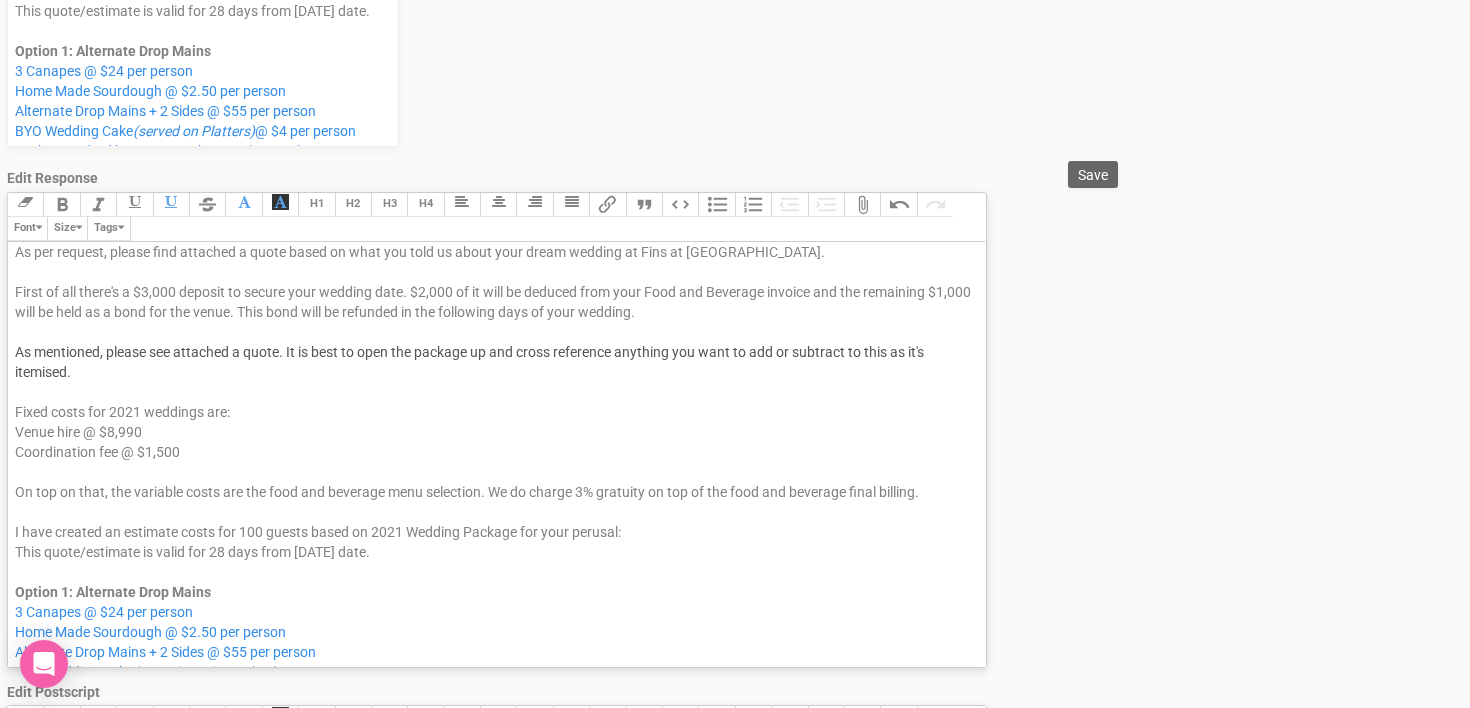 scroll, scrollTop: 92, scrollLeft: 0, axis: vertical 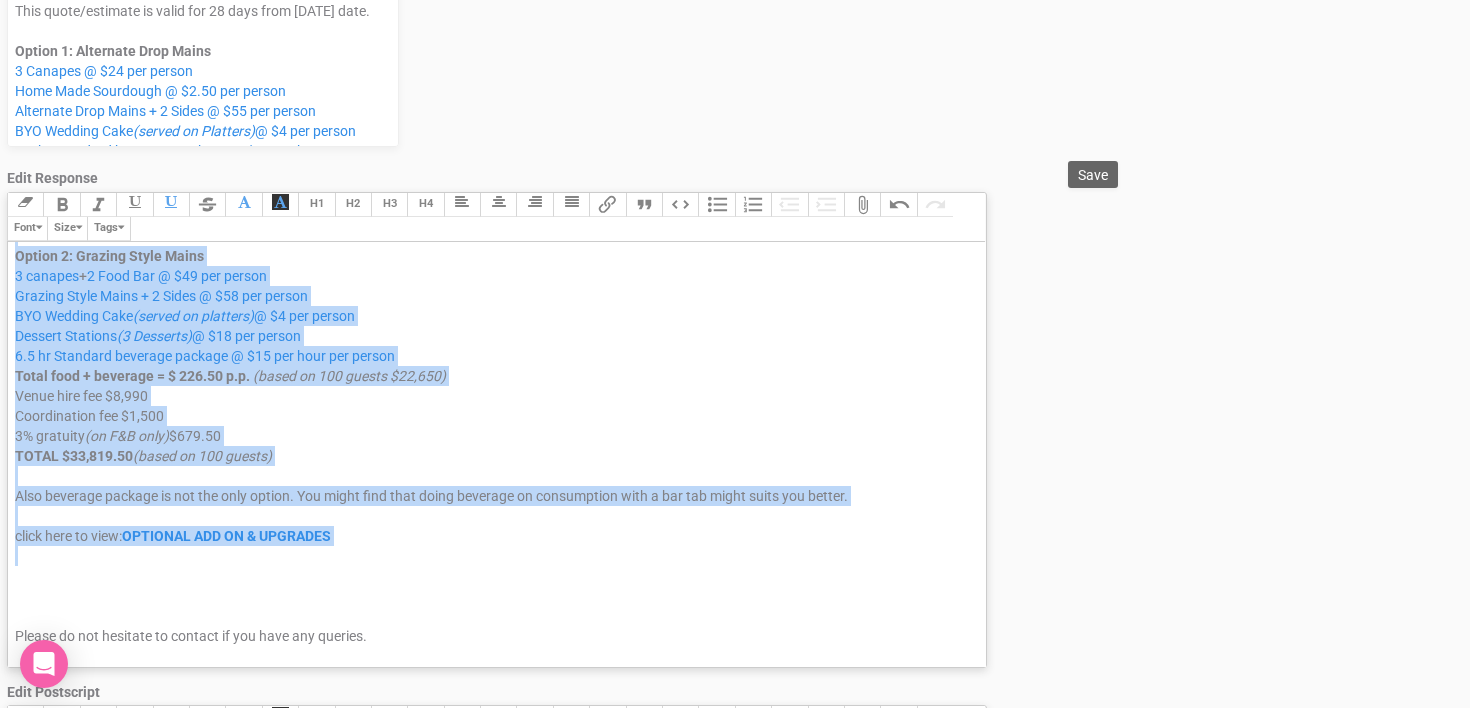 drag, startPoint x: 17, startPoint y: 489, endPoint x: 383, endPoint y: 702, distance: 423.46783 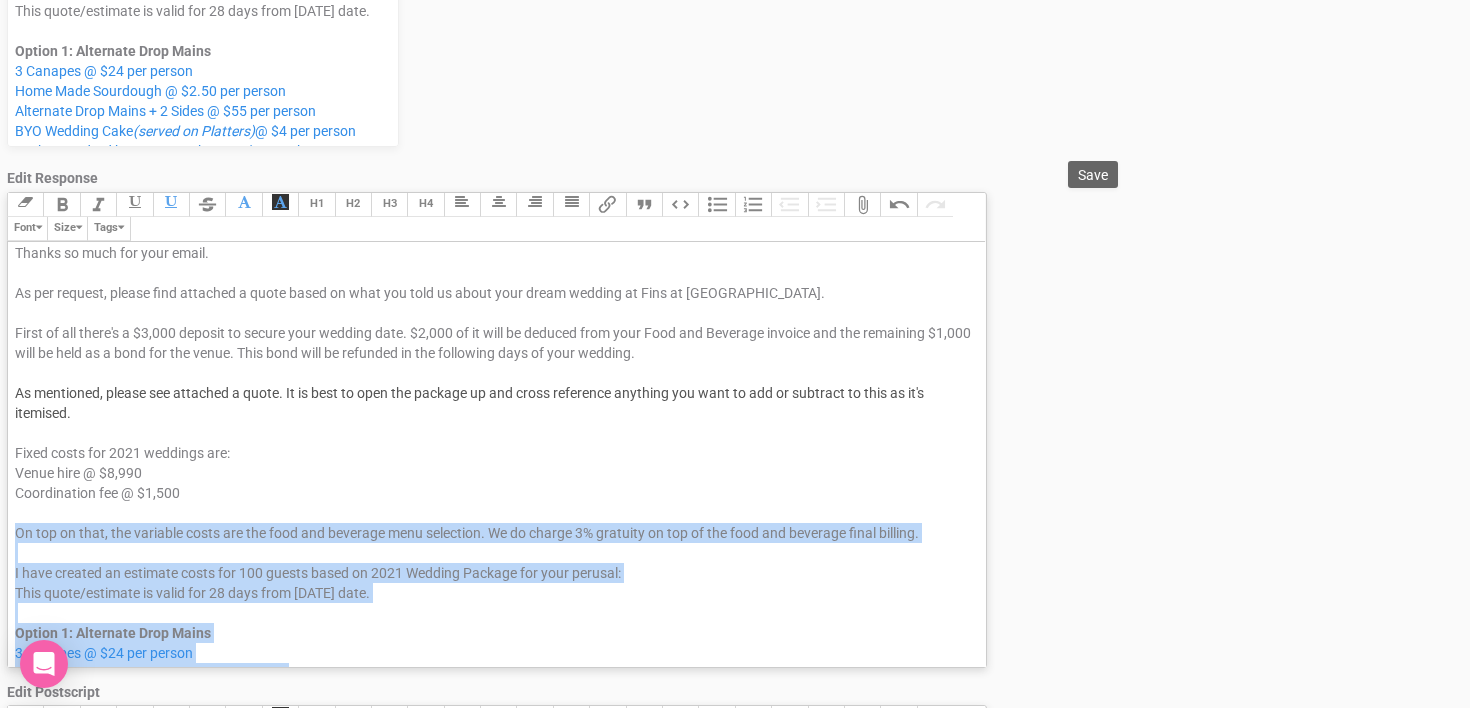 scroll, scrollTop: 0, scrollLeft: 0, axis: both 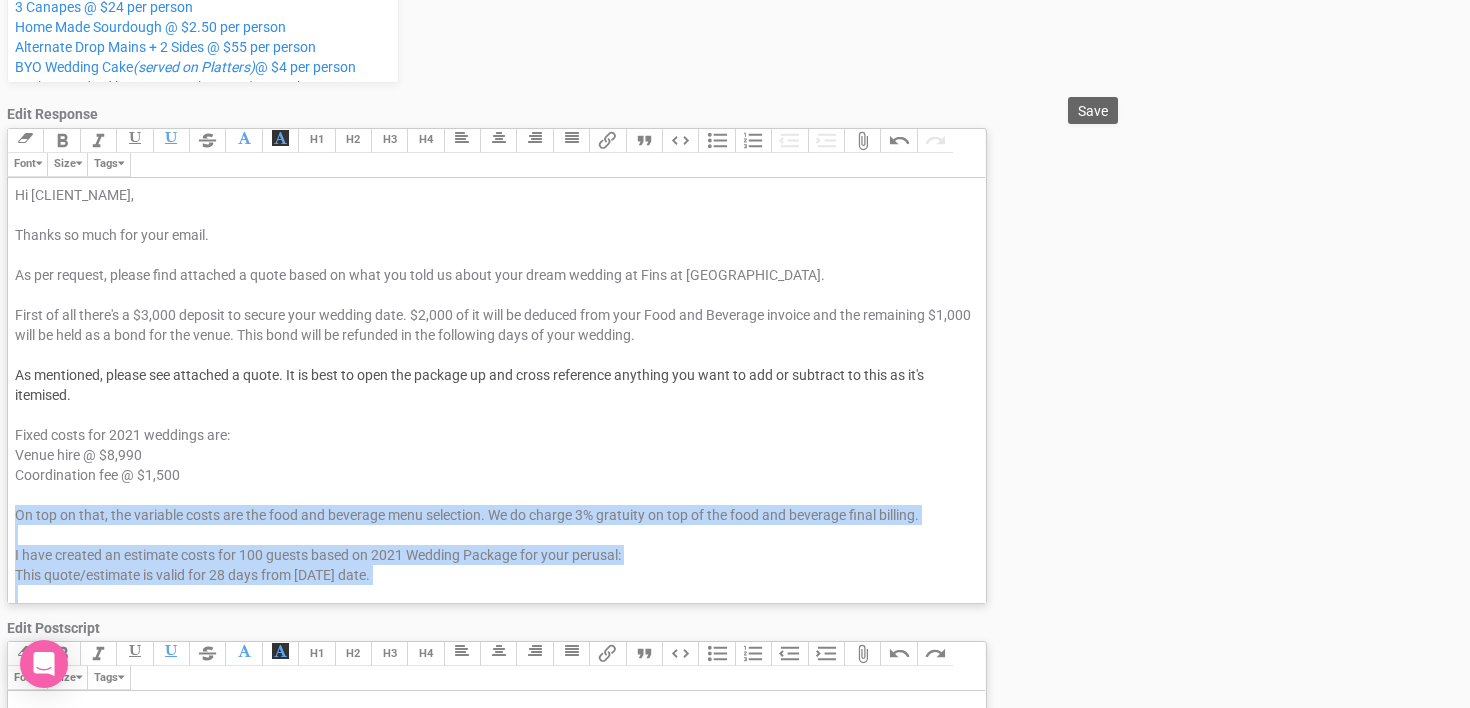 click on "On top on that, the variable costs are the food and beverage menu selection. We do charge 3% gratuity on top of the food and beverage final billing." at bounding box center [493, 515] 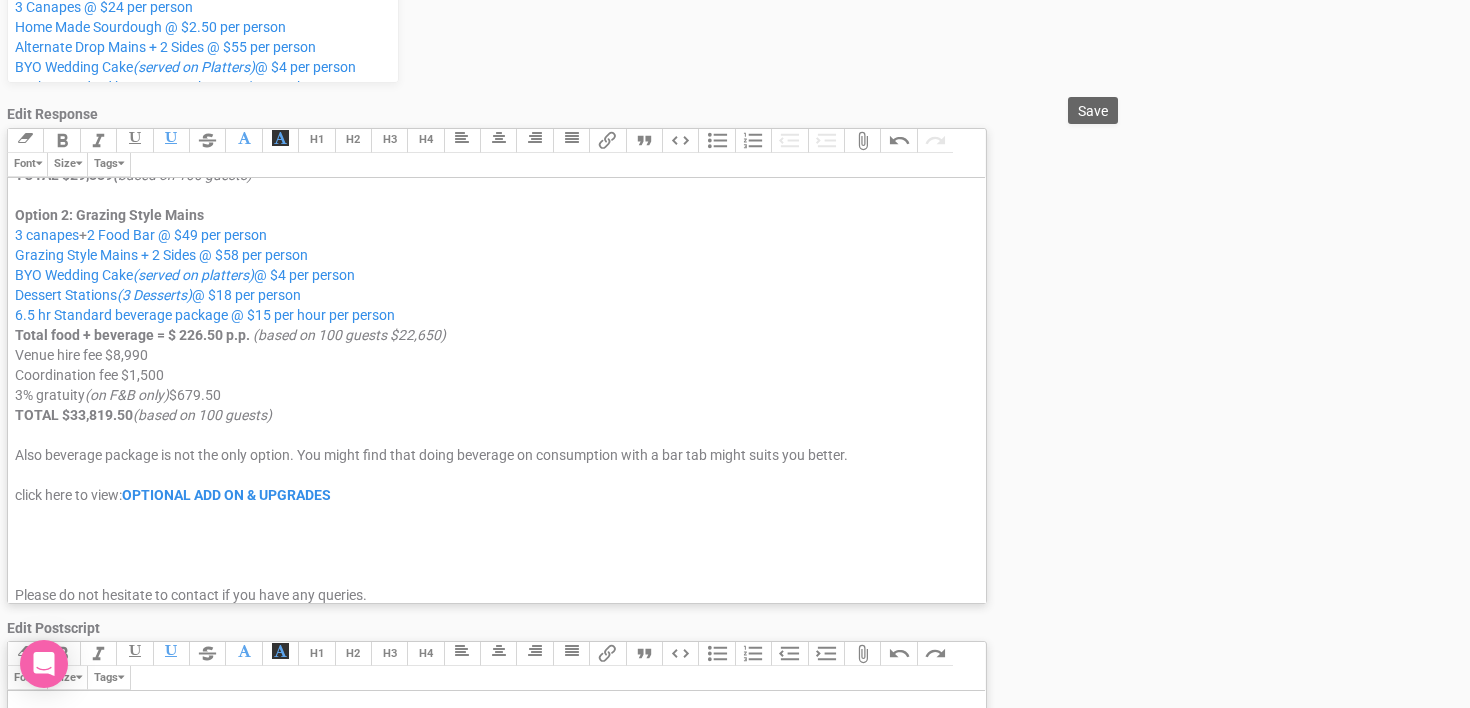 scroll, scrollTop: 696, scrollLeft: 0, axis: vertical 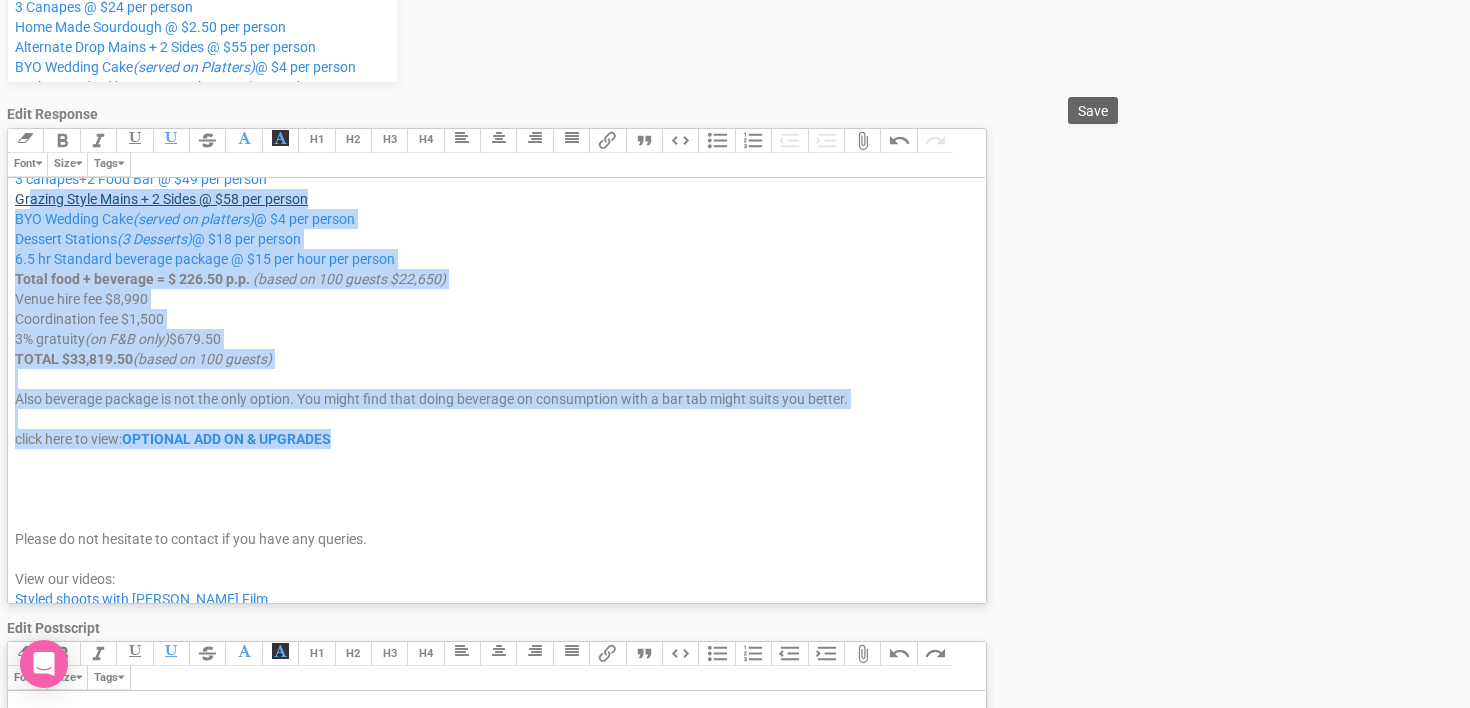 drag, startPoint x: 365, startPoint y: 439, endPoint x: 27, endPoint y: 197, distance: 415.7018 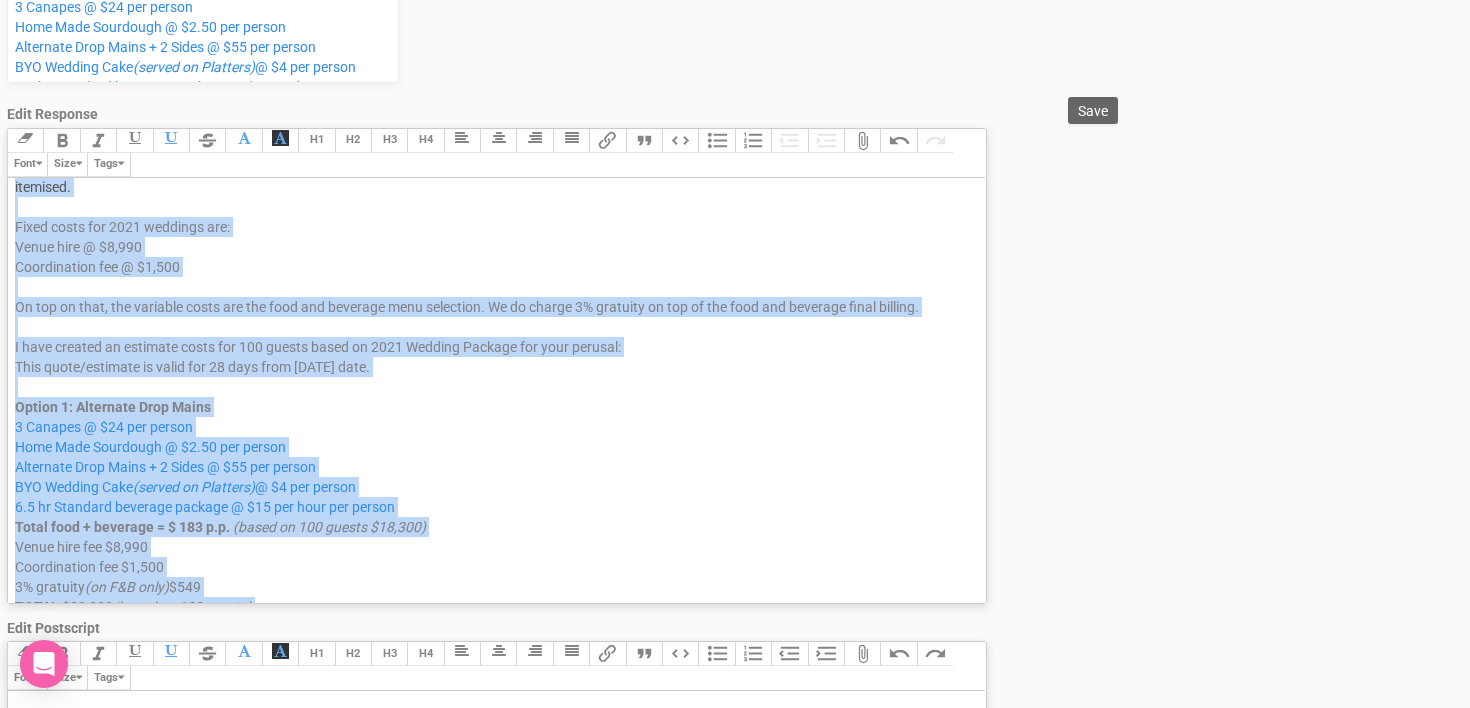 scroll, scrollTop: 0, scrollLeft: 0, axis: both 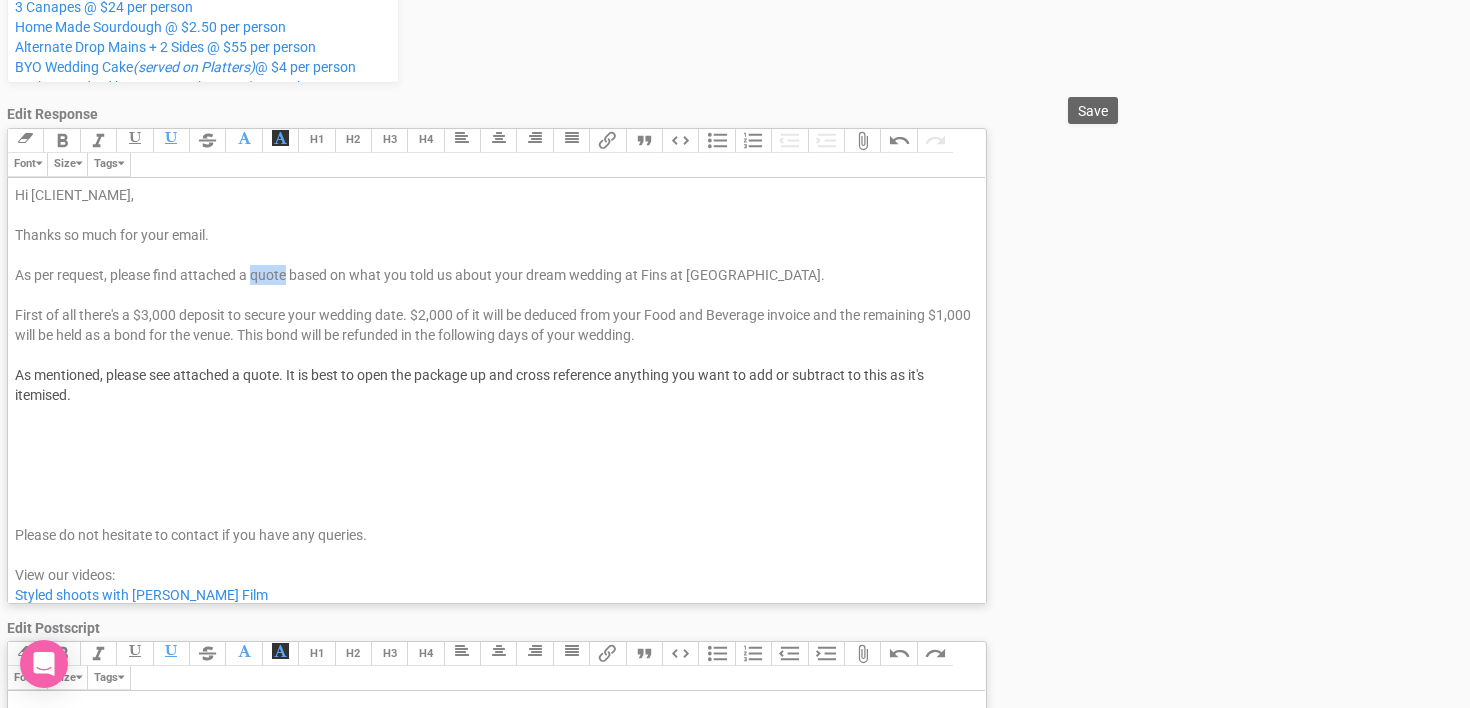 drag, startPoint x: 253, startPoint y: 274, endPoint x: 287, endPoint y: 266, distance: 34.928497 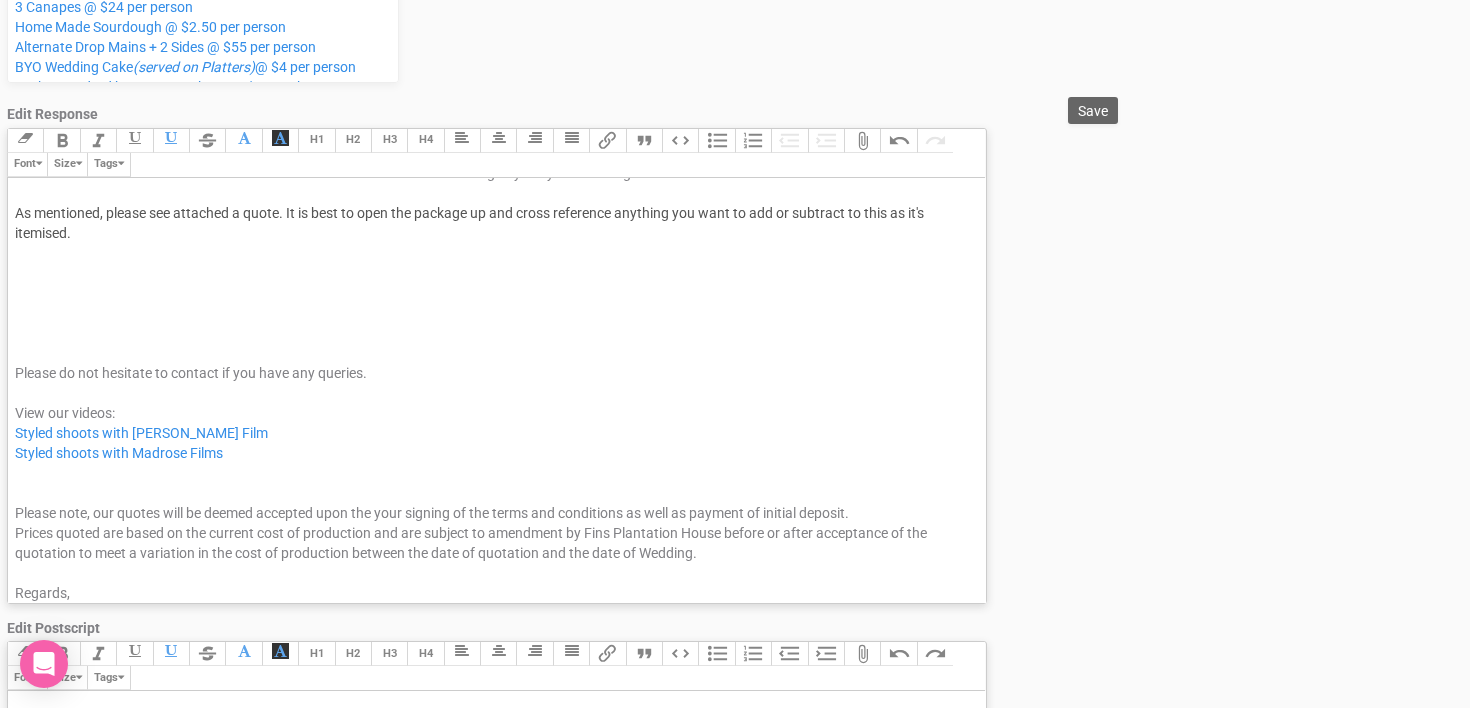 scroll, scrollTop: 169, scrollLeft: 0, axis: vertical 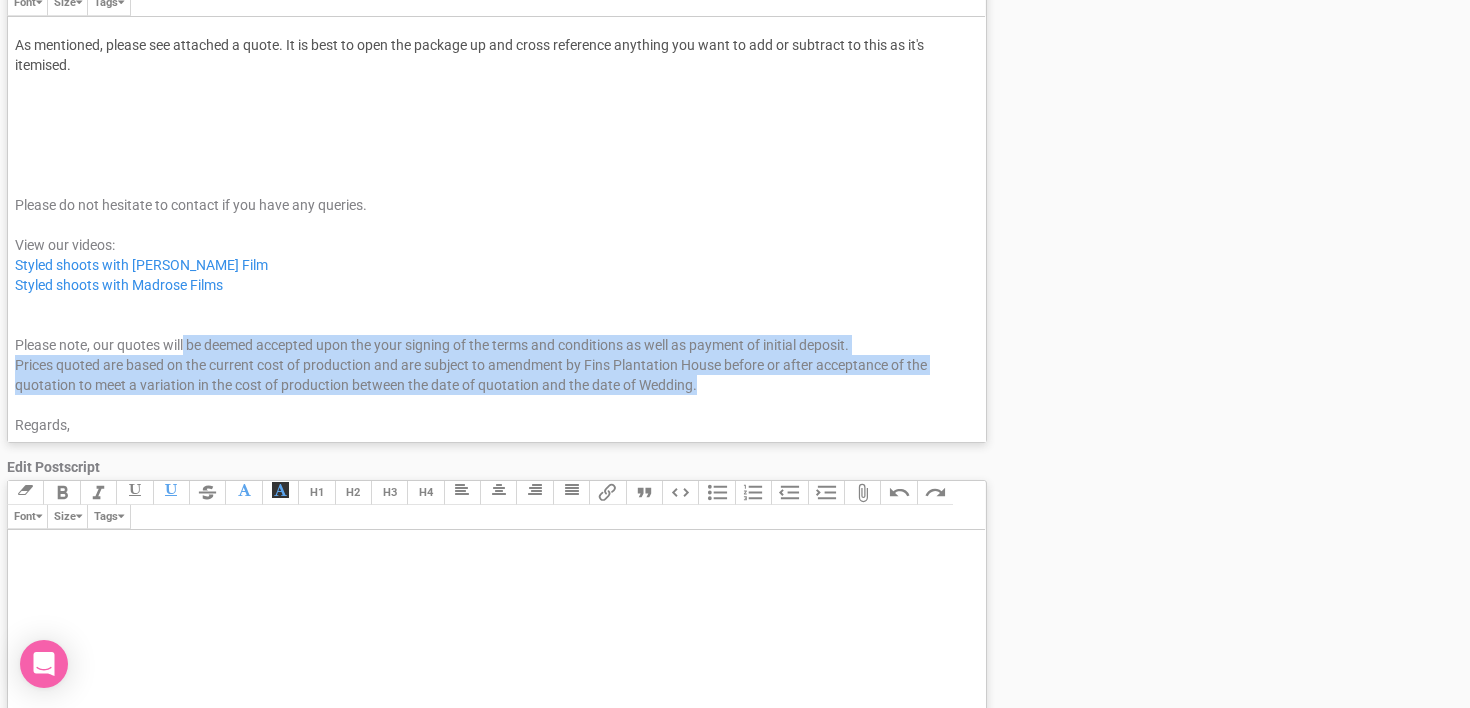 drag, startPoint x: 700, startPoint y: 383, endPoint x: 188, endPoint y: 347, distance: 513.26404 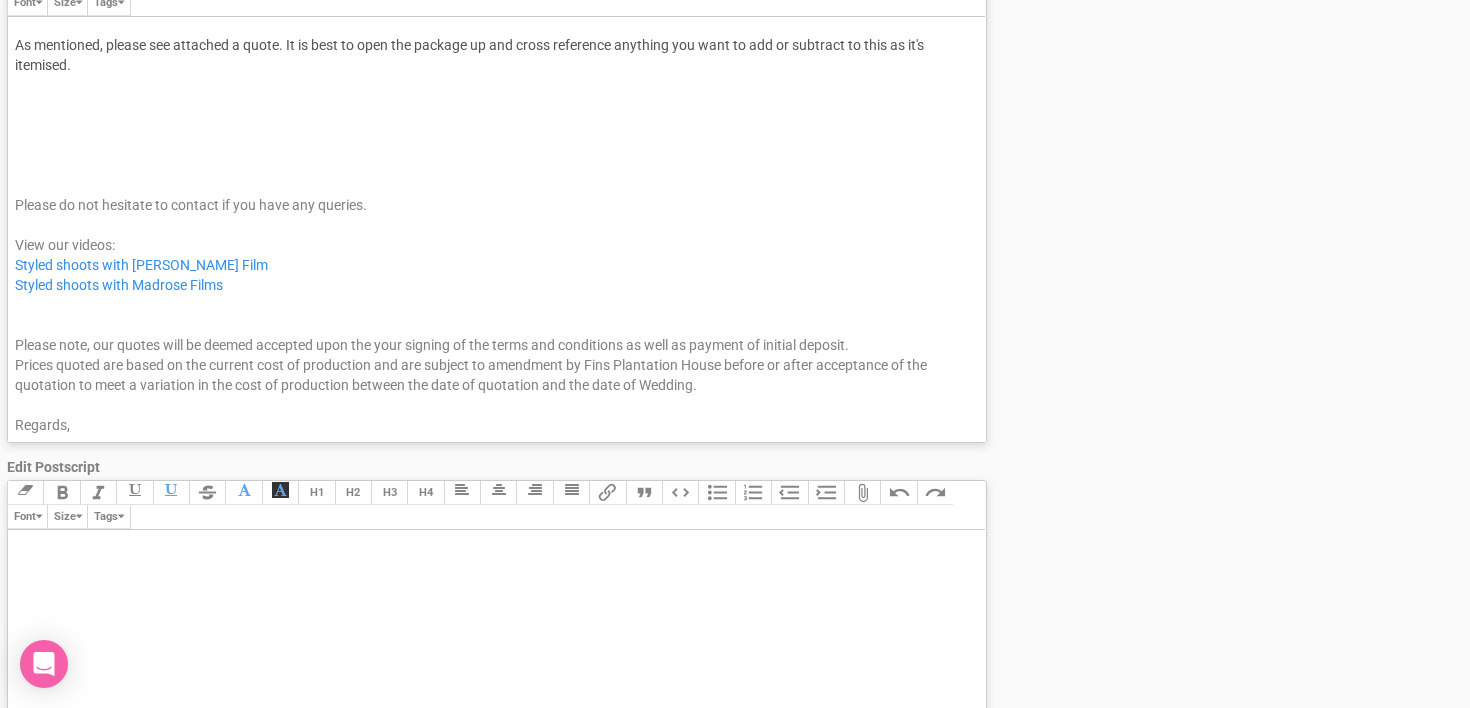 click on "Please note, our quotes will be deemed accepted upon the your signing of the terms and conditions as well as payment of initial deposit.  Prices quoted are based on the current cost of production and are subject to amendment by Fins Plantation House before or after acceptance of the quotation to meet a variation in the cost of production between the date of quotation and the date of Wedding. Regards," at bounding box center (493, 365) 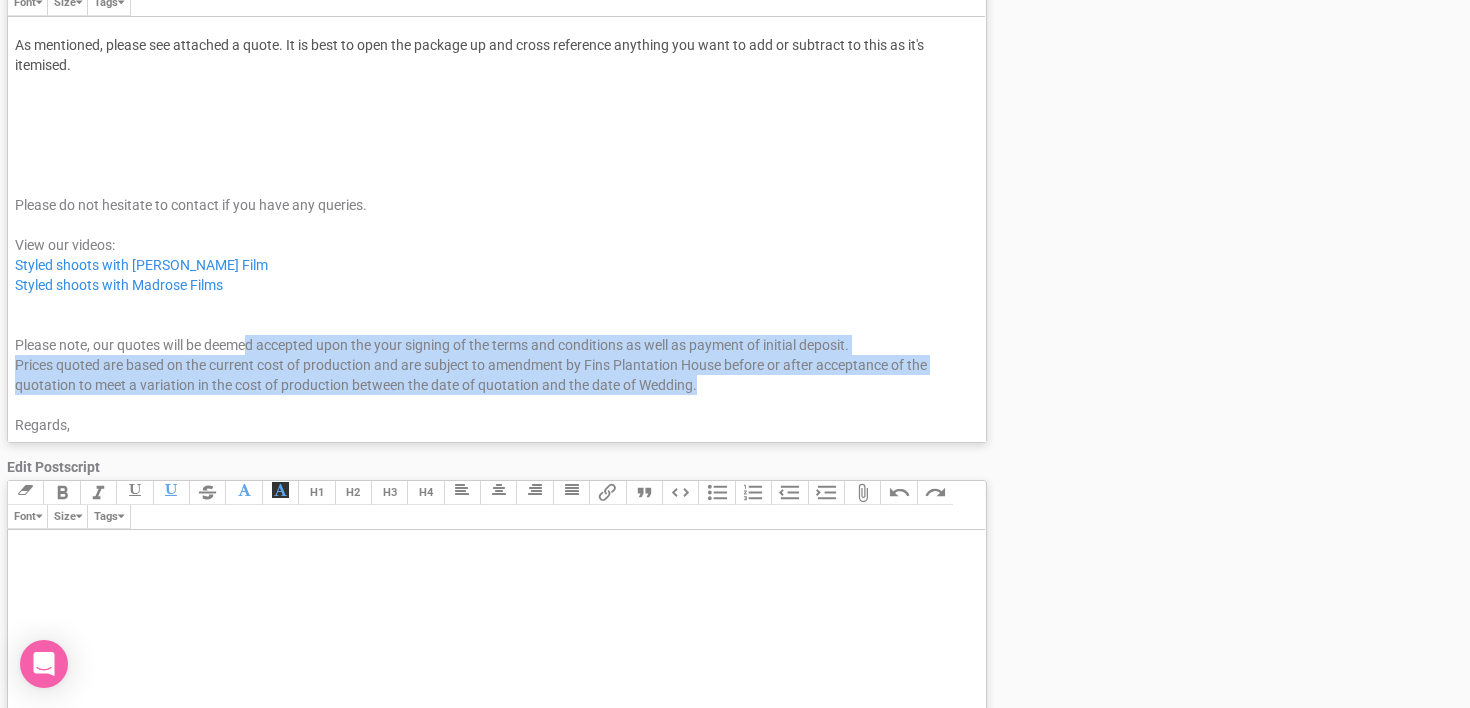 drag, startPoint x: 711, startPoint y: 387, endPoint x: 249, endPoint y: 353, distance: 463.2494 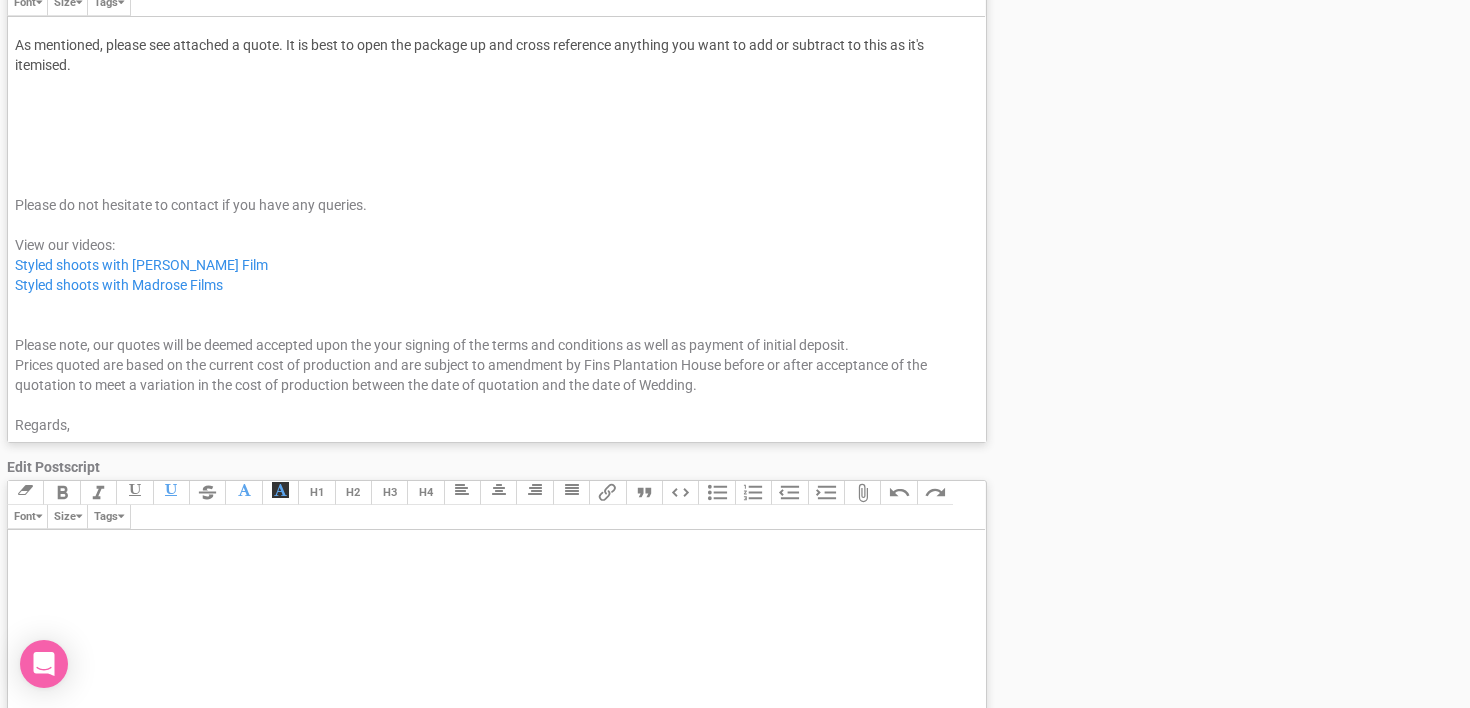 click on "Please note, our quotes will be deemed accepted upon the your signing of the terms and conditions as well as payment of initial deposit.  Prices quoted are based on the current cost of production and are subject to amendment by Fins Plantation House before or after acceptance of the quotation to meet a variation in the cost of production between the date of quotation and the date of Wedding. Regards," at bounding box center [493, 365] 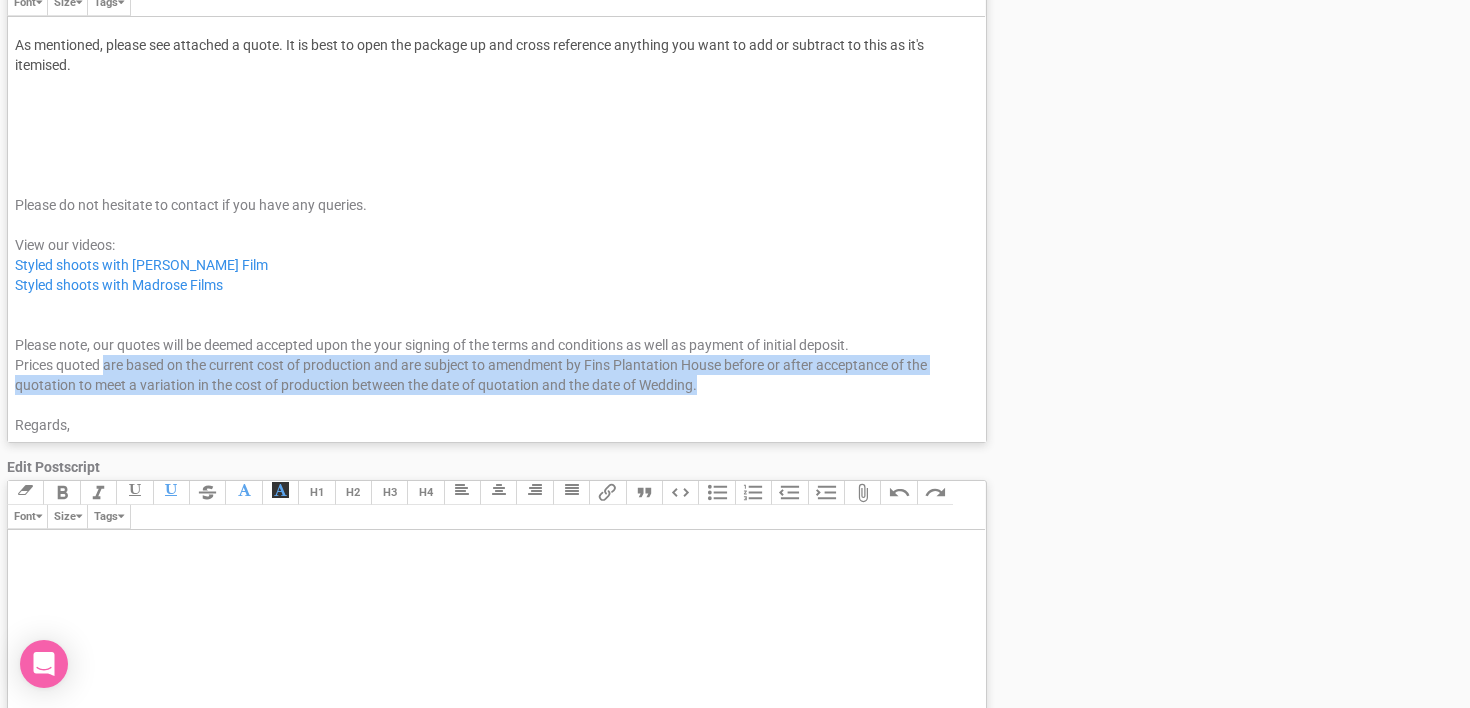 drag, startPoint x: 103, startPoint y: 365, endPoint x: 712, endPoint y: 381, distance: 609.21014 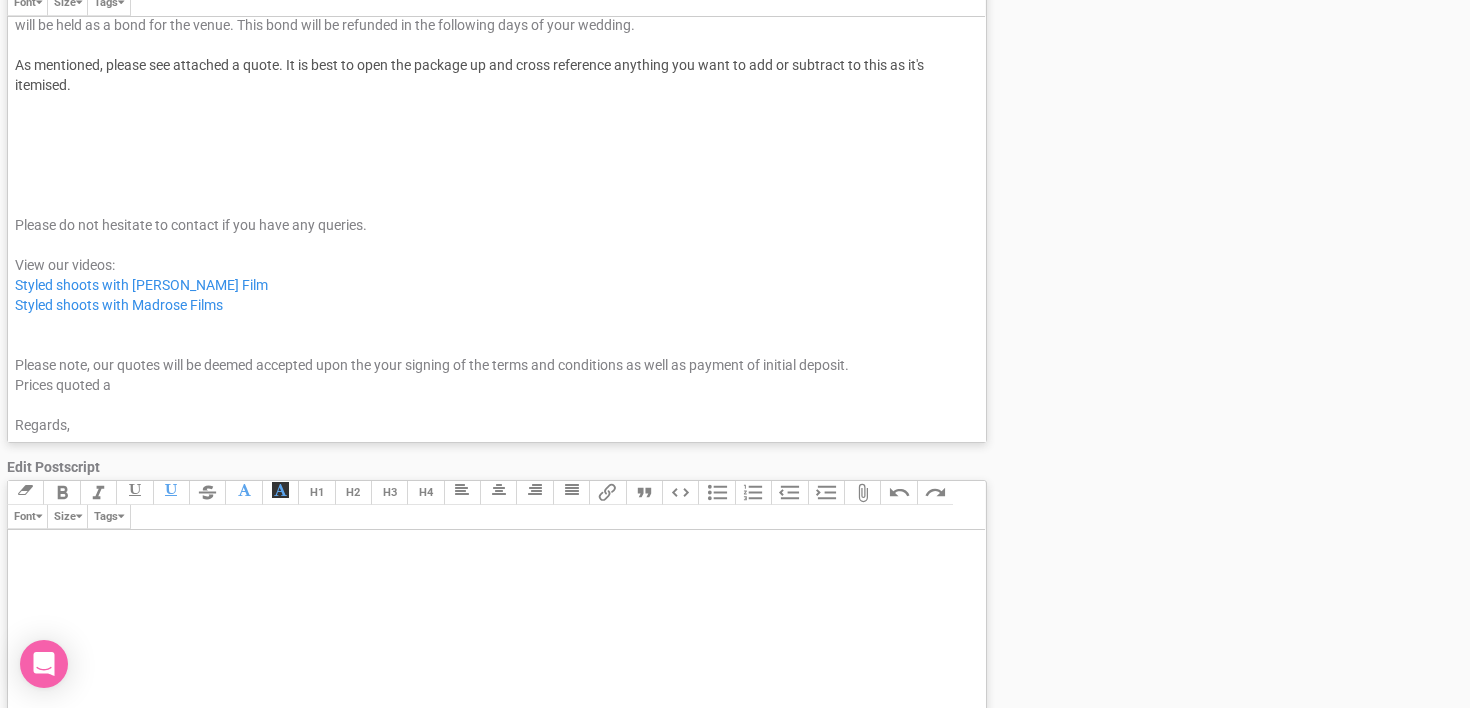 scroll, scrollTop: 149, scrollLeft: 0, axis: vertical 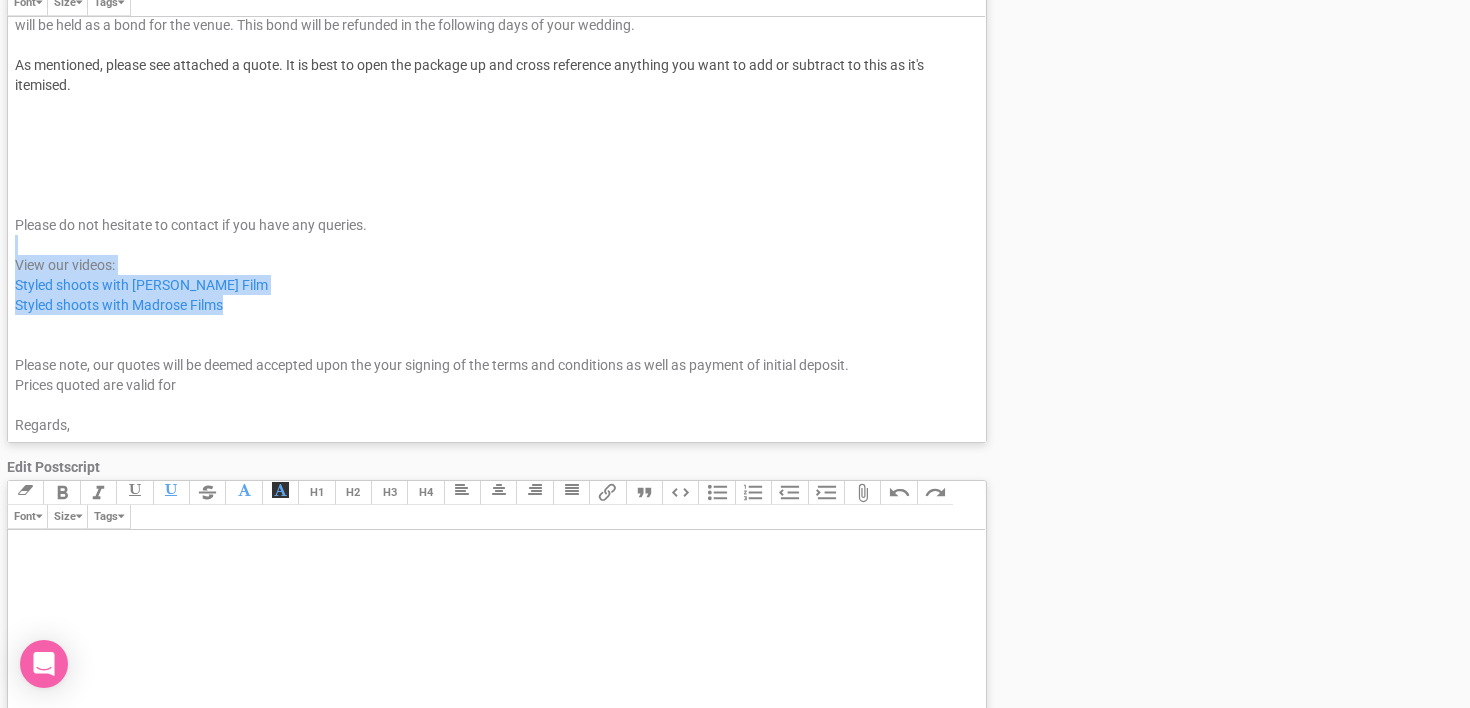 drag, startPoint x: 19, startPoint y: 254, endPoint x: 284, endPoint y: 315, distance: 271.93015 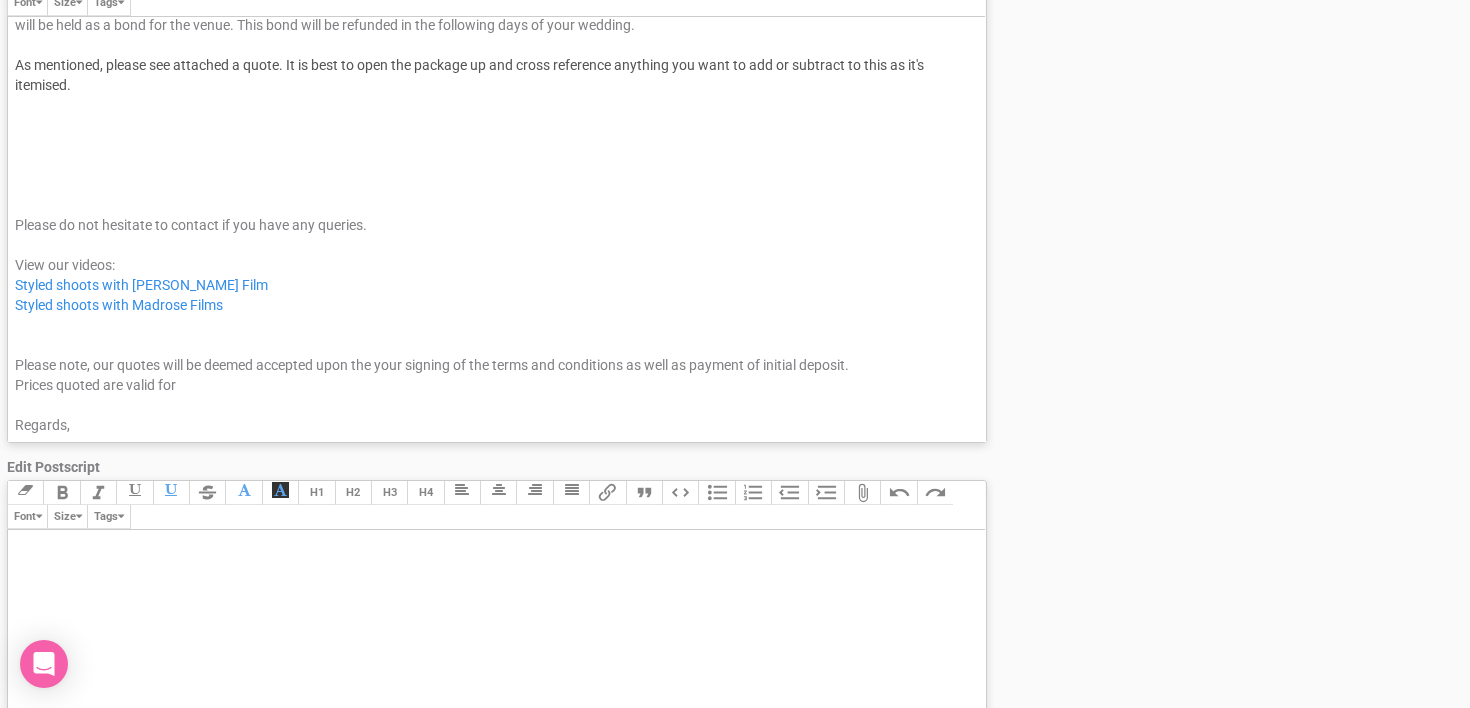 scroll, scrollTop: 69, scrollLeft: 0, axis: vertical 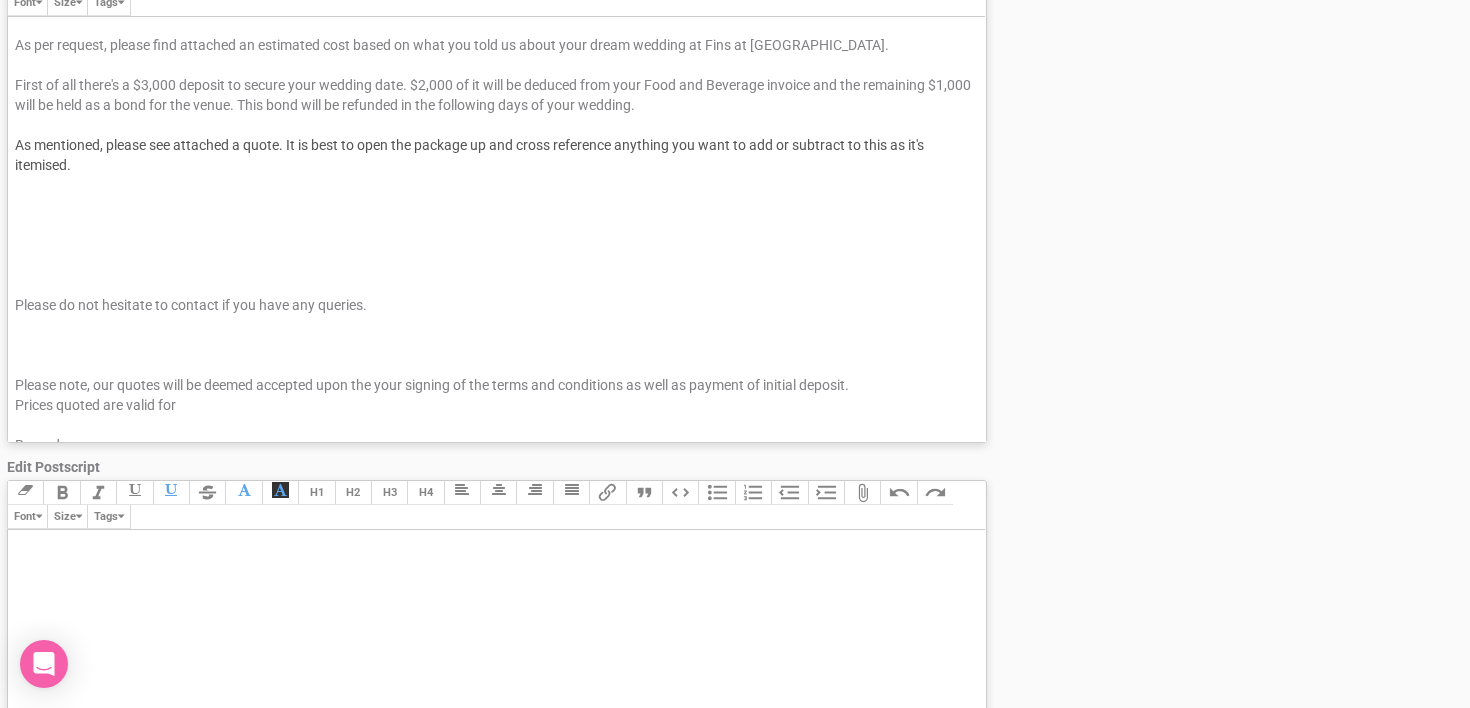 click on "Please note, our quotes will be deemed accepted upon the your signing of the terms and conditions as well as payment of initial deposit.  Prices quoted are valid for  Regards," at bounding box center [493, 395] 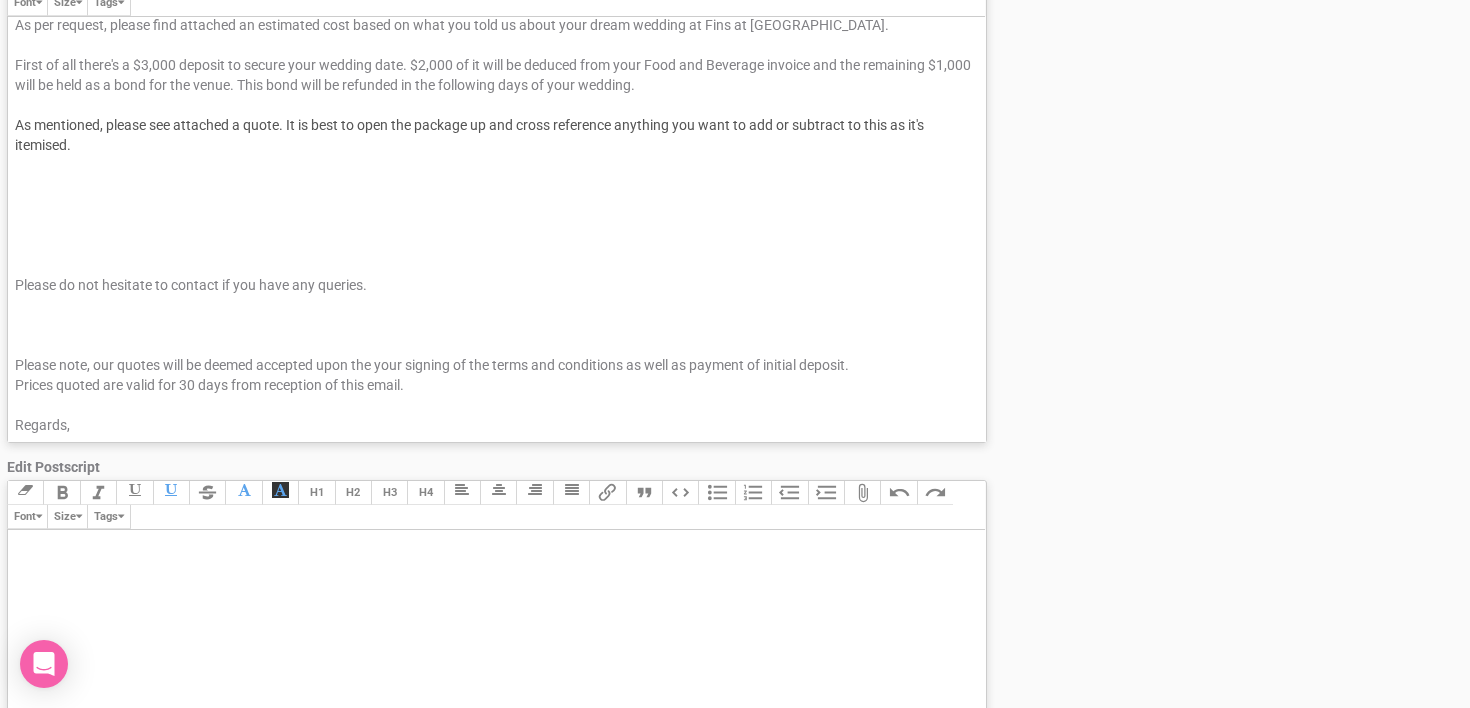 scroll, scrollTop: 87, scrollLeft: 0, axis: vertical 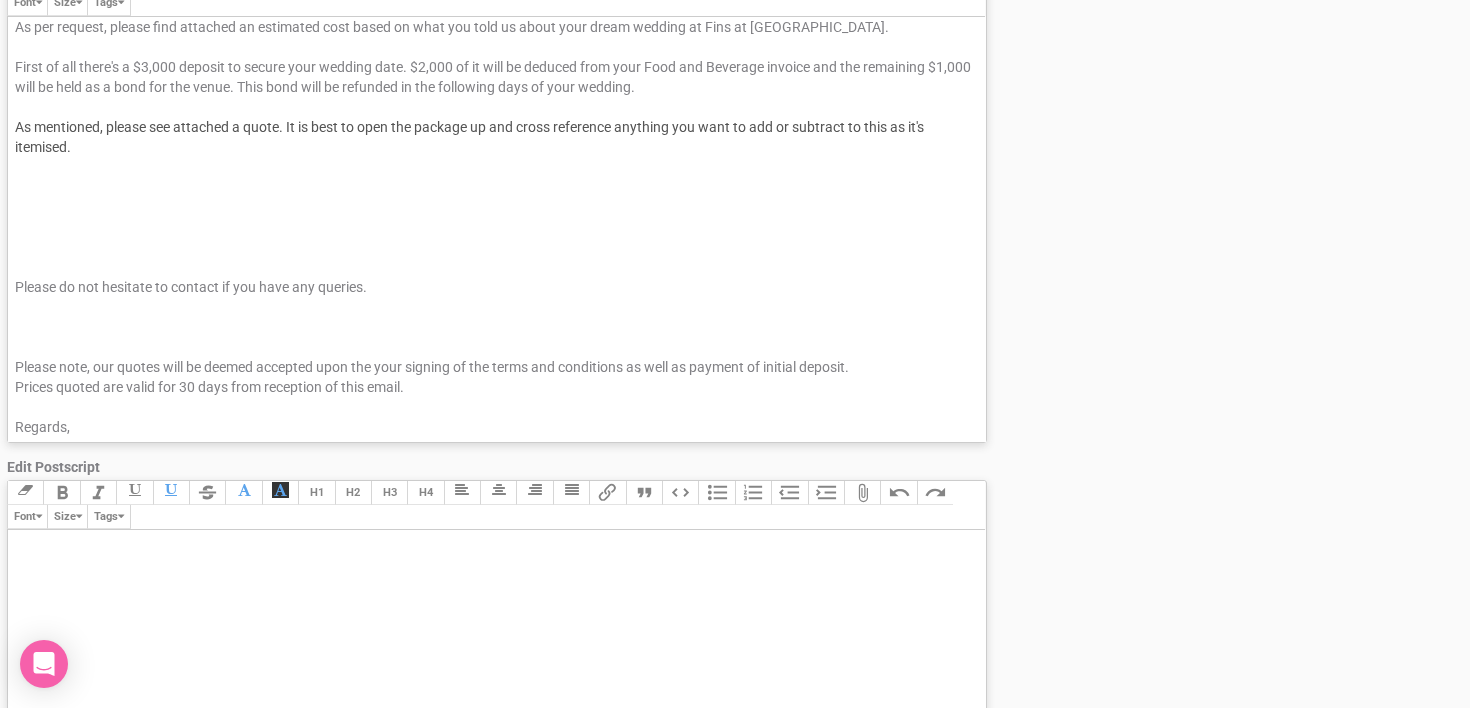 click on "Please note, our quotes will be deemed accepted upon the your signing of the terms and conditions as well as payment of initial deposit.  Prices quoted are valid for 30 days from reception of this email. Regards," at bounding box center (493, 377) 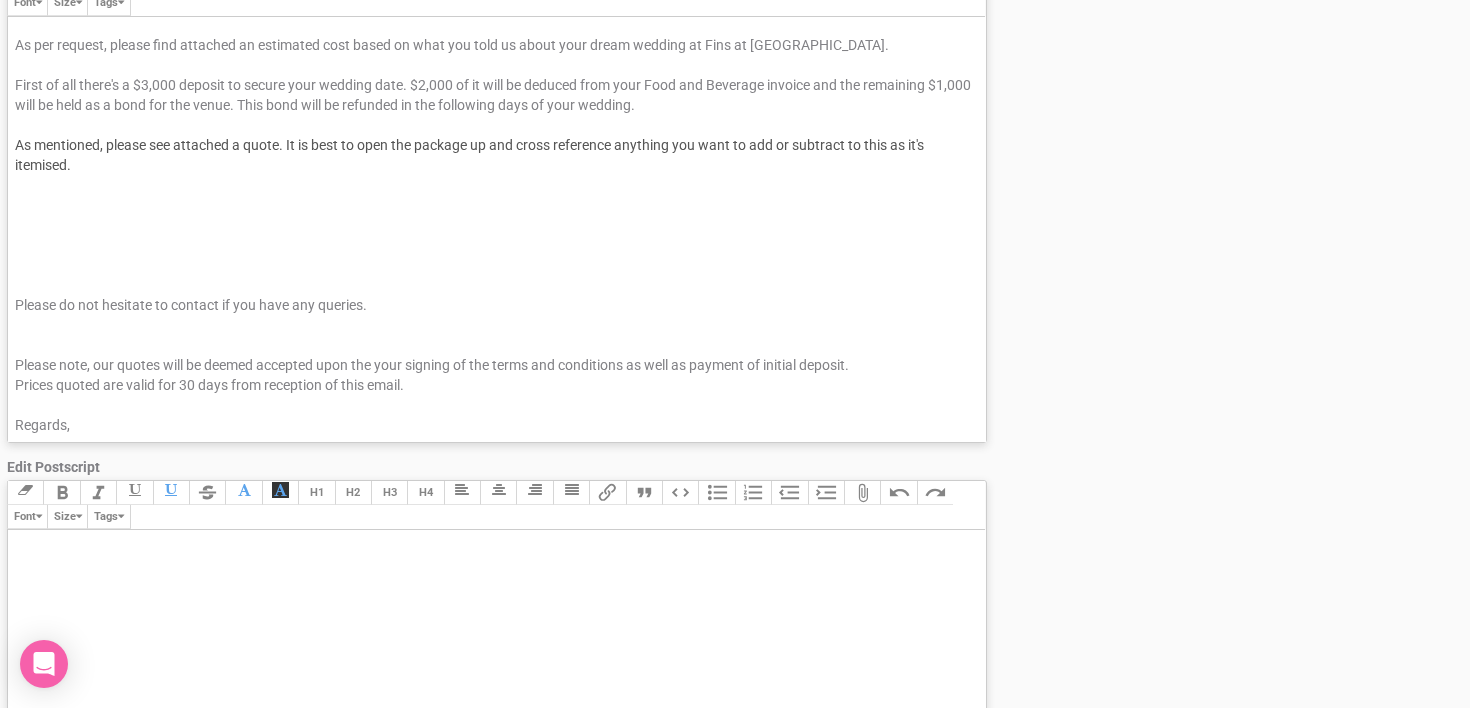 scroll, scrollTop: 49, scrollLeft: 0, axis: vertical 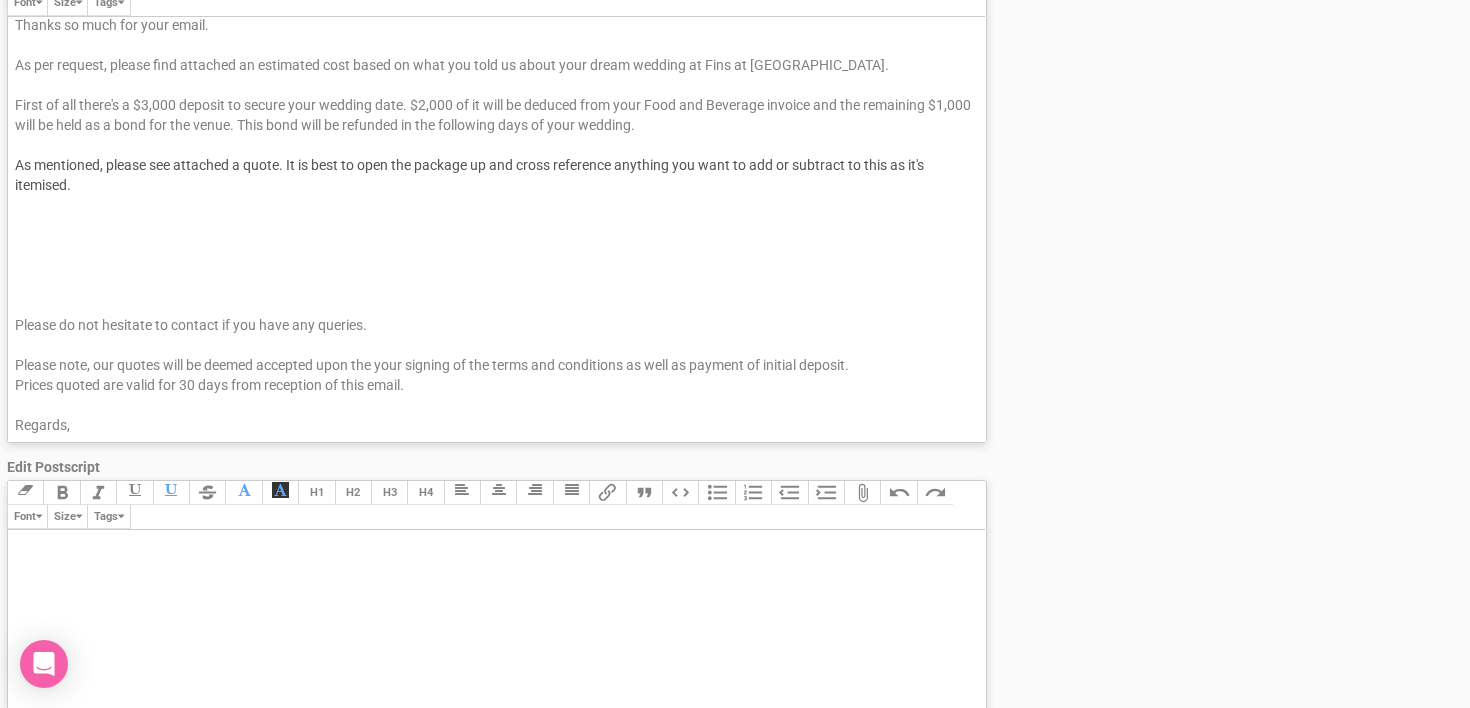 click on "Hi [CLIENT_NAME], Thanks so much for your email.  As per request, please find attached an estimated cost based on what you told us about your dream wedding at Fins at Plantation House. First of all there's a $3,000 deposit to secure your wedding date. $2,000 of it will be deduced from your Food and Beverage invoice and the remaining $1,000 will be held as a bond for the venue. This bond will be refunded in the following days of your wedding. As mentioned, please see attached a quote. It is best to open the package up and cross reference anything you want to add or subtract to this as it's itemised. Please do not hesitate to contact if you have any queries. Please note, our quotes will be deemed accepted upon the your signing of the terms and conditions as well as payment of initial deposit.  Prices quoted are valid for 30 days from reception of this email. Regards," at bounding box center (497, 229) 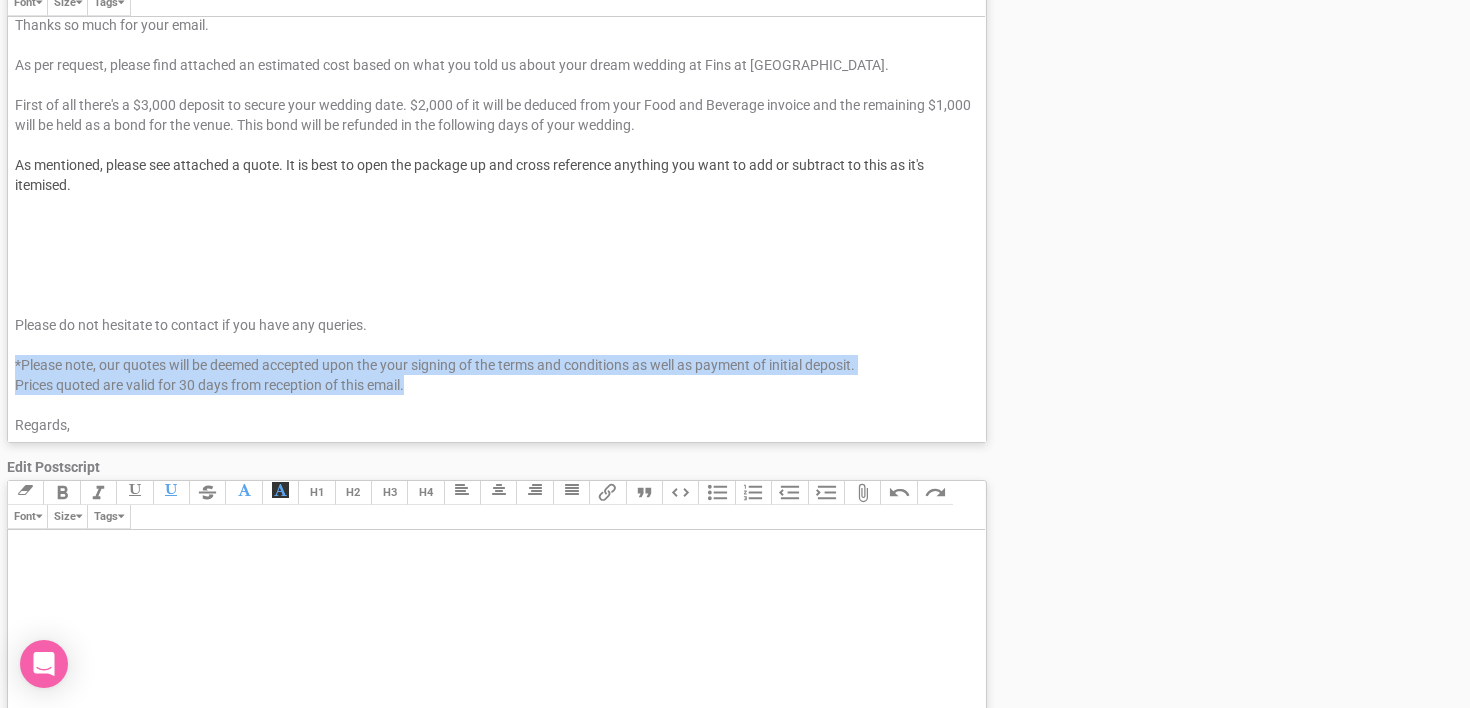 drag, startPoint x: 423, startPoint y: 380, endPoint x: 2, endPoint y: 356, distance: 421.68353 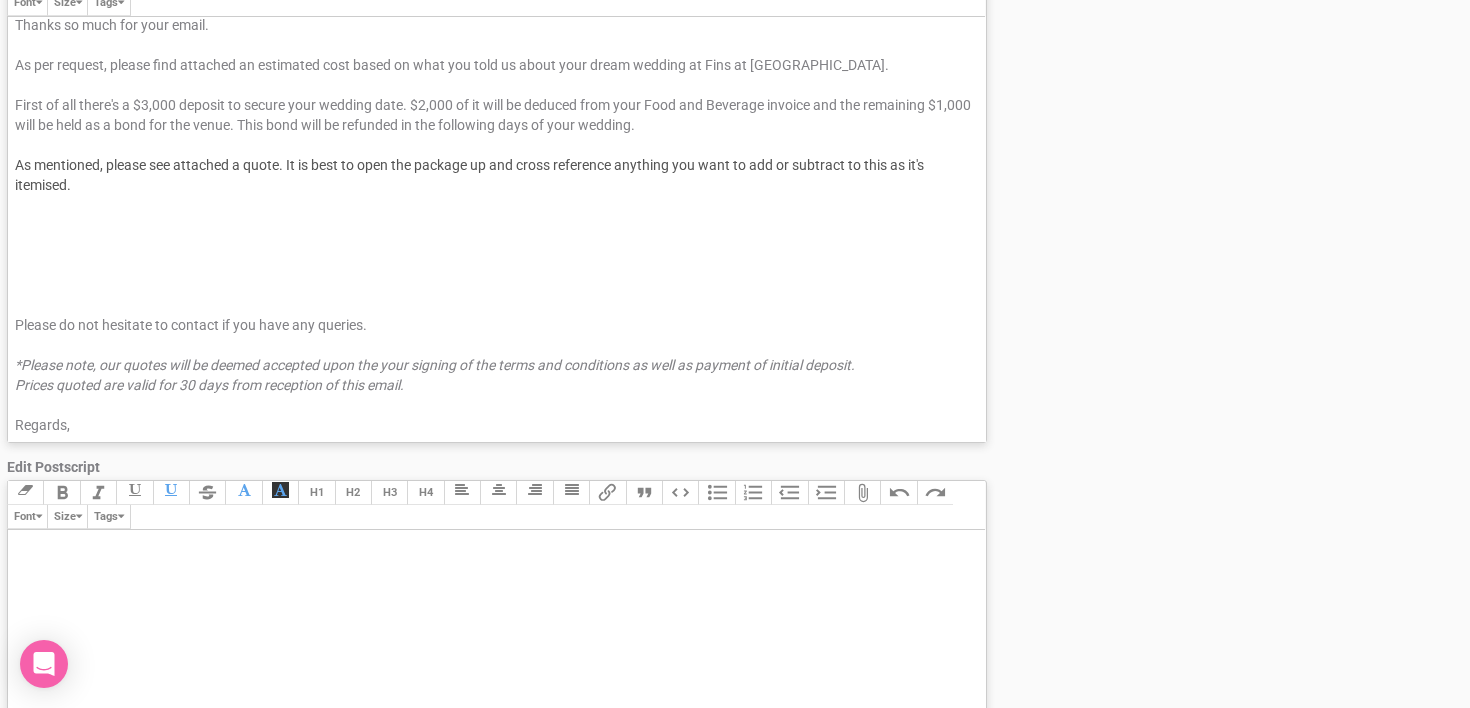 click on "*Please note, our quotes will be deemed accepted upon the your signing of the terms and conditions as well as payment of initial deposit.  Prices quoted are valid for 30 days from reception of this email." at bounding box center (435, 375) 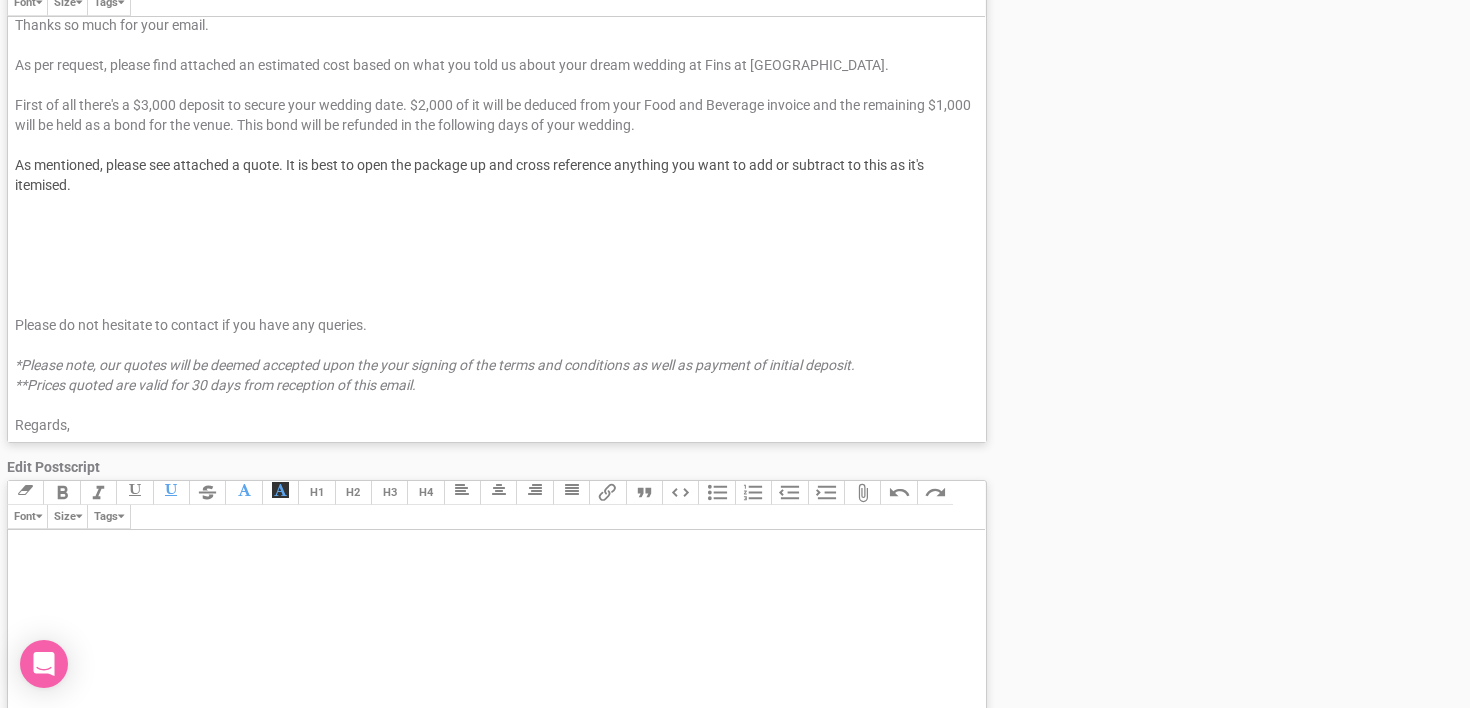 scroll, scrollTop: 0, scrollLeft: 0, axis: both 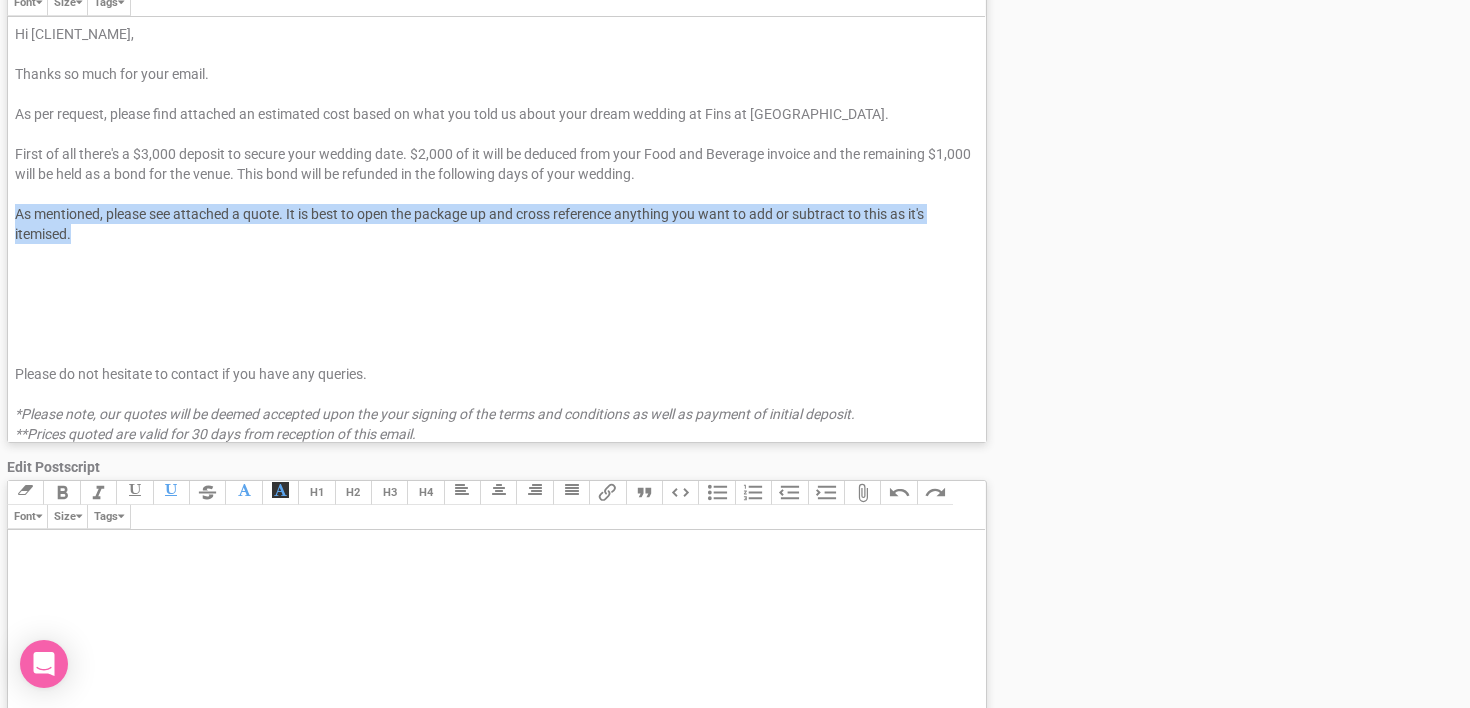 drag, startPoint x: 14, startPoint y: 210, endPoint x: 84, endPoint y: 234, distance: 74 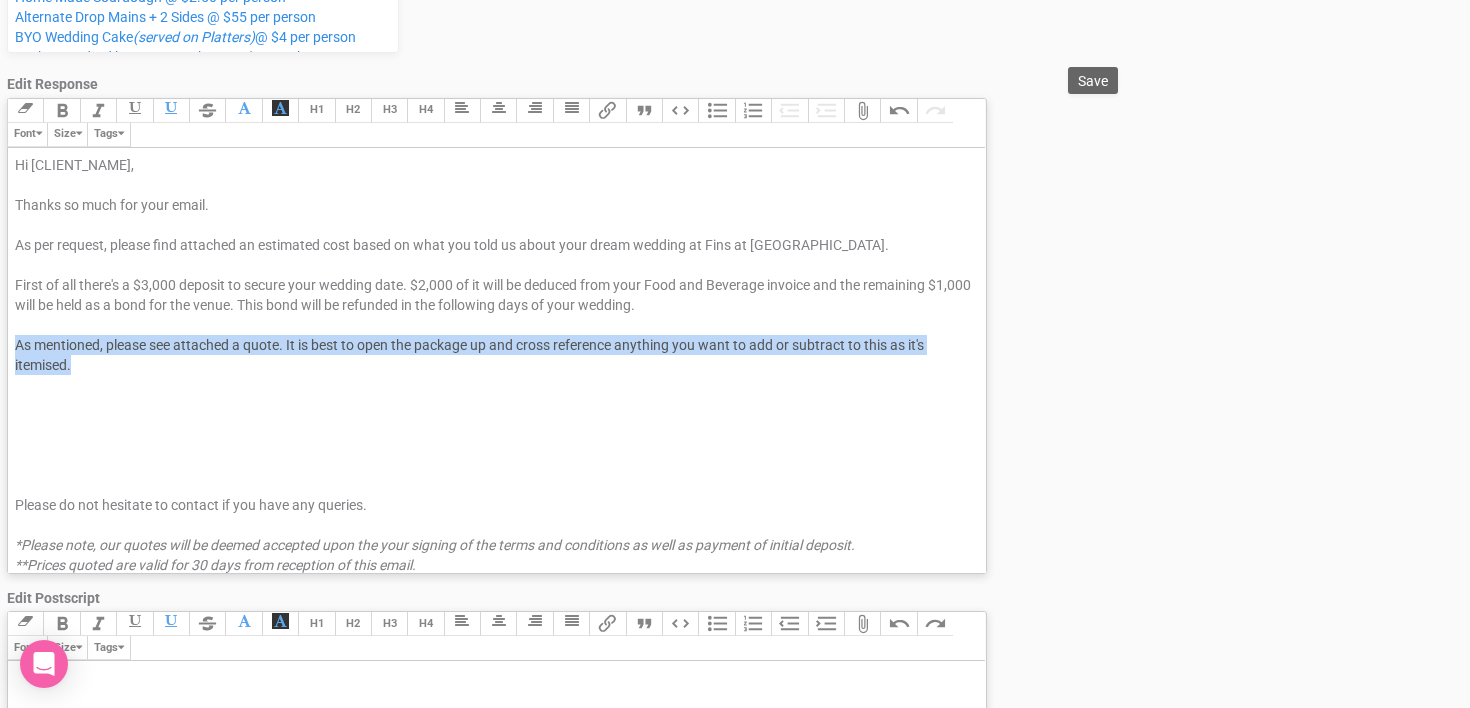 scroll, scrollTop: 547, scrollLeft: 0, axis: vertical 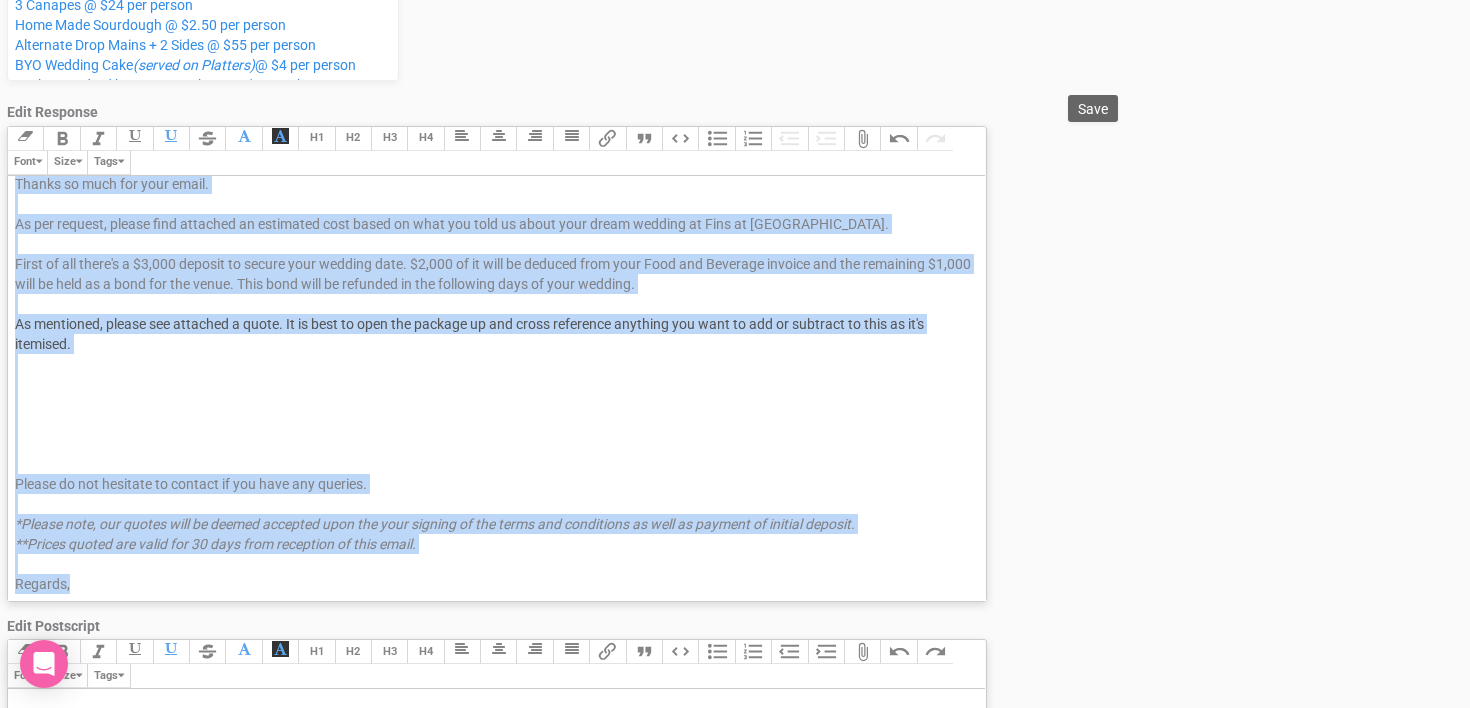 drag, startPoint x: 14, startPoint y: 192, endPoint x: 600, endPoint y: 630, distance: 731.601 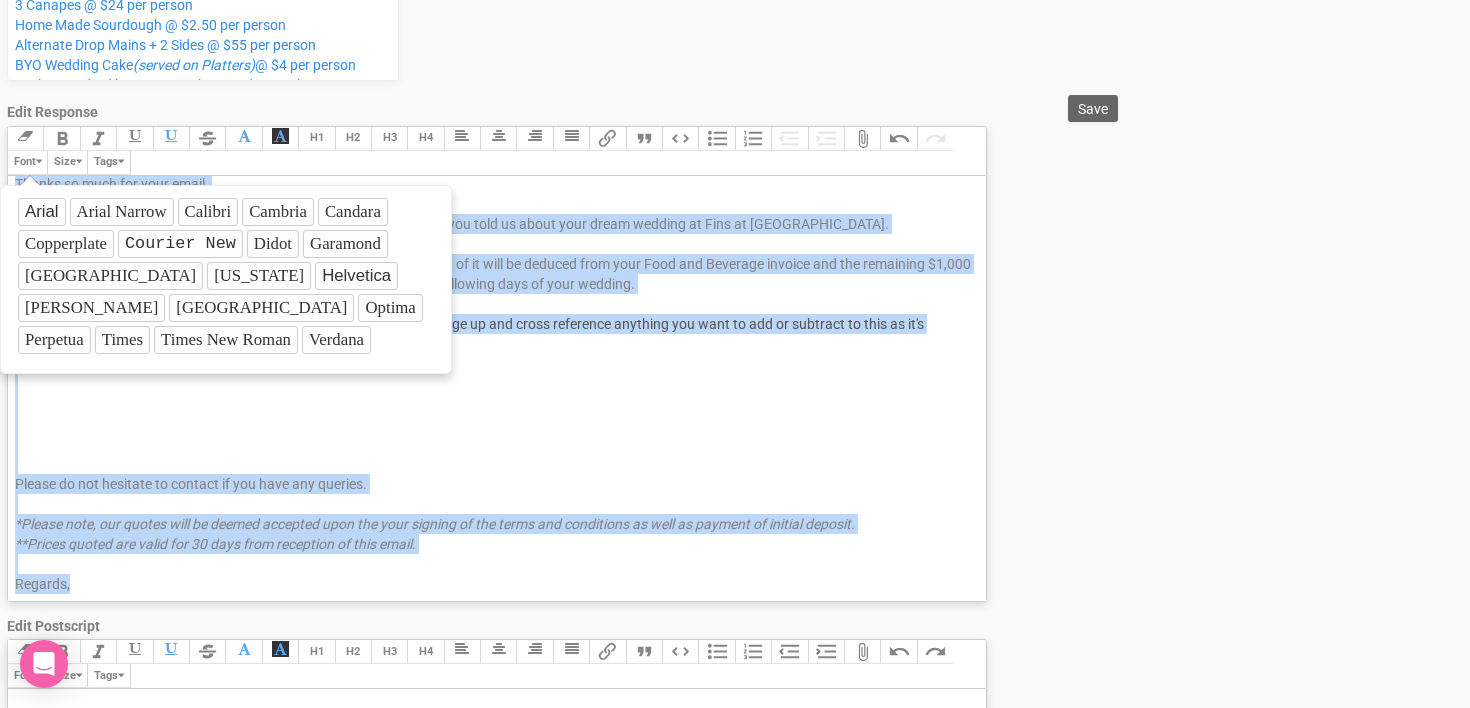click at bounding box center [39, 161] 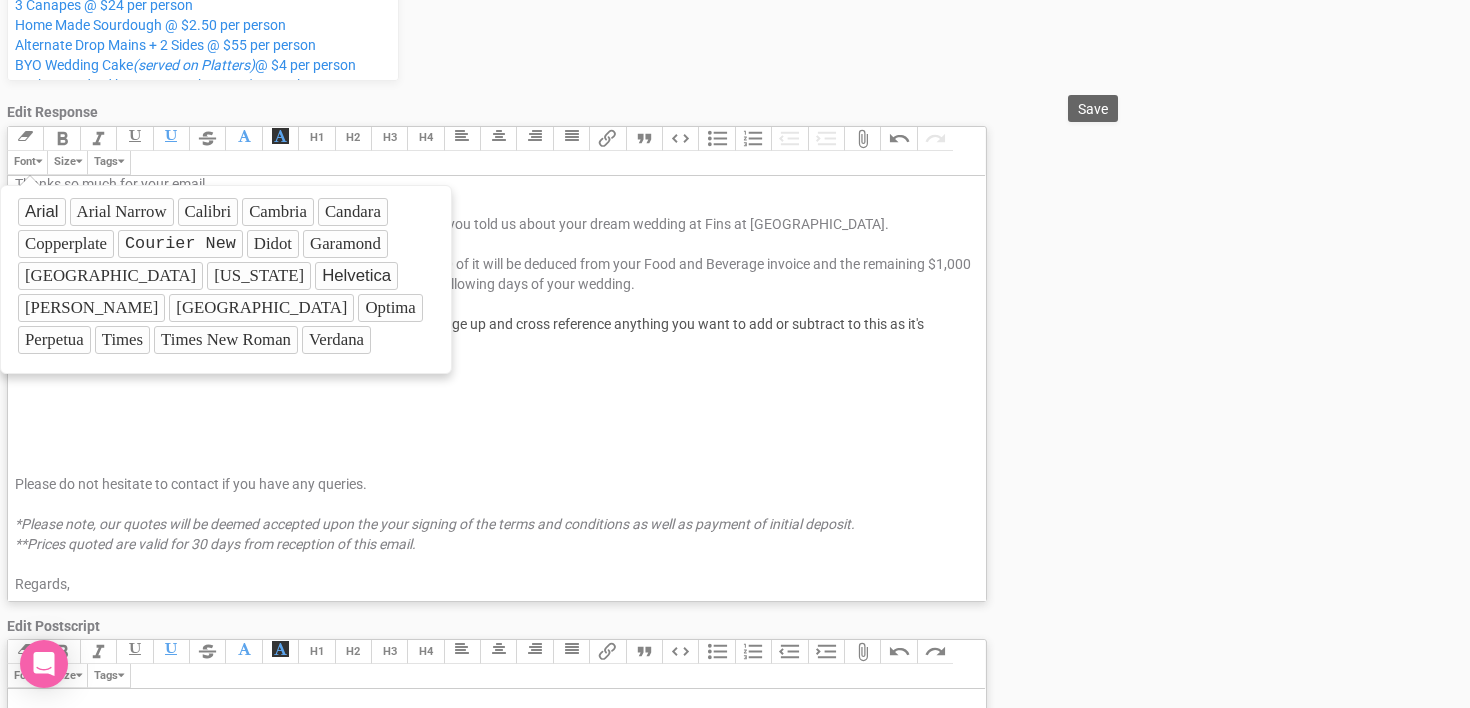 click on "Link
Unlink
Bold Italic Strikethrough H1 H2 H3 H4 Link Quote Code Bullets Numbers Decrease Level Increase Level Attach Files Undo Redo Font  Size  Tags" at bounding box center [496, 151] 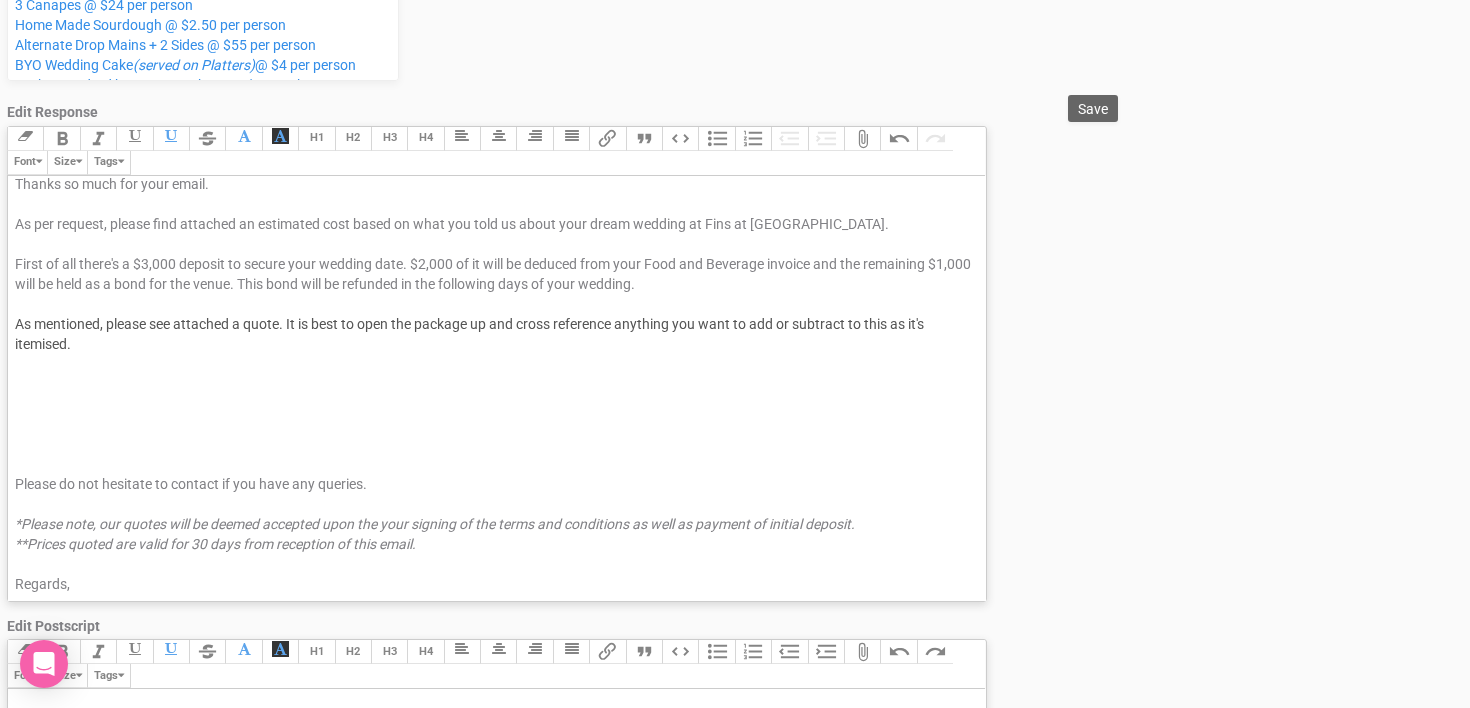scroll, scrollTop: 0, scrollLeft: 0, axis: both 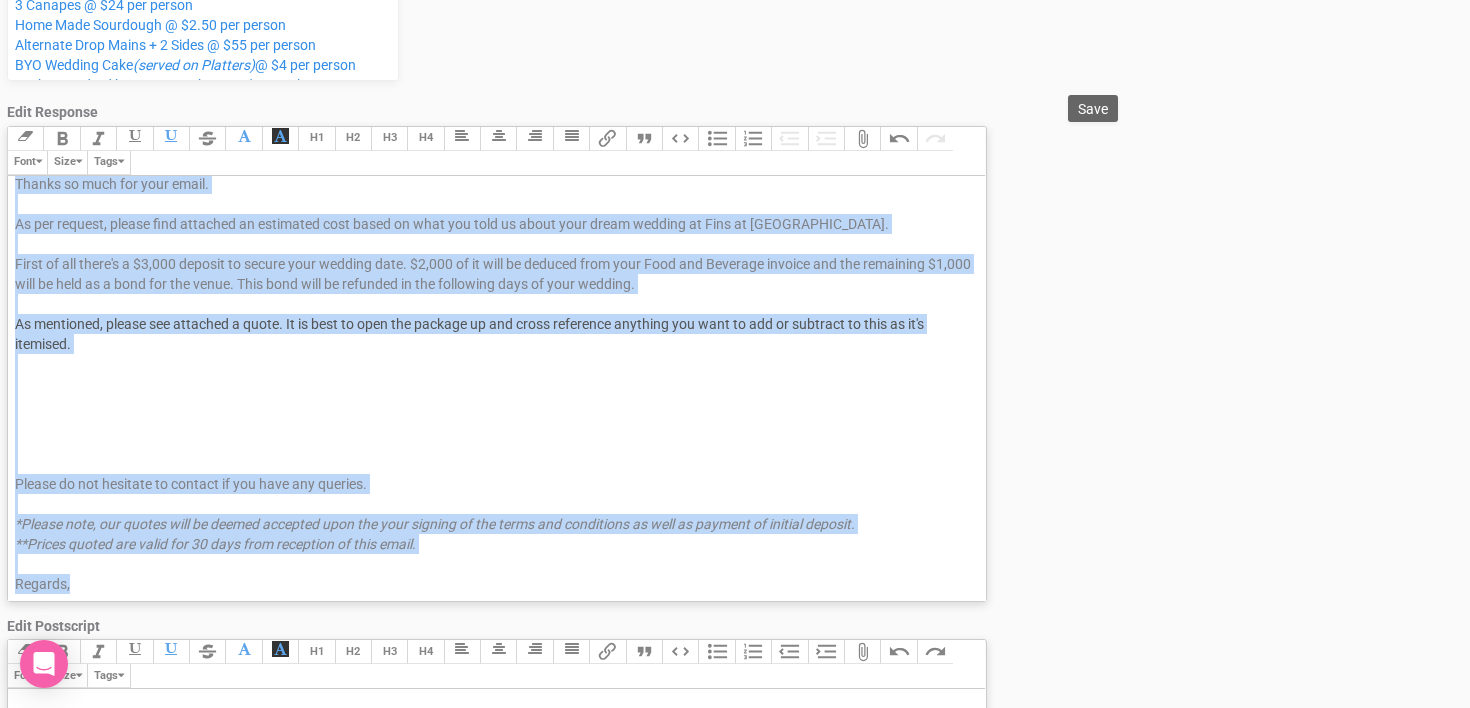drag, startPoint x: 14, startPoint y: 190, endPoint x: 332, endPoint y: 590, distance: 511.00293 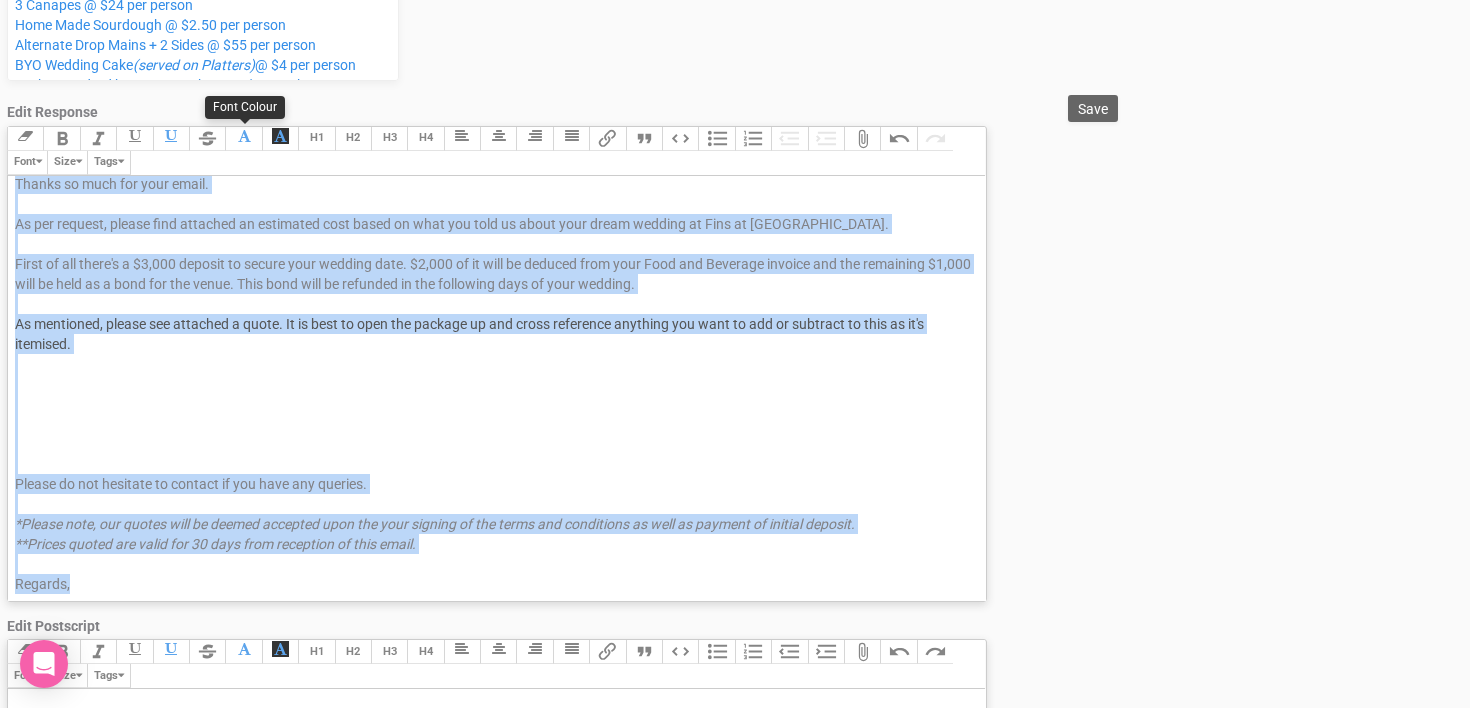 click at bounding box center [244, 136] 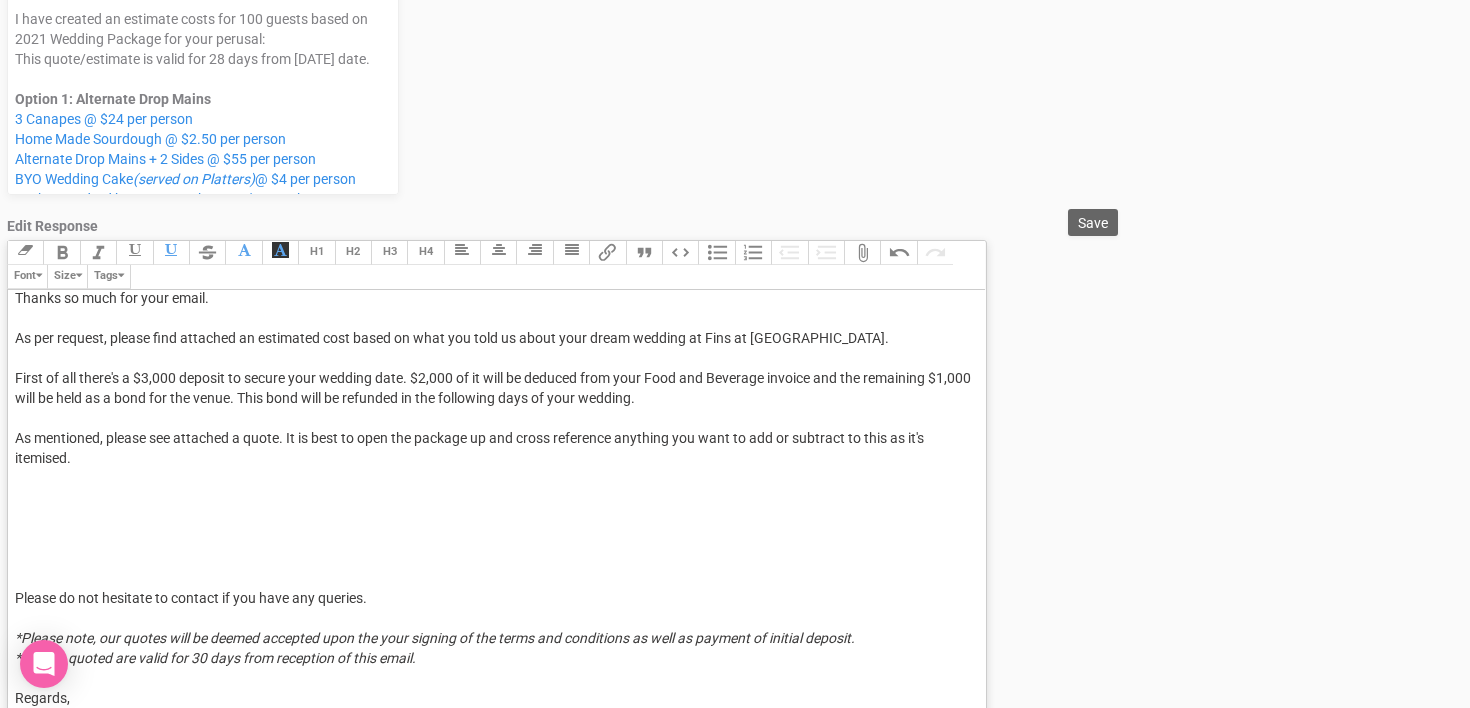 scroll, scrollTop: 424, scrollLeft: 0, axis: vertical 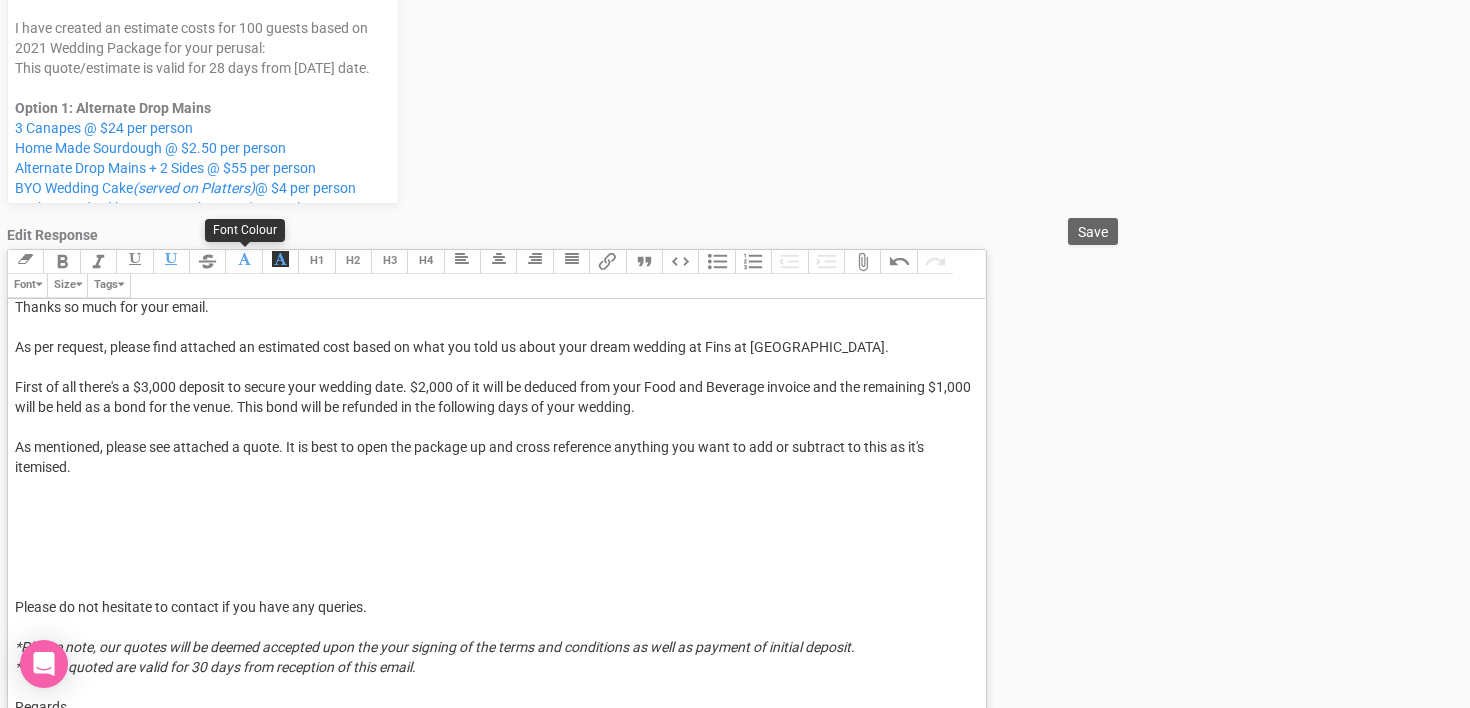 click at bounding box center [244, 259] 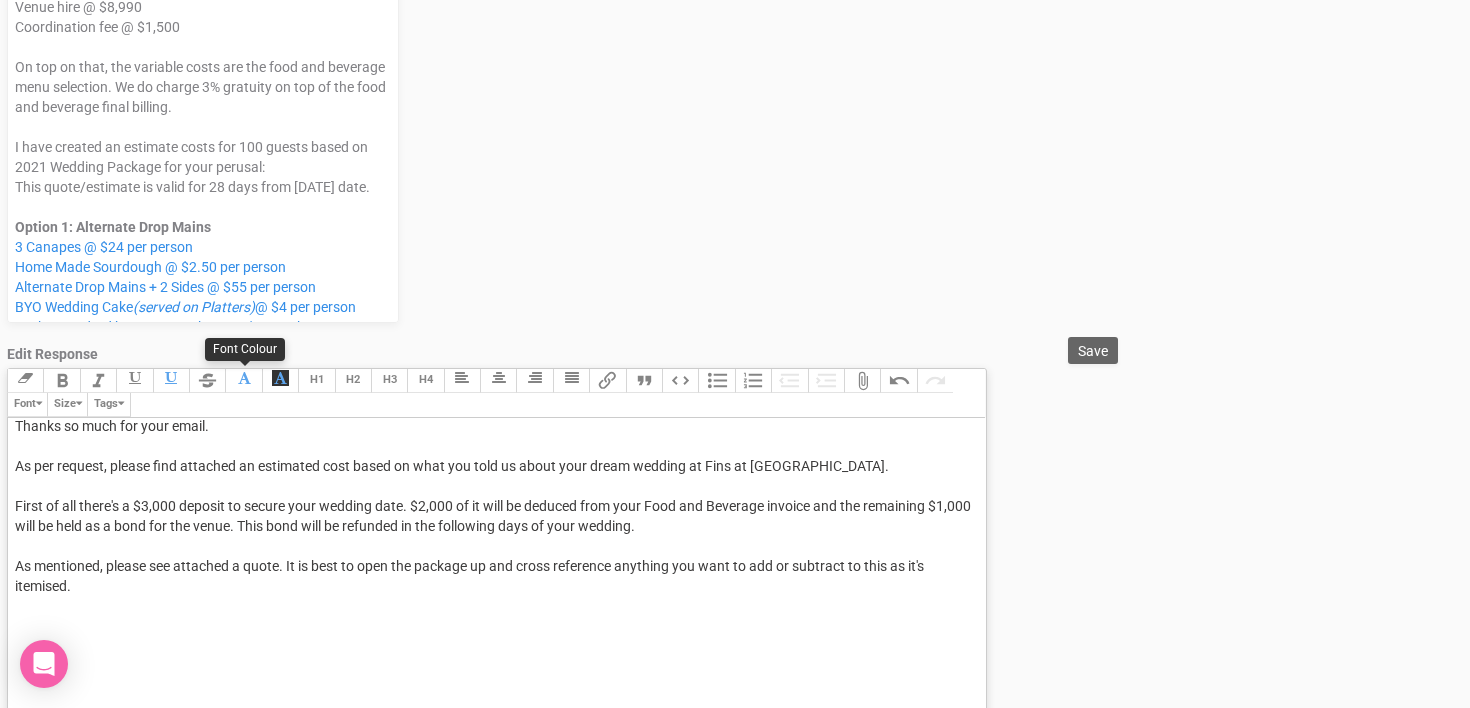 scroll, scrollTop: 303, scrollLeft: 0, axis: vertical 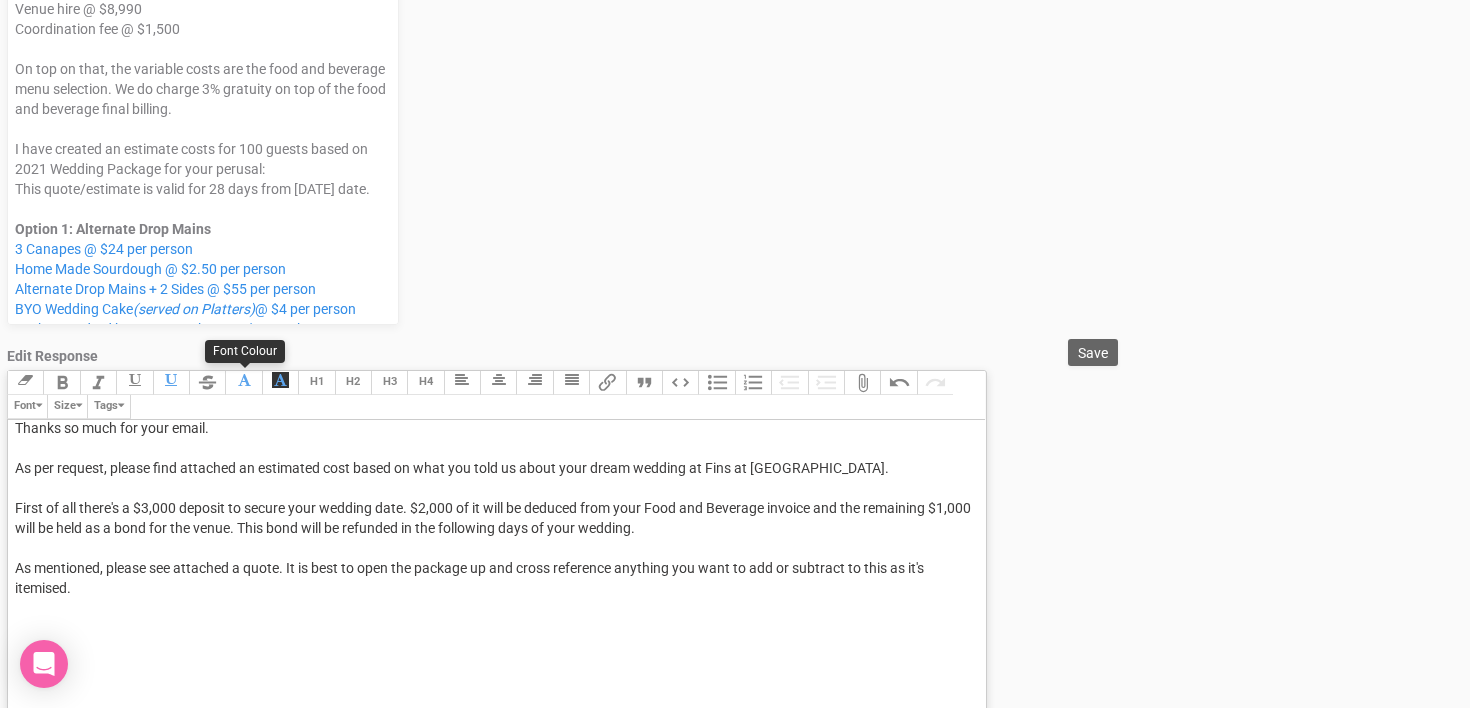 click at bounding box center (244, 380) 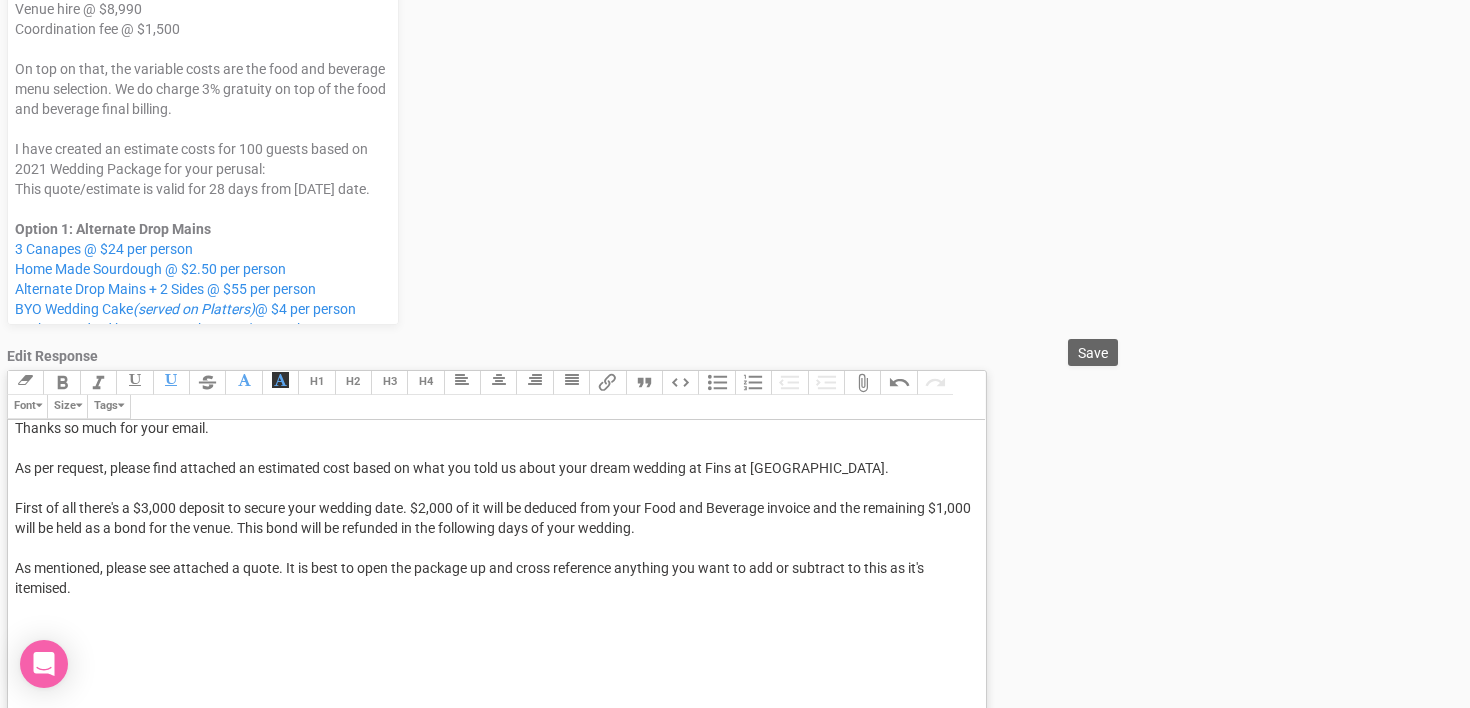 click on "Hi [CLIENT_NAME], Thanks so much for your email.  As per request, please find attached an estimated cost based on what you told us about your dream wedding at Fins at Plantation House. First of all there's a $3,000 deposit to secure your wedding date. $2,000 of it will be deduced from your Food and Beverage invoice and the remaining $1,000 will be held as a bond for the venue. This bond will be refunded in the following days of your wedding." at bounding box center (493, 458) 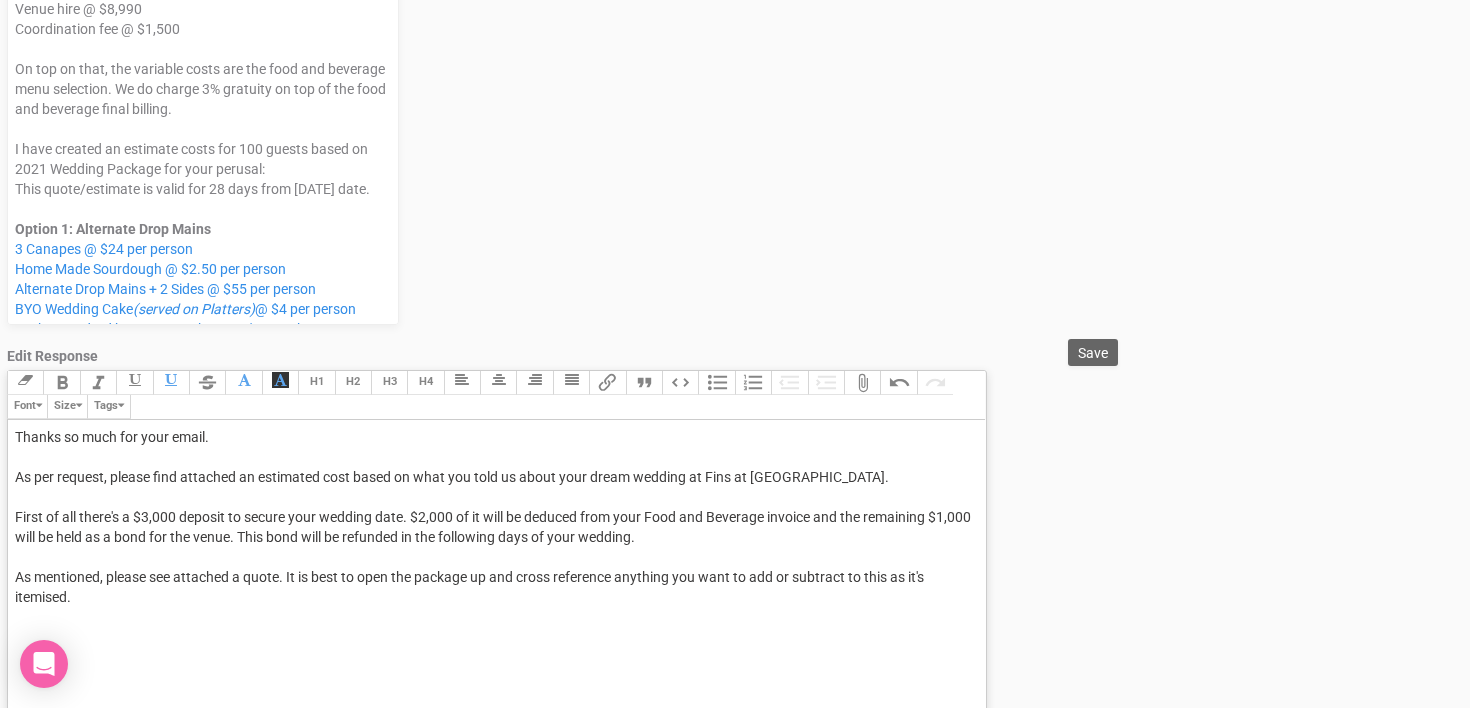 scroll, scrollTop: 49, scrollLeft: 0, axis: vertical 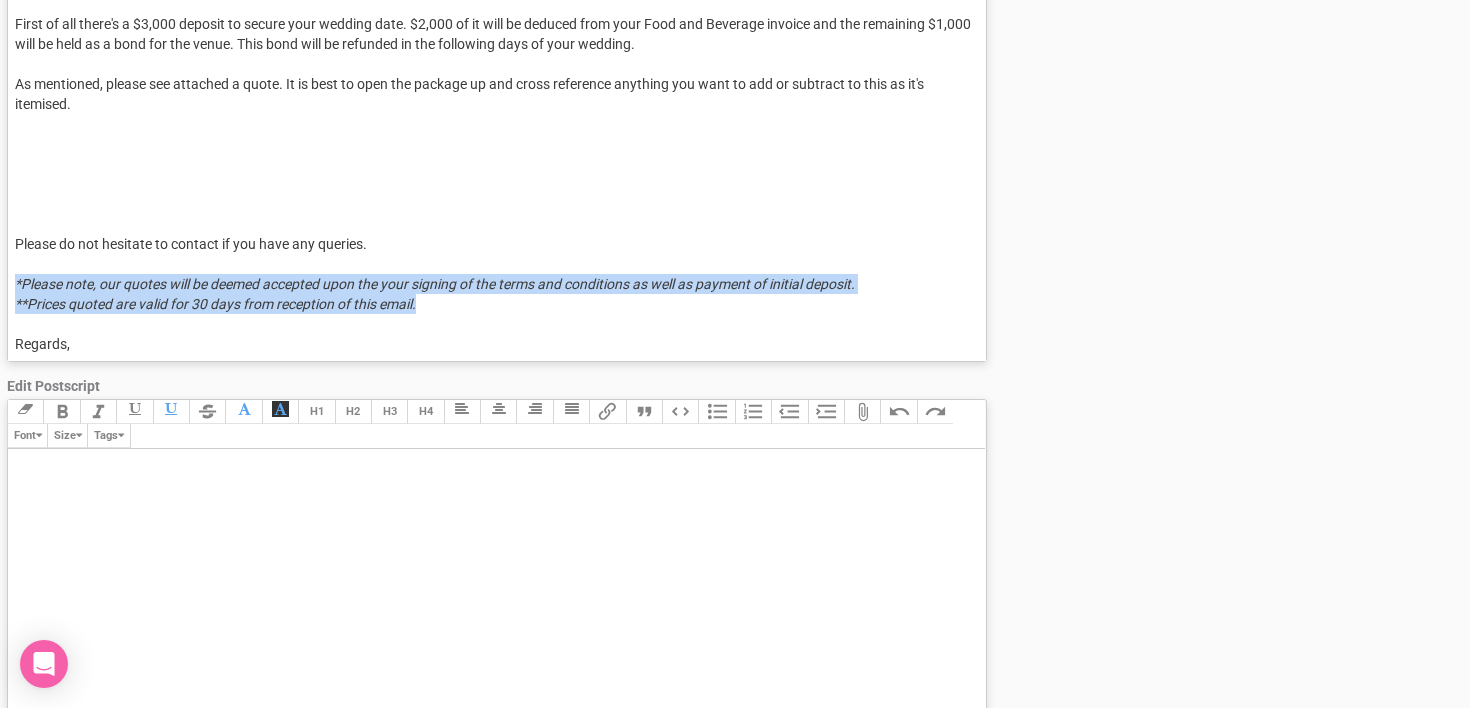 drag, startPoint x: 15, startPoint y: 282, endPoint x: 452, endPoint y: 309, distance: 437.8333 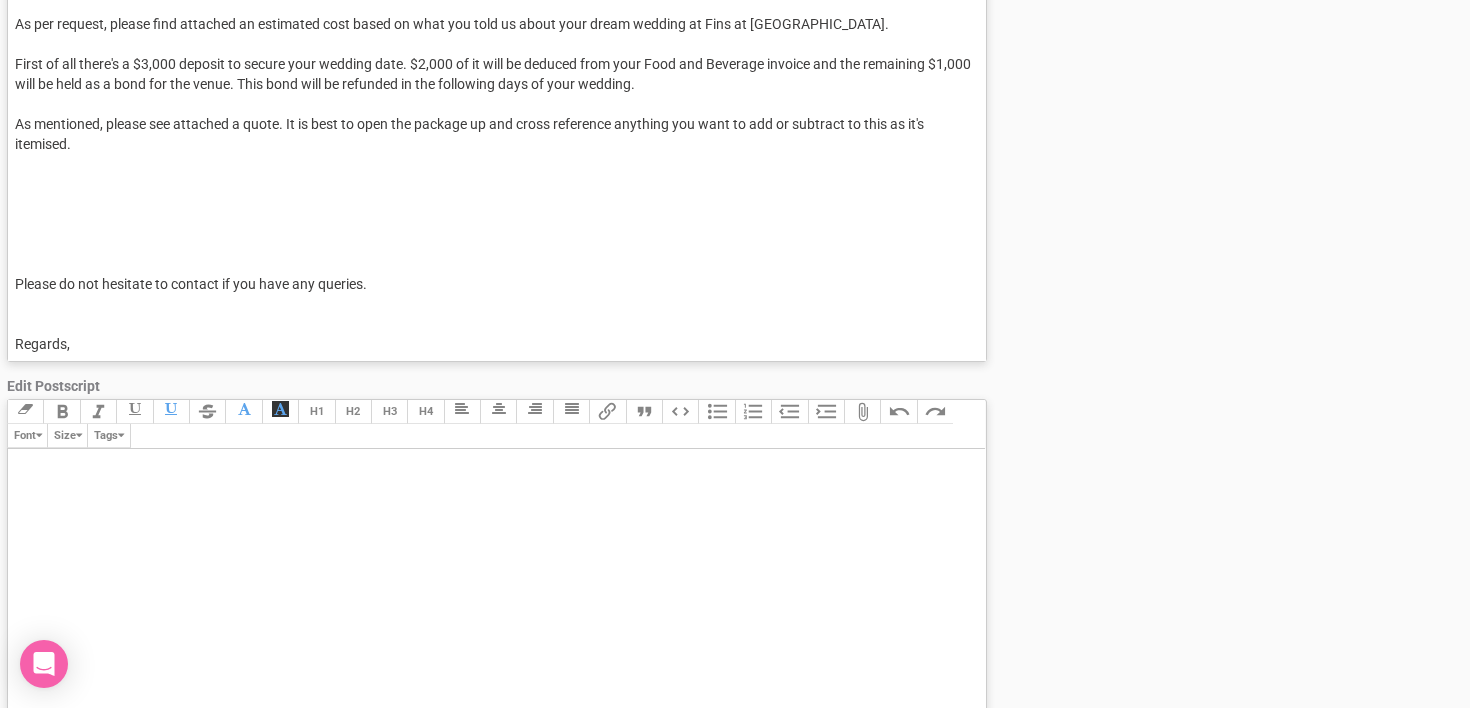 scroll, scrollTop: 0, scrollLeft: 0, axis: both 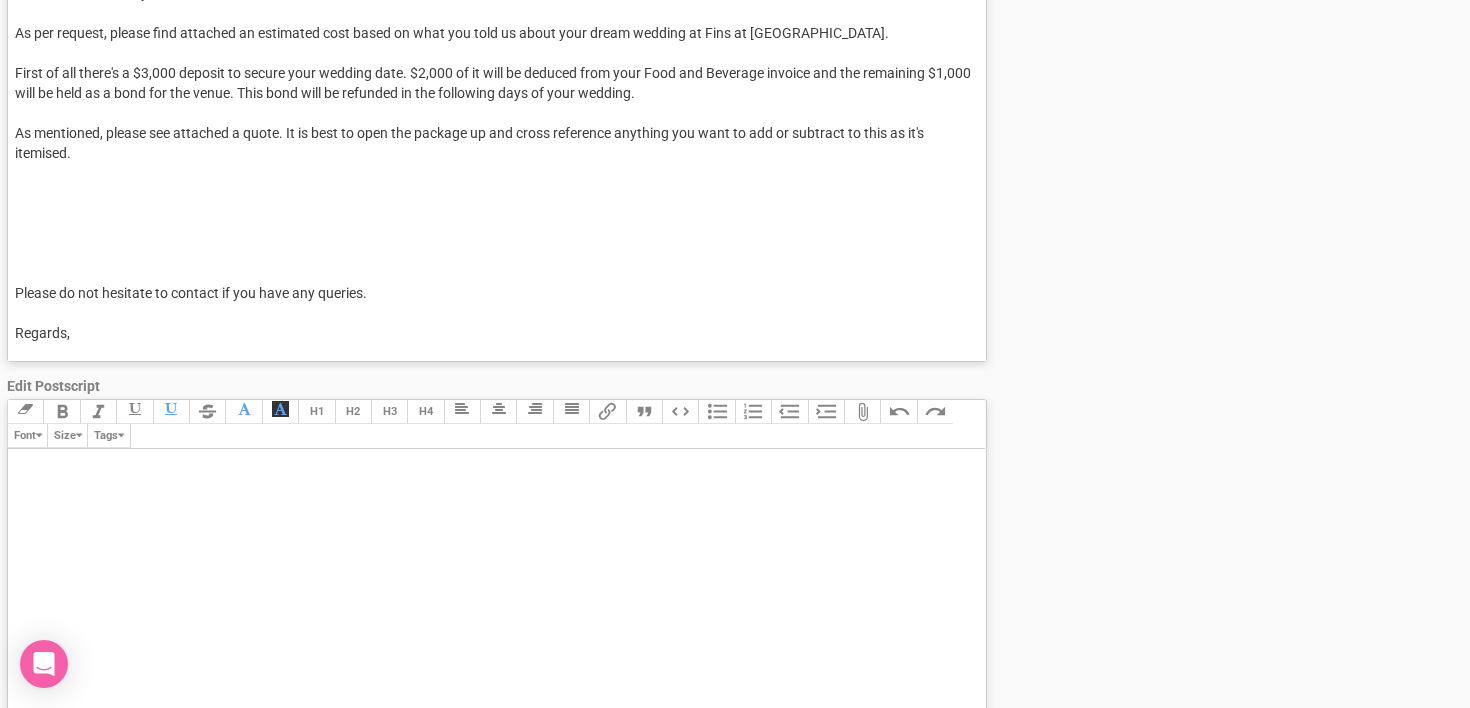 click on "Regards," at bounding box center (493, 333) 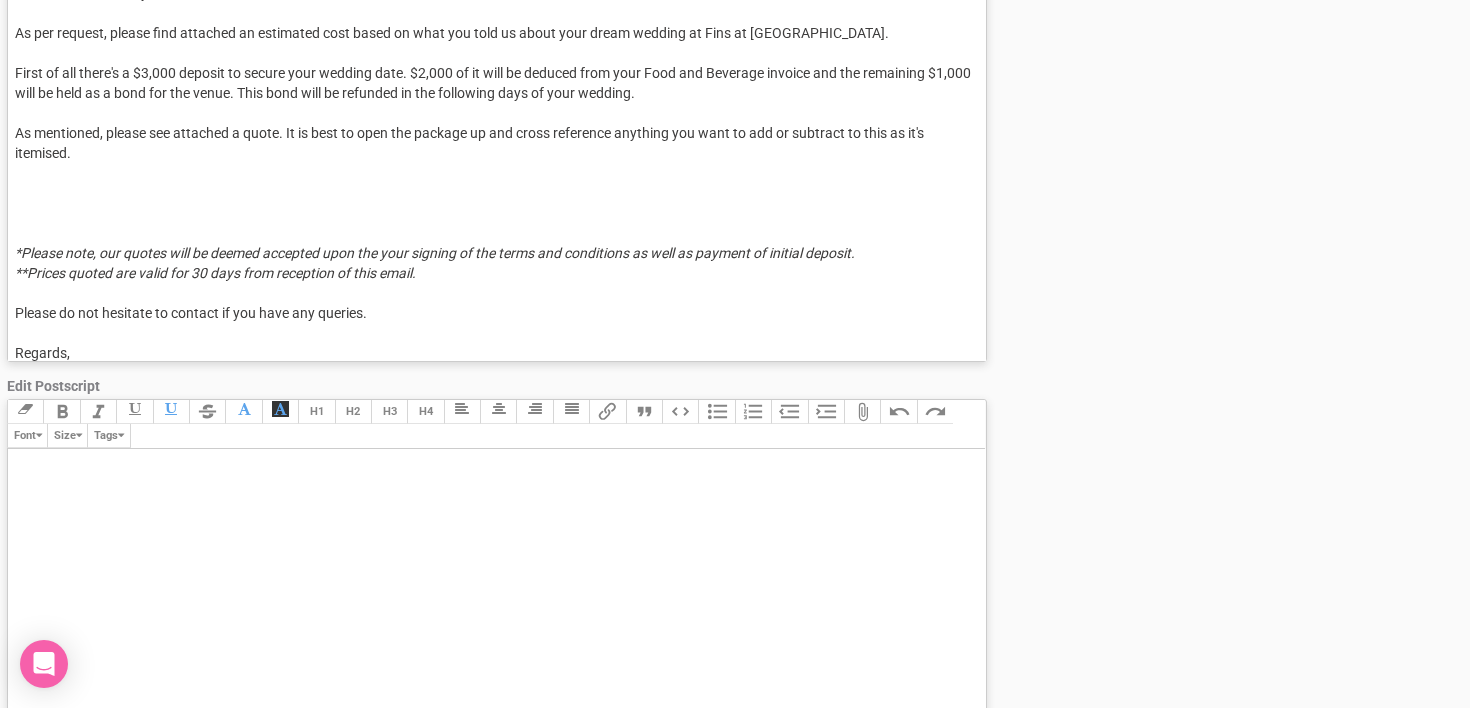 click on "*Please note, our quotes will be deemed accepted upon the your signing of the terms and conditions as well as payment of initial deposit. **Prices quoted are valid for 30 days from reception of this email." at bounding box center (493, 243) 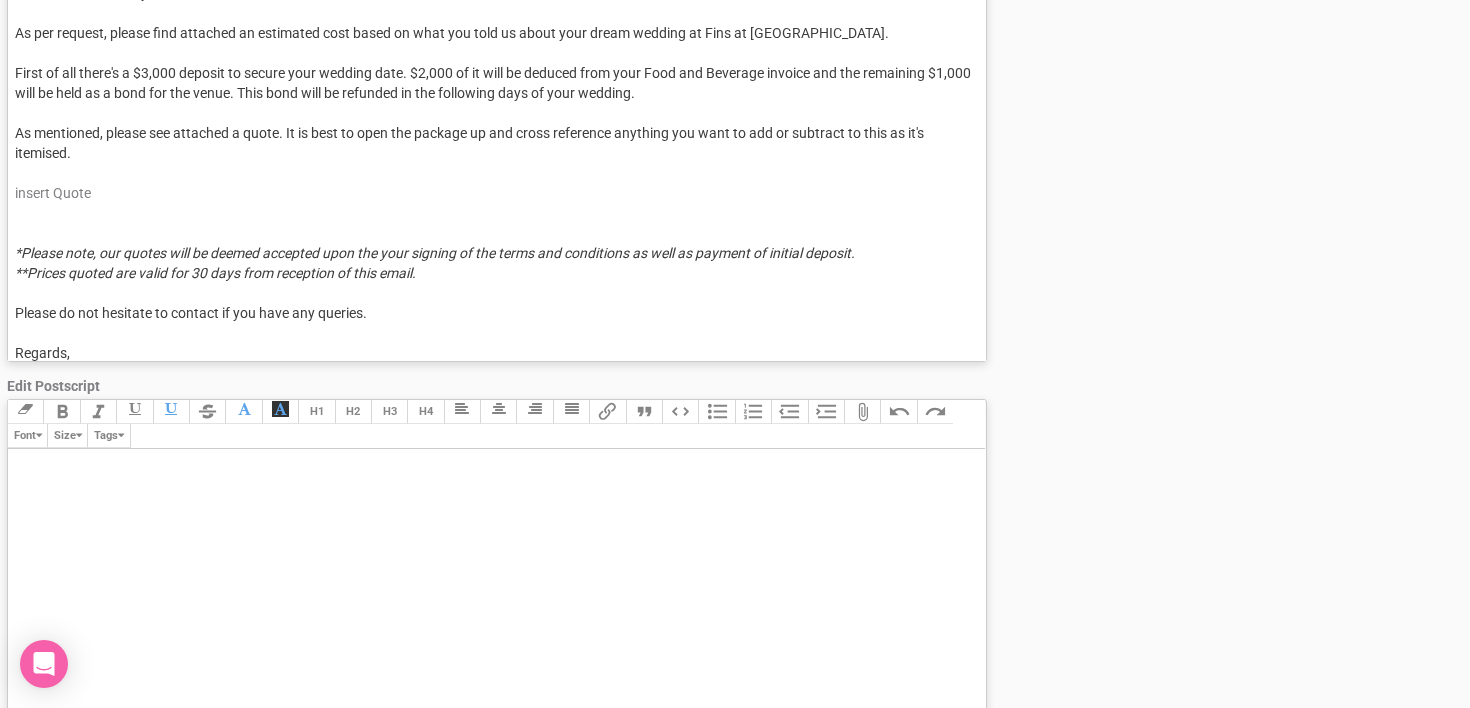 click on "Hi [CLIENT_NAME], Thanks so much for your email.  As per request, please find attached an estimated cost based on what you told us about your dream wedding at Fins at Plantation House. First of all there's a $3,000 deposit to secure your wedding date. $2,000 of it will be deduced from your Food and Beverage invoice and the remaining $1,000 will be held as a bond for the venue. This bond will be refunded in the following days of your wedding. As mentioned, please see attached a quote. It is best to open the package up and cross reference anything you want to add or subtract to this as it's itemised. insert Quote *Please note, our quotes will be deemed accepted upon the your signing of the terms and conditions as well as payment of initial deposit. **Prices quoted are valid for 30 days from reception of this email. Please do not hesitate to contact if you have any queries. Regards," at bounding box center [497, 148] 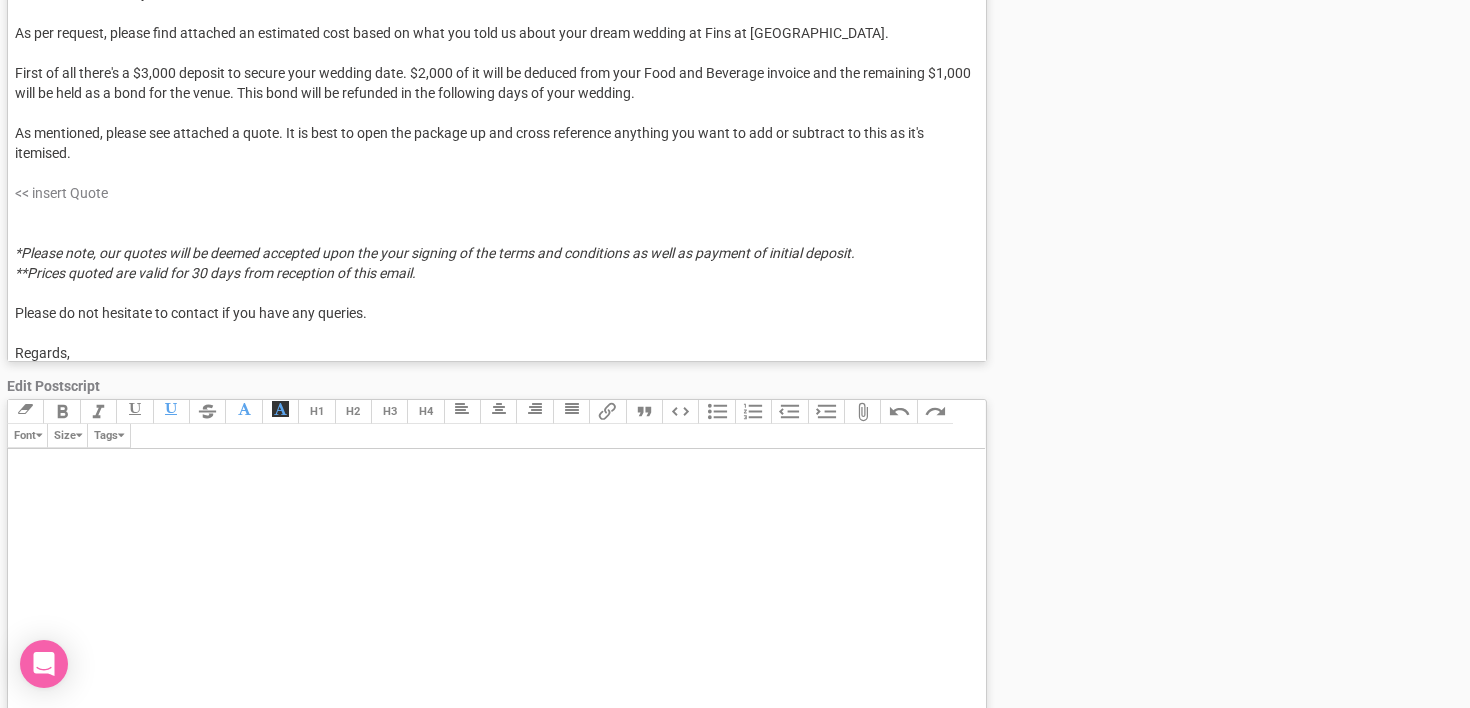 click on "<< insert Quote *Please note, our quotes will be deemed accepted upon the your signing of the terms and conditions as well as payment of initial deposit. **Prices quoted are valid for 30 days from reception of this email." at bounding box center [493, 243] 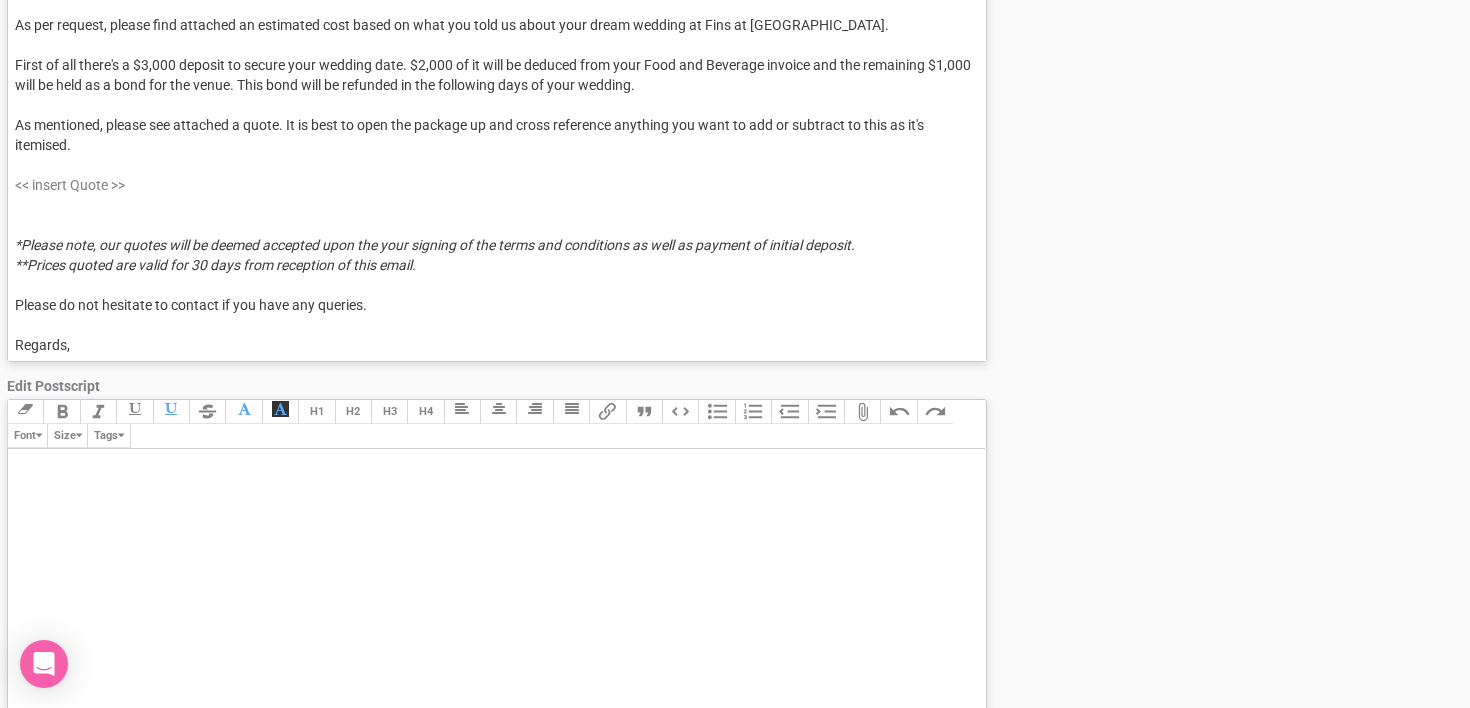 scroll, scrollTop: 0, scrollLeft: 0, axis: both 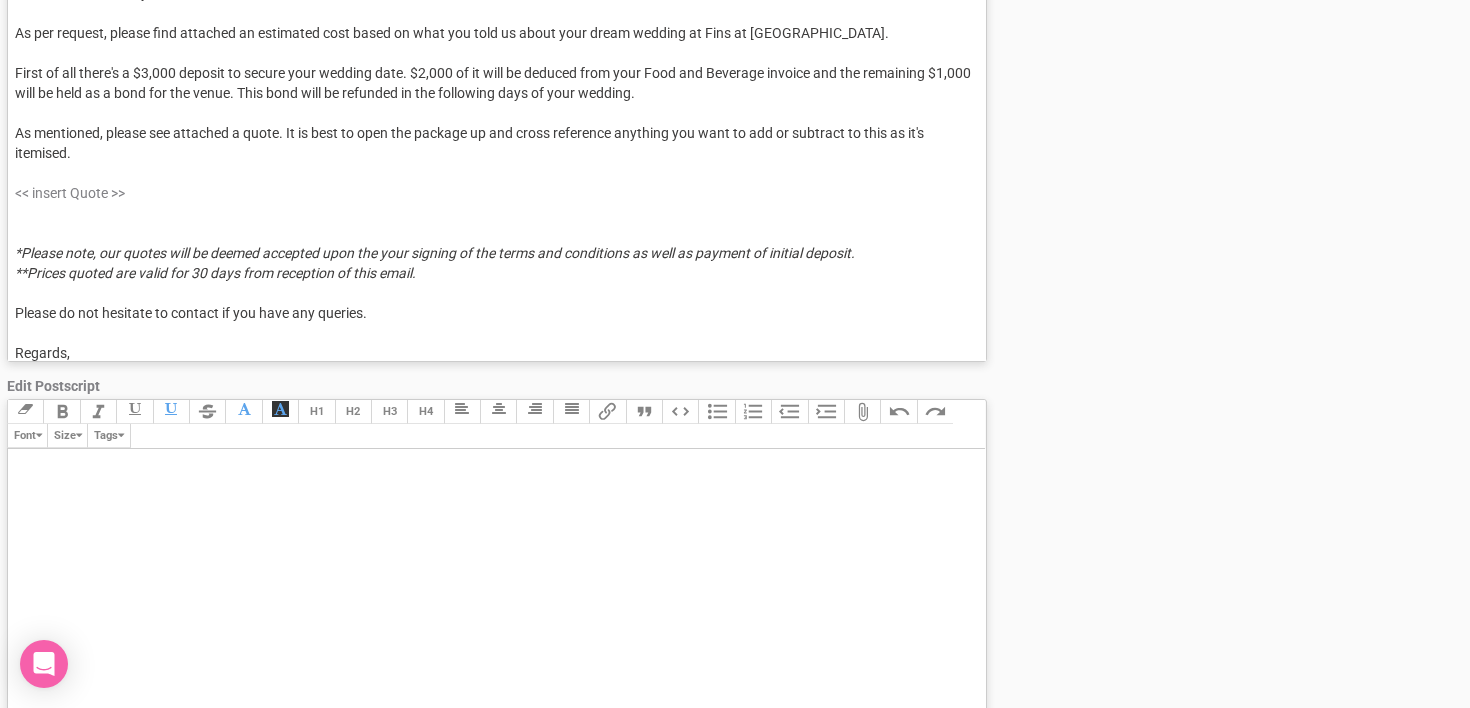 click on "<< insert Quote >> *Please note, our quotes will be deemed accepted upon the your signing of the terms and conditions as well as payment of initial deposit. **Prices quoted are valid for 30 days from reception of this email." at bounding box center (493, 243) 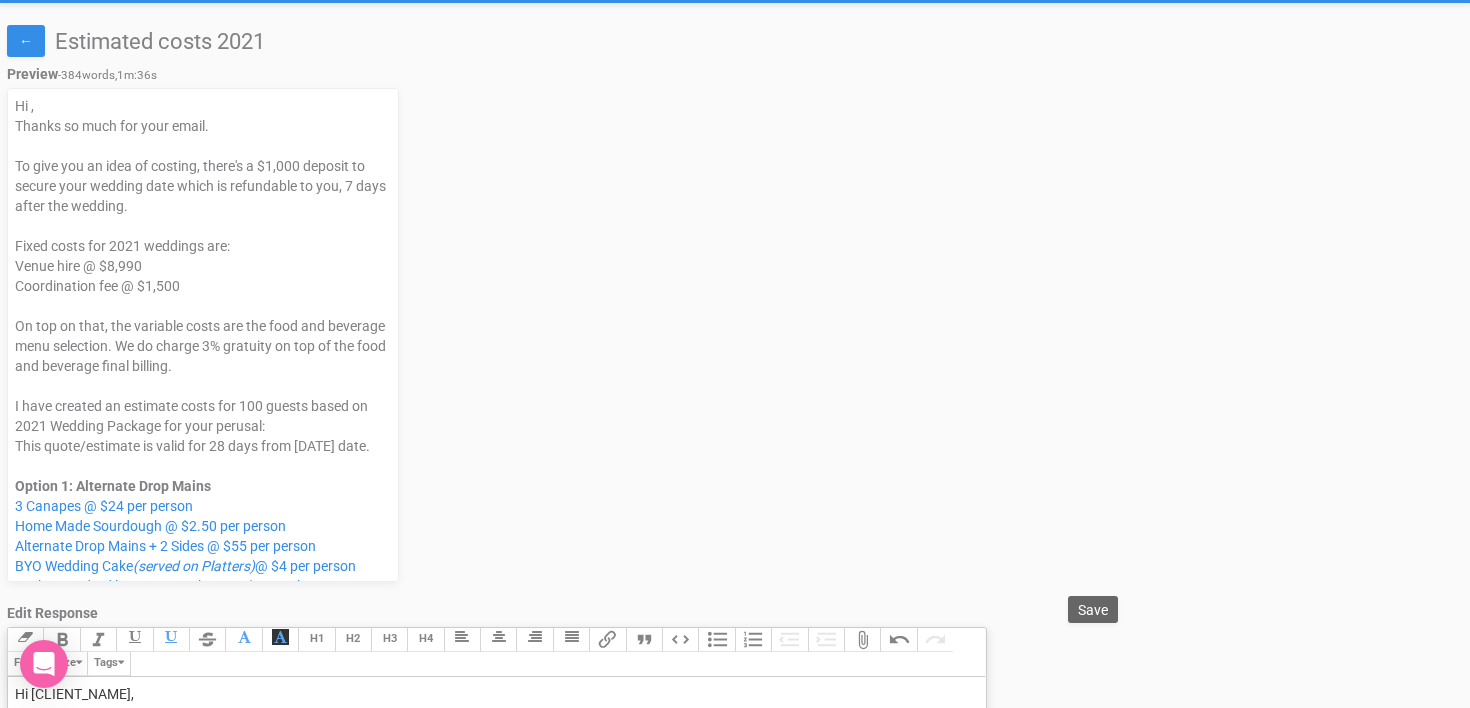 scroll, scrollTop: 0, scrollLeft: 0, axis: both 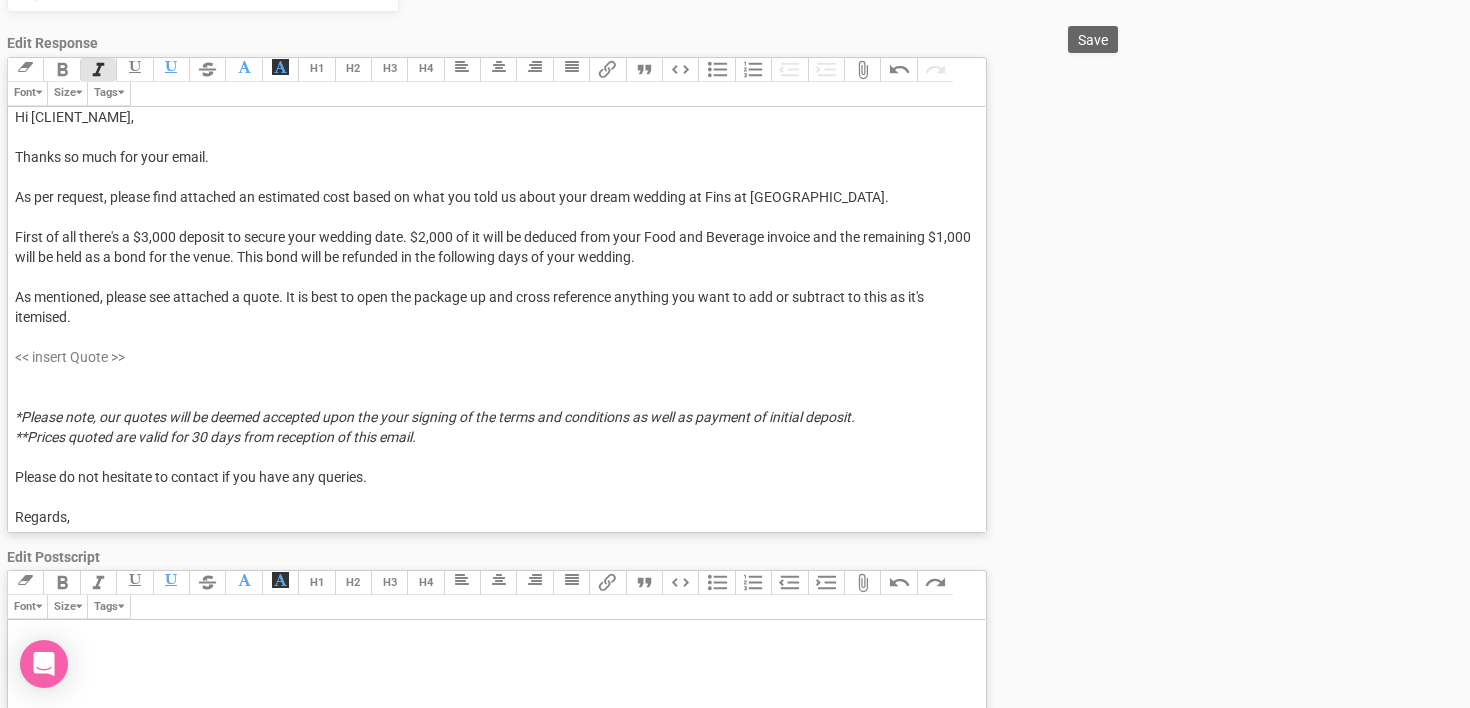 click on "**Prices quoted are valid for 30 days from reception of this email." at bounding box center [215, 437] 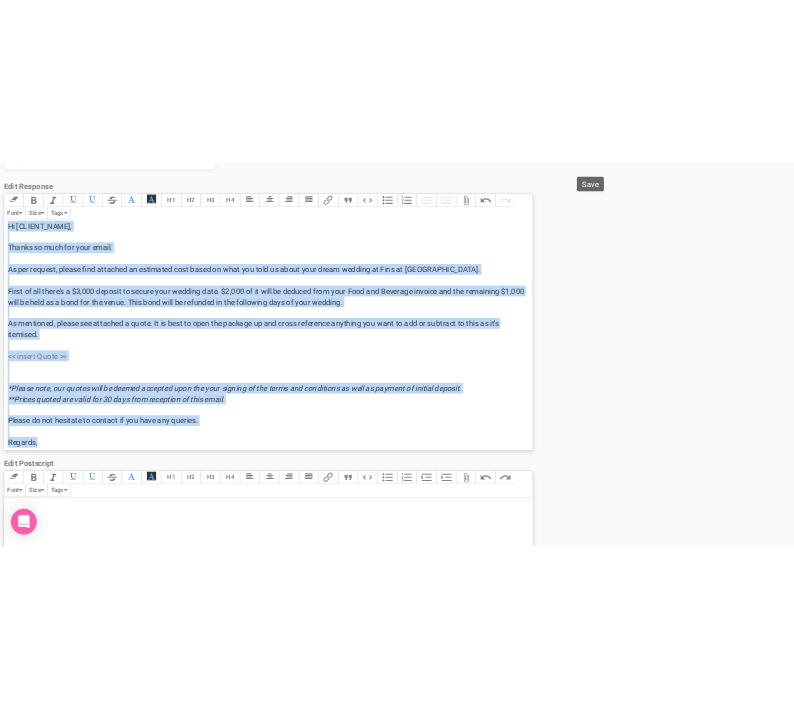 scroll, scrollTop: 0, scrollLeft: 0, axis: both 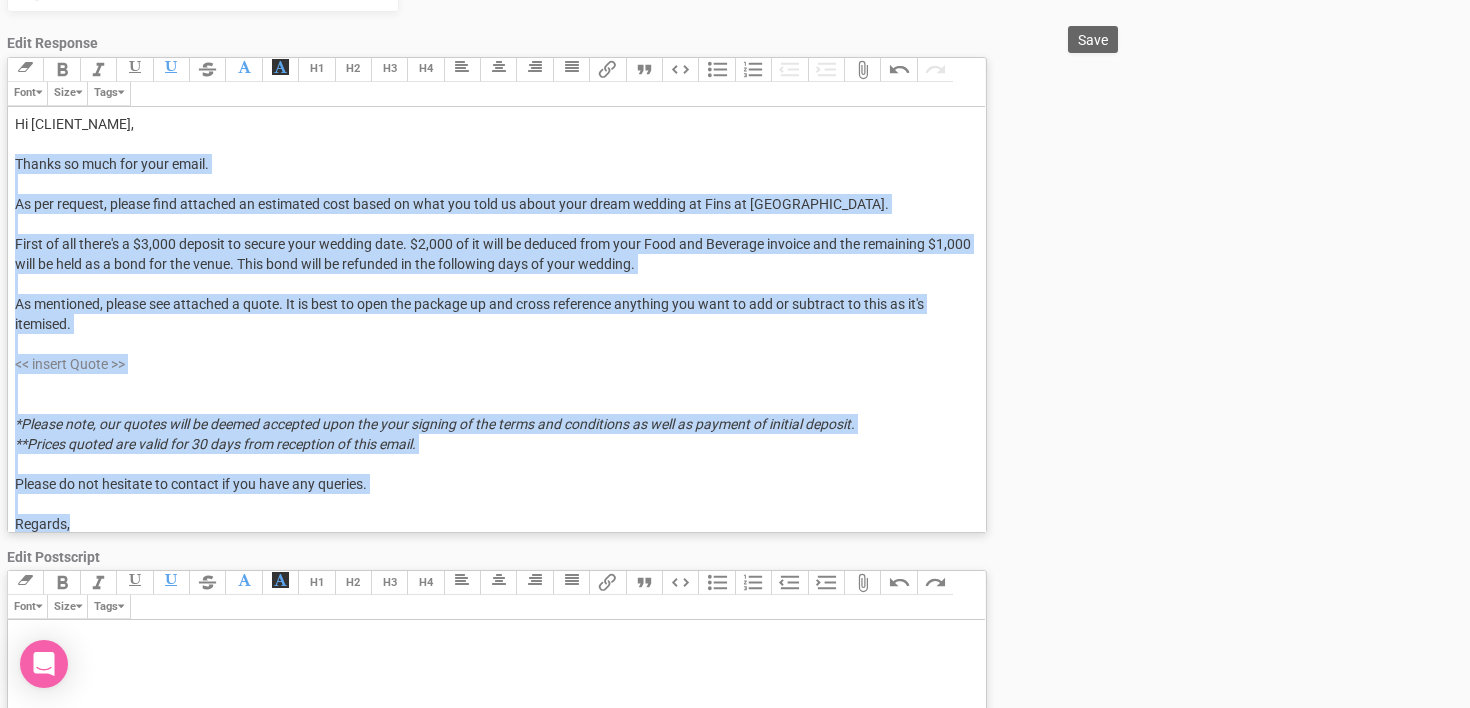 drag, startPoint x: 80, startPoint y: 517, endPoint x: 18, endPoint y: 163, distance: 359.38837 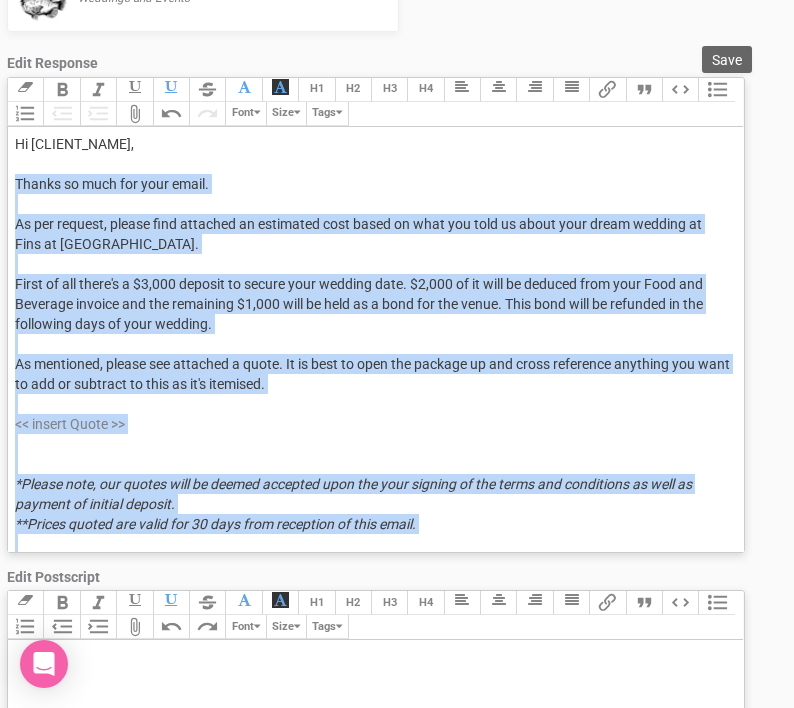 click on "Hi [CLIENT_NAME], Thanks so much for your email.  As per request, please find attached an estimated cost based on what you told us about your dream wedding at Fins at Plantation House. First of all there's a $3,000 deposit to secure your wedding date. $2,000 of it will be deduced from your Food and Beverage invoice and the remaining $1,000 will be held as a bond for the venue. This bond will be refunded in the following days of your wedding." at bounding box center [359, 234] 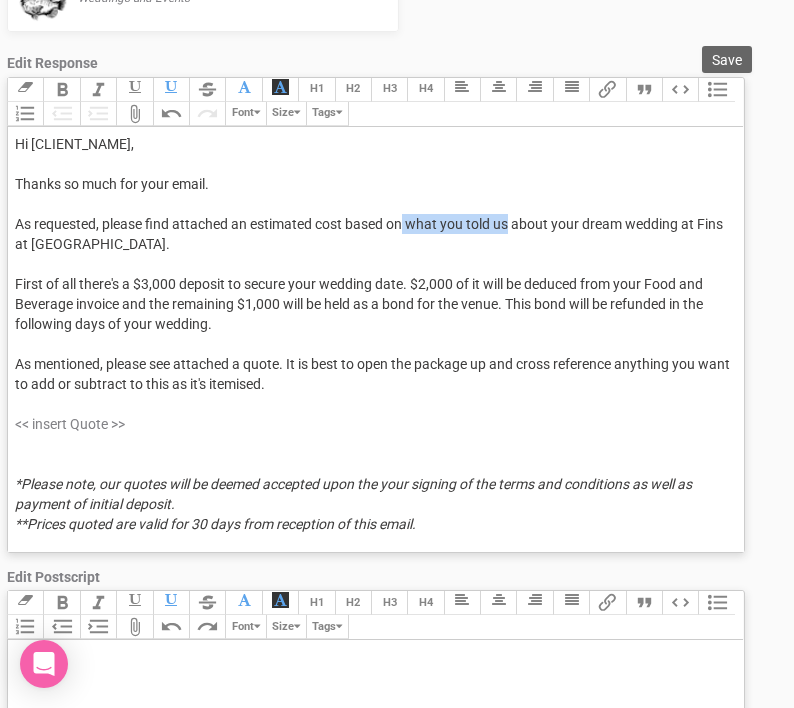 drag, startPoint x: 406, startPoint y: 225, endPoint x: 511, endPoint y: 220, distance: 105.11898 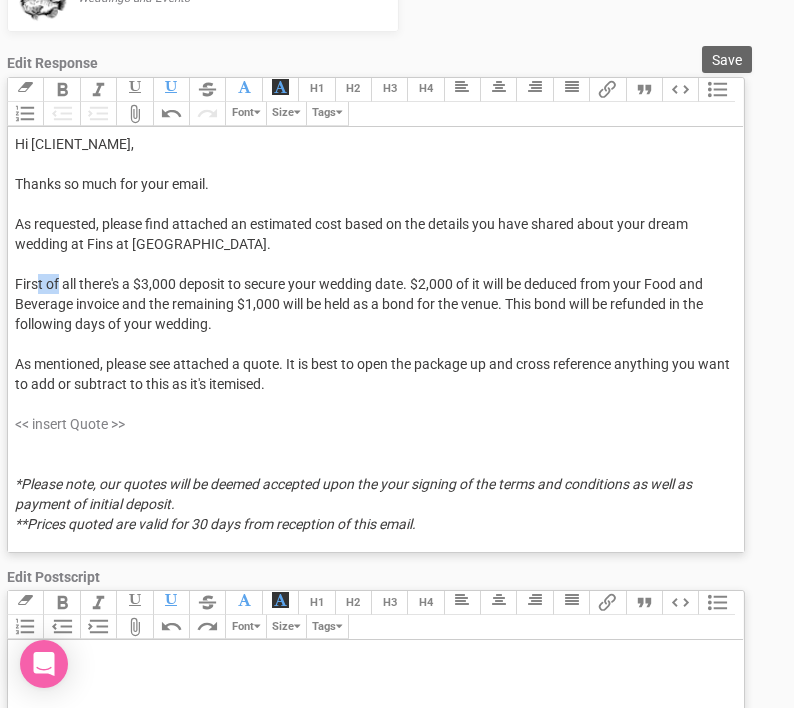 drag, startPoint x: 57, startPoint y: 282, endPoint x: 35, endPoint y: 281, distance: 22.022715 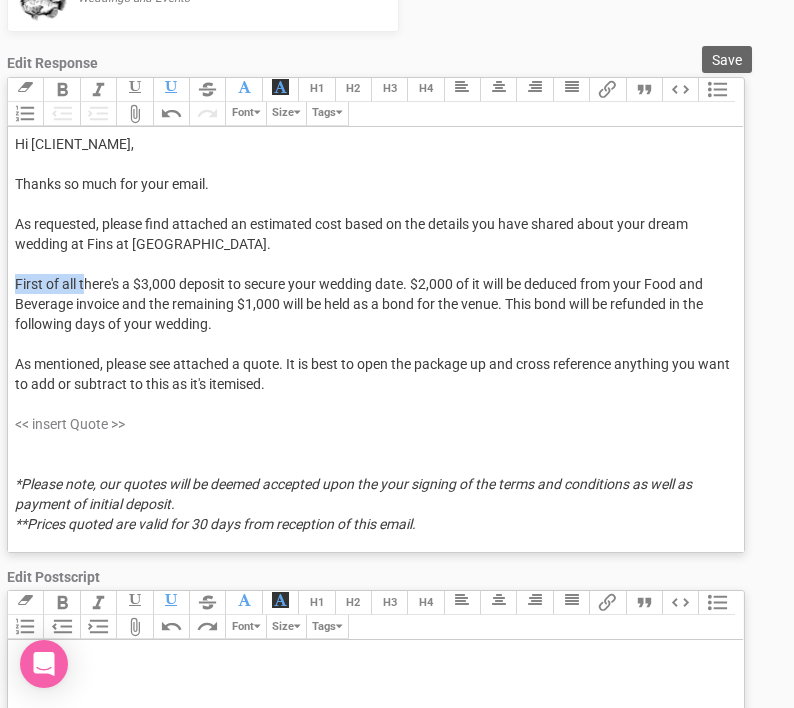 drag, startPoint x: 83, startPoint y: 282, endPoint x: 12, endPoint y: 283, distance: 71.00704 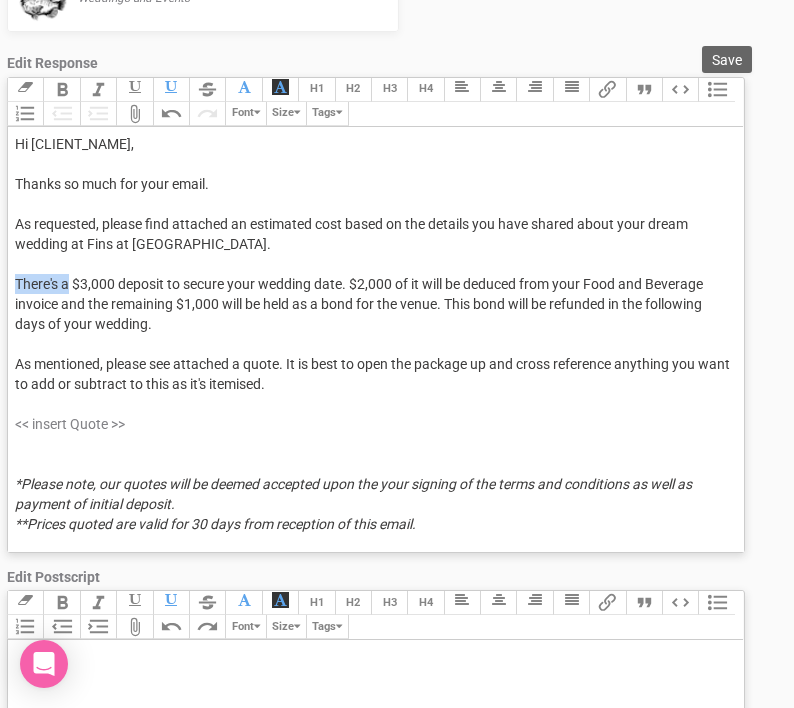 drag, startPoint x: 15, startPoint y: 282, endPoint x: 69, endPoint y: 282, distance: 54 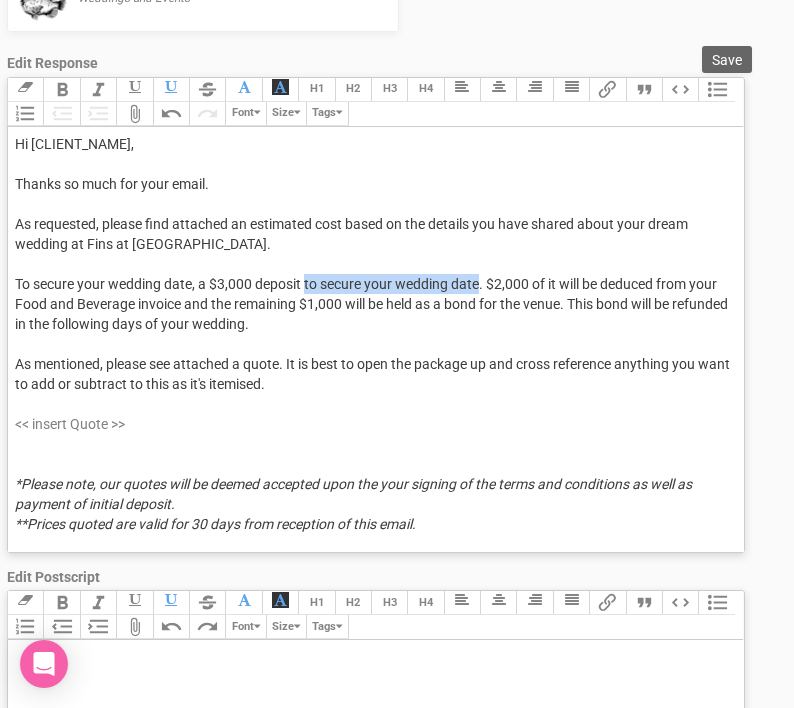 drag, startPoint x: 306, startPoint y: 284, endPoint x: 479, endPoint y: 277, distance: 173.14156 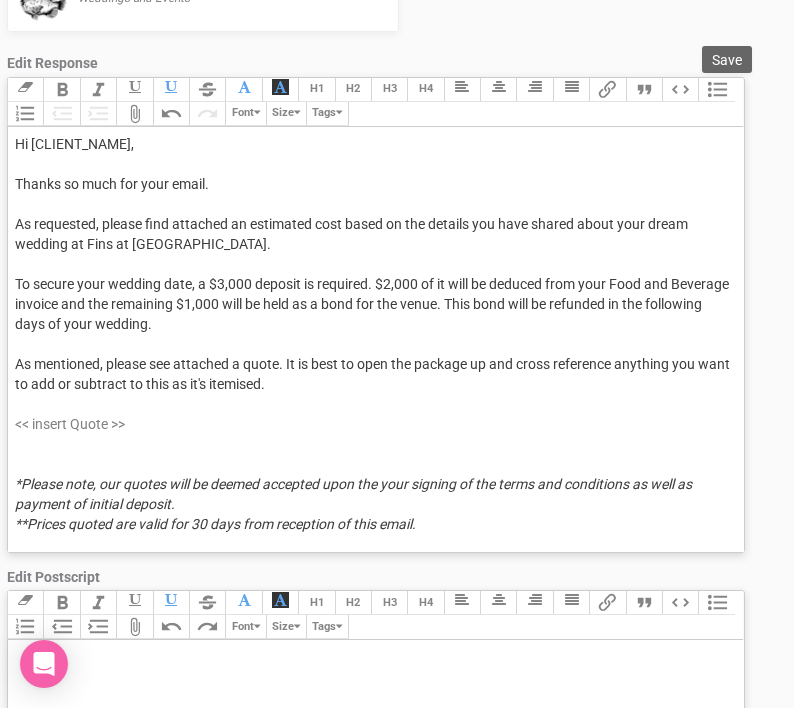 click on "Hi [CLIENT_NAME], Thanks so much for your email.  As requested, please find attached an estimated cost based on the details you have shared about your dream wedding at Fins at Plantation House. To secure your wedding date, a $3,000 deposit is required. $2,000 of it will be deduced from your Food and Beverage invoice and the remaining $1,000 will be held as a bond for the venue. This bond will be refunded in the following days of your wedding." at bounding box center [372, 234] 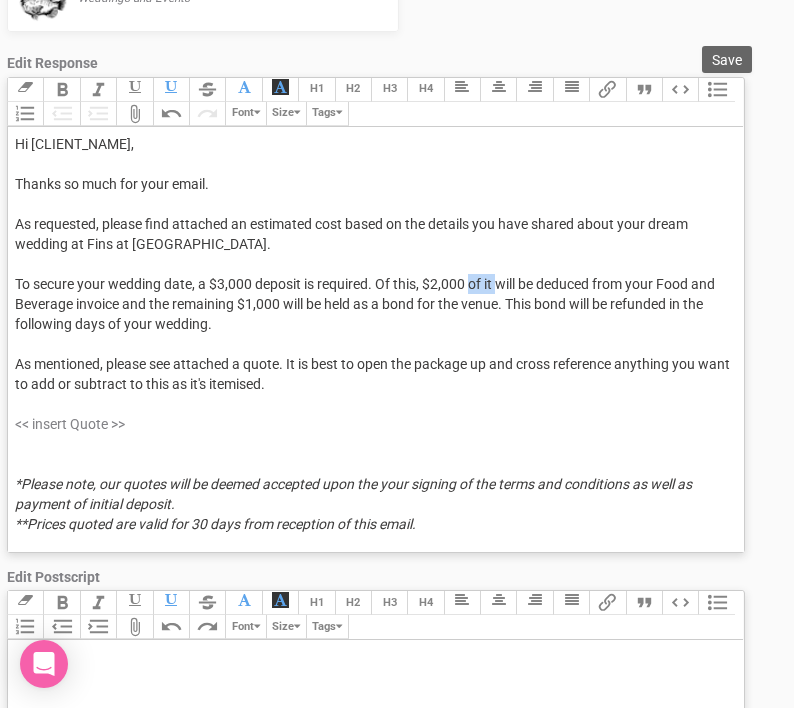 drag, startPoint x: 475, startPoint y: 283, endPoint x: 502, endPoint y: 283, distance: 27 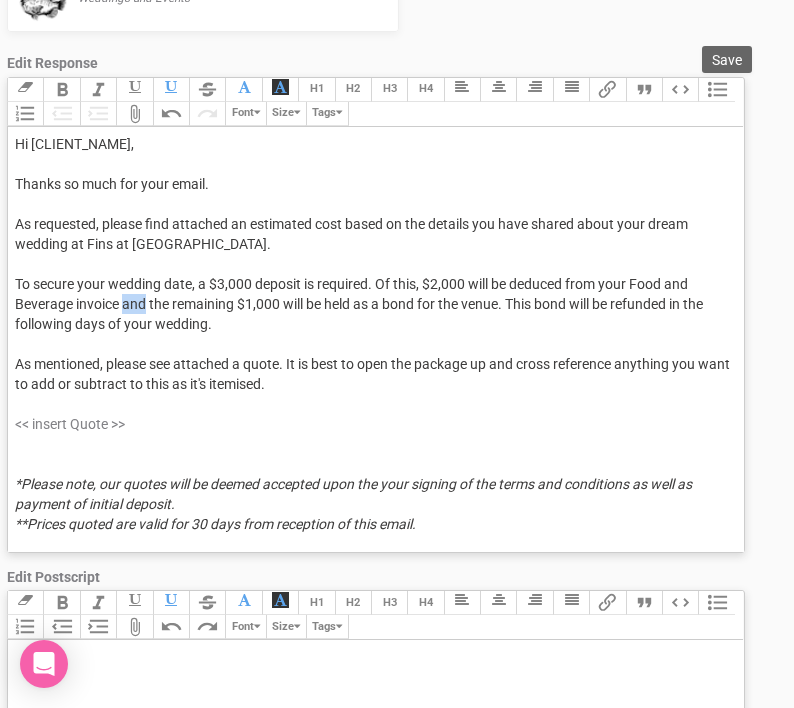 drag, startPoint x: 125, startPoint y: 305, endPoint x: 145, endPoint y: 305, distance: 20 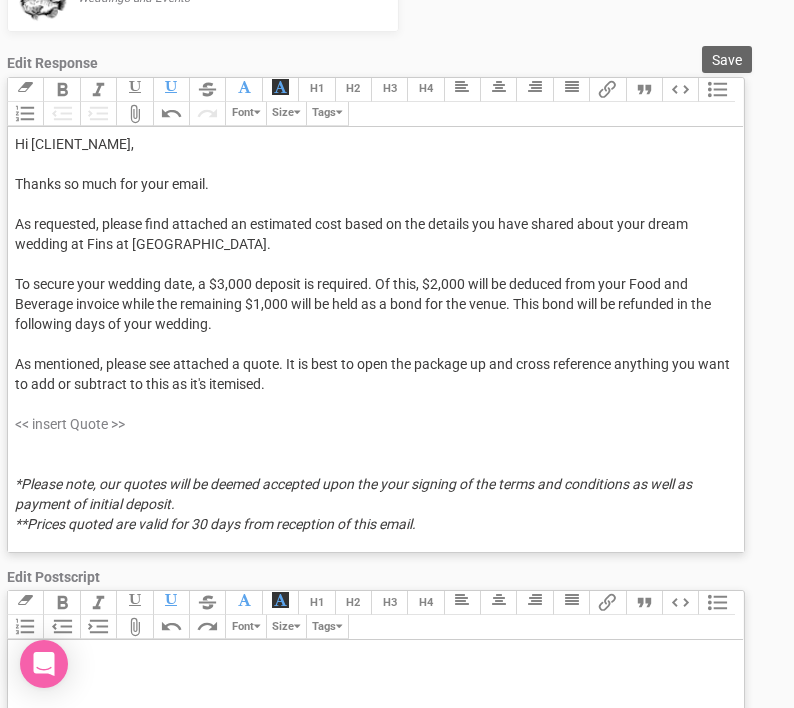 click on "Hi [CLIENT_NAME], Thanks so much for your email.  As requested, please find attached an estimated cost based on the details you have shared about your dream wedding at Fins at Plantation House. To secure your wedding date, a $3,000 deposit is required. Of this, $2,000 will be deduced from your Food and Beverage invoice while the remaining $1,000 will be held as a bond for the venue. This bond will be refunded in the following days of your wedding." at bounding box center (363, 234) 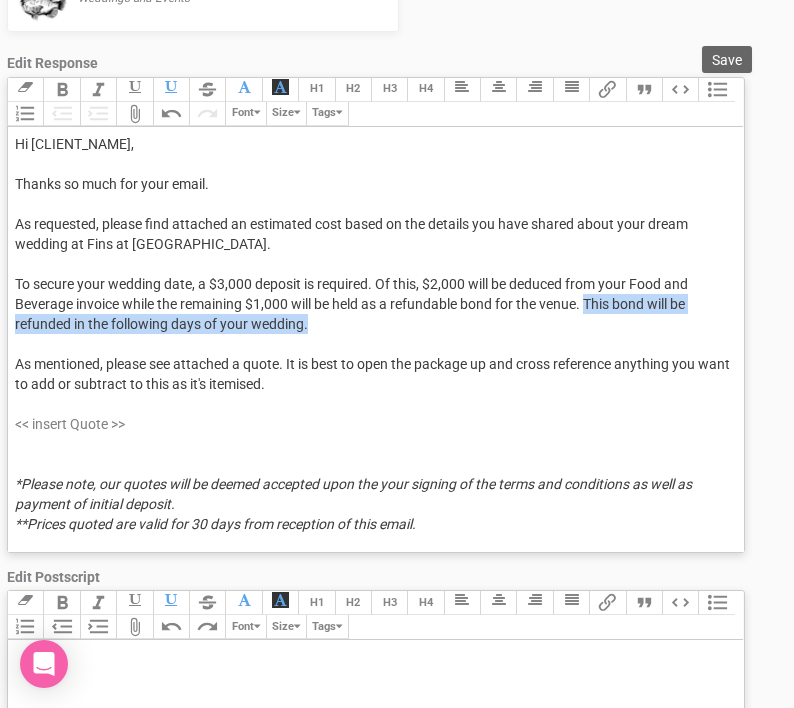 drag, startPoint x: 591, startPoint y: 302, endPoint x: 573, endPoint y: 325, distance: 29.206163 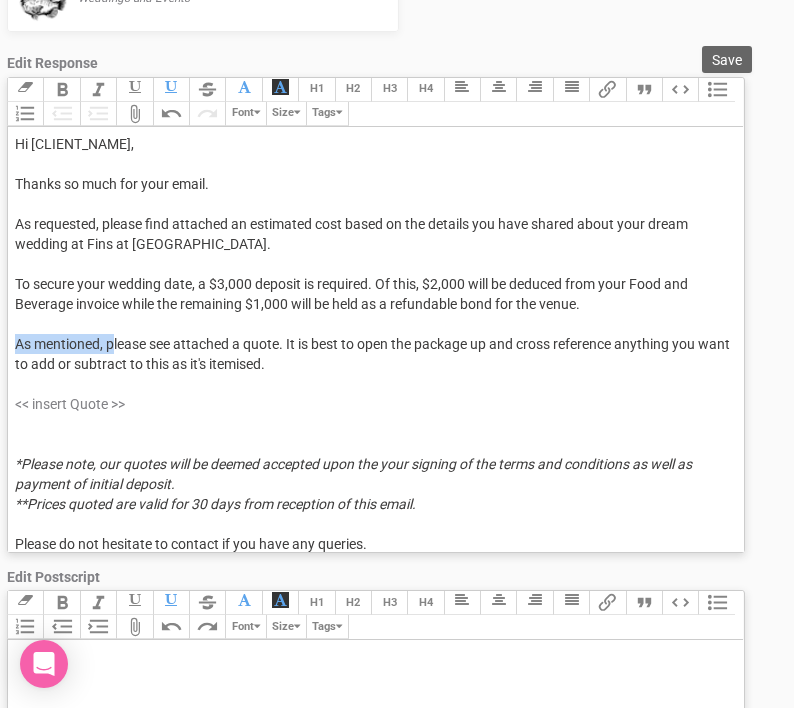 drag, startPoint x: 14, startPoint y: 341, endPoint x: 115, endPoint y: 337, distance: 101.07918 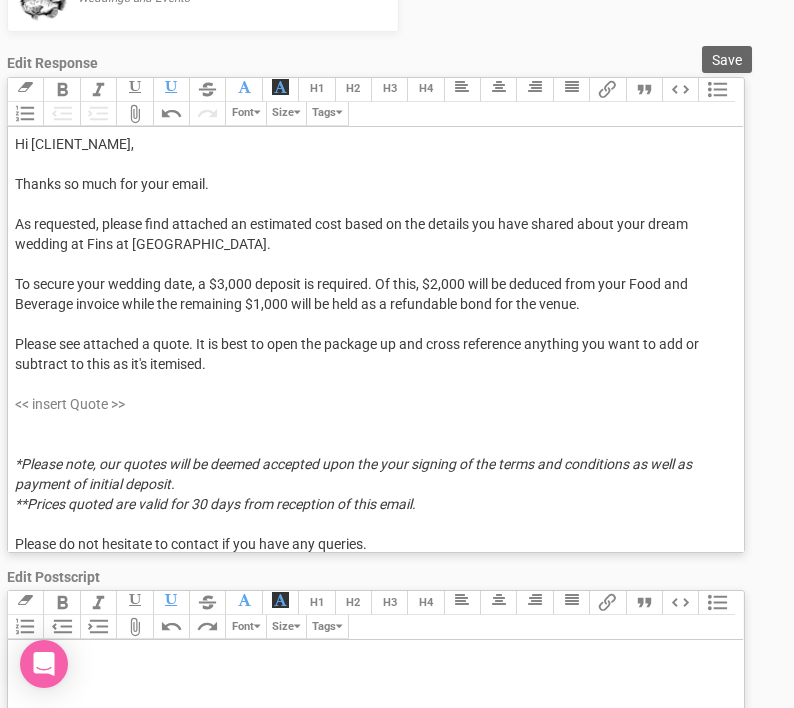 click on "Please see attached a quote. It is best to open the package up and cross reference anything you want to add or subtract to this as it's itemised." at bounding box center (357, 354) 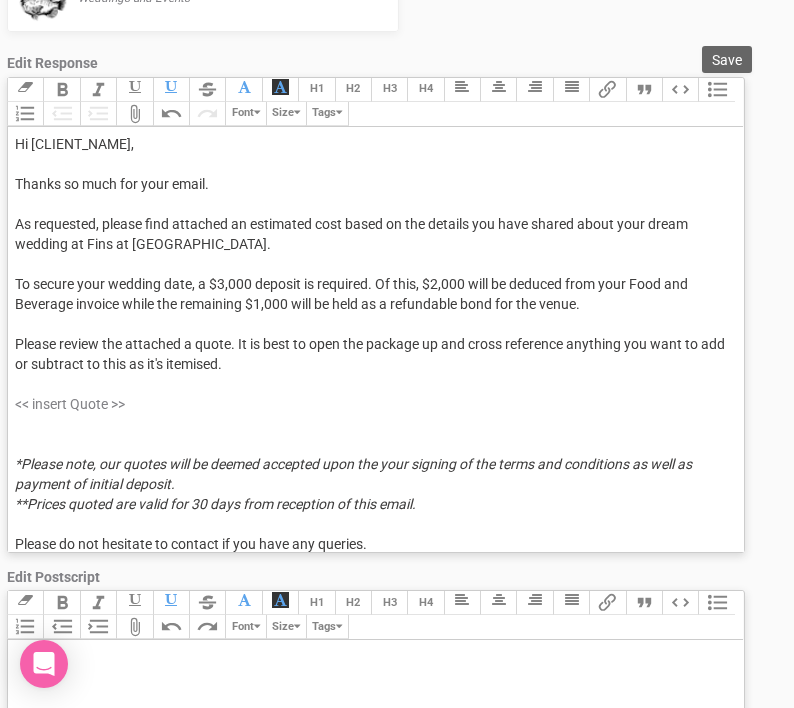 click on "Please review the attached a quote. It is best to open the package up and cross reference anything you want to add or subtract to this as it's itemised." at bounding box center [370, 354] 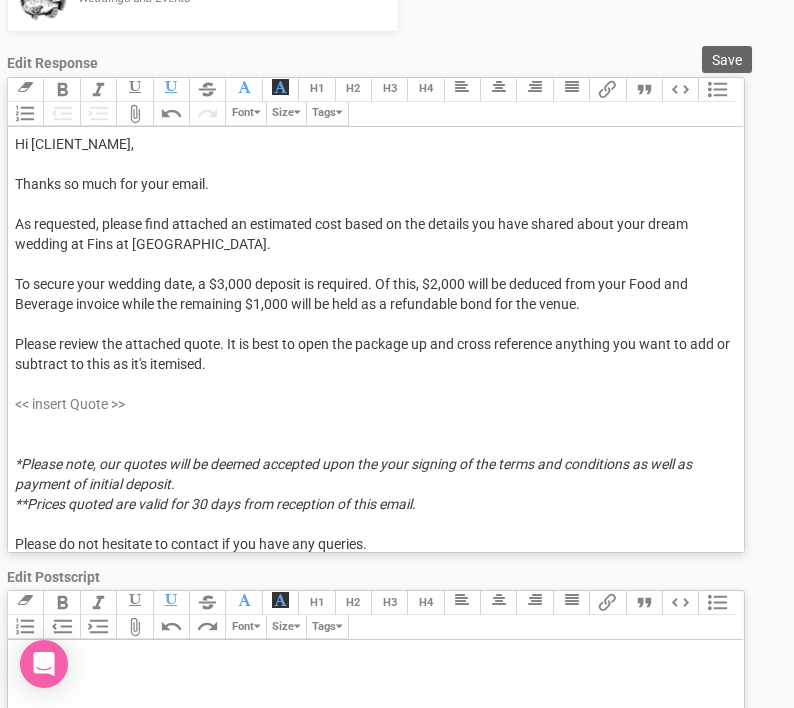click on "Please review the attached quote. It is best to open the package up and cross reference anything you want to add or subtract to this as it's itemised." at bounding box center (372, 354) 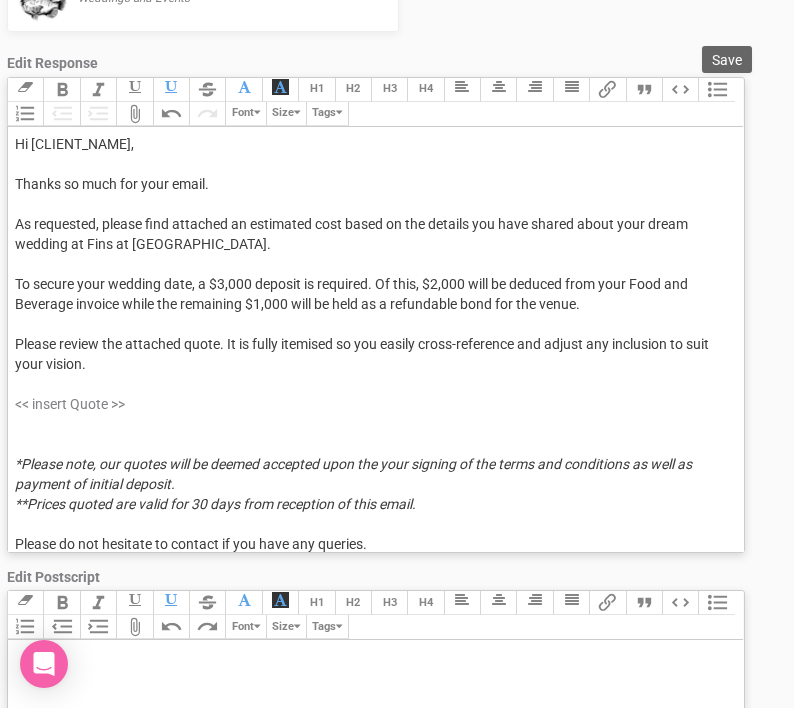 scroll, scrollTop: 49, scrollLeft: 0, axis: vertical 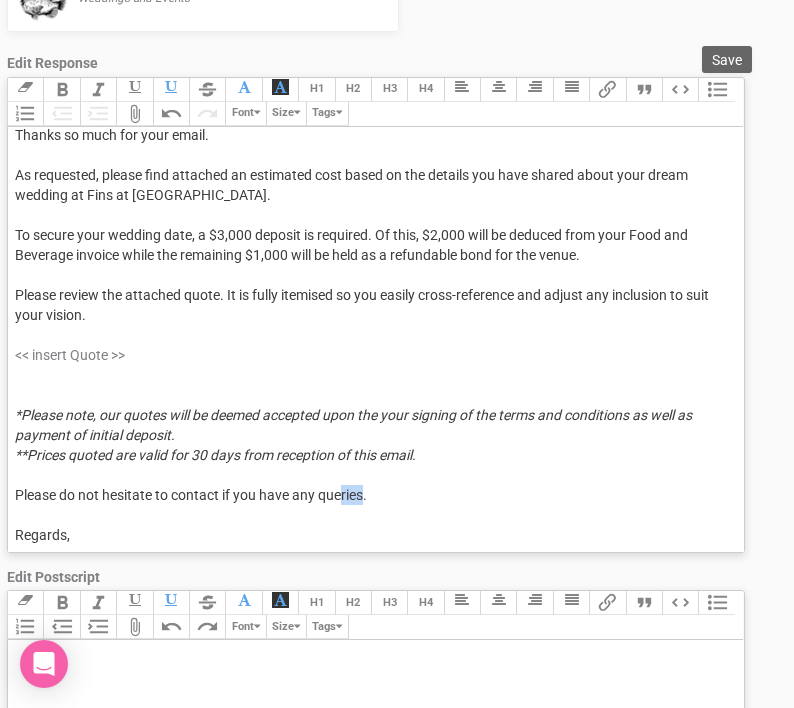 drag, startPoint x: 342, startPoint y: 494, endPoint x: 364, endPoint y: 494, distance: 22 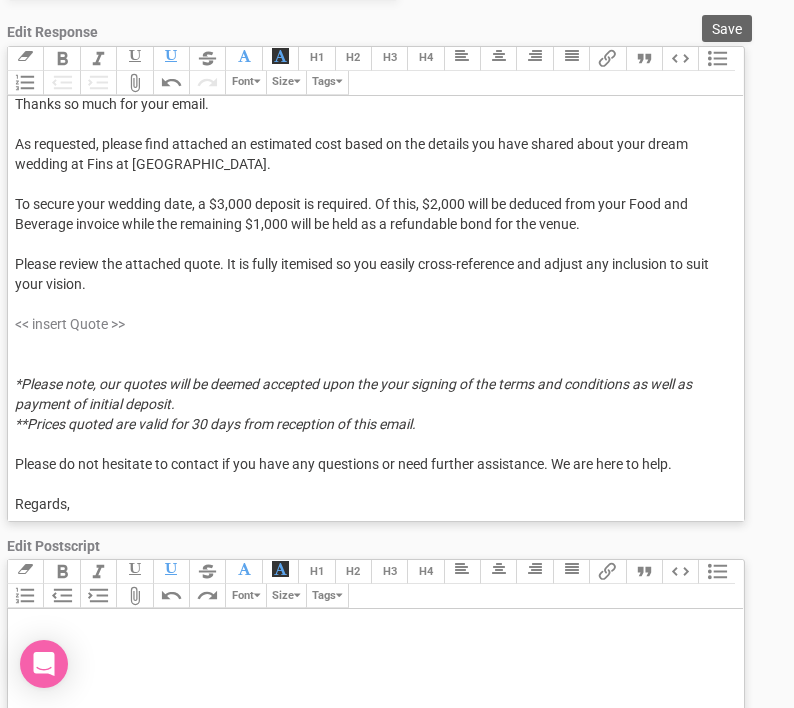 scroll, scrollTop: 610, scrollLeft: 0, axis: vertical 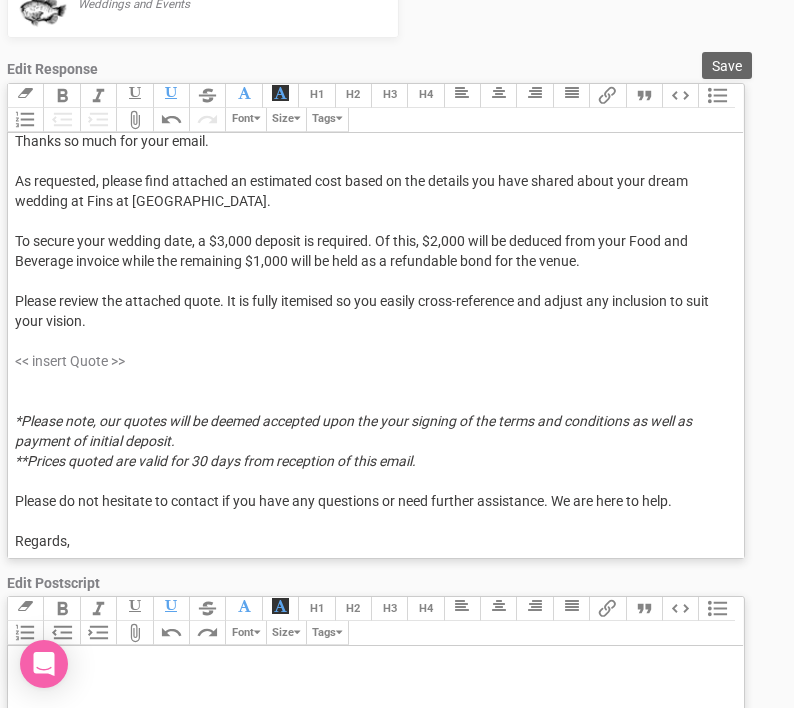 click on "<< insert Quote >> *Please note, our quotes will be deemed accepted upon the your signing of the terms and conditions as well as payment of initial deposit. **Prices quoted are valid for 30 days from reception of this email." at bounding box center (372, 421) 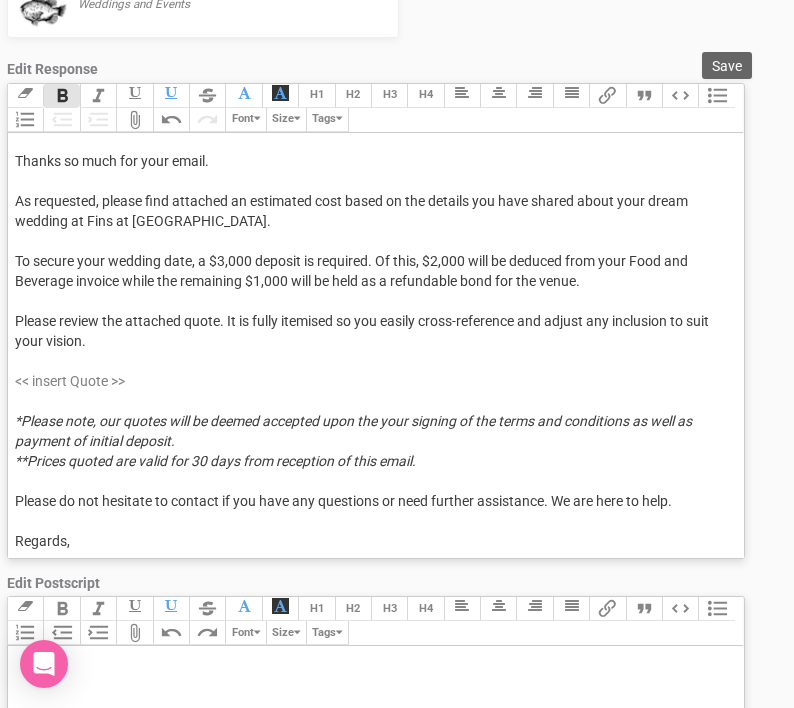 scroll, scrollTop: 0, scrollLeft: 0, axis: both 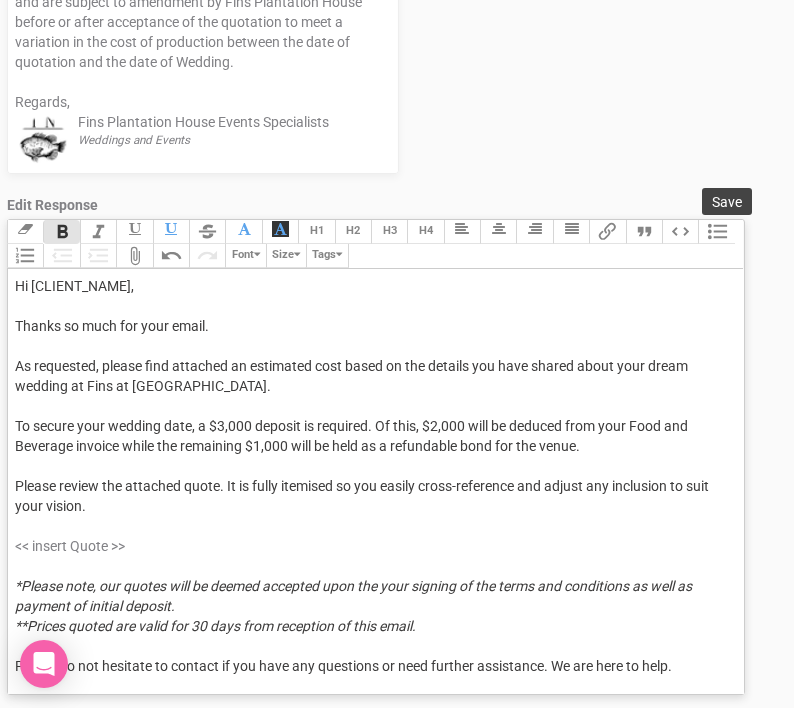 click on "Save" at bounding box center [727, 202] 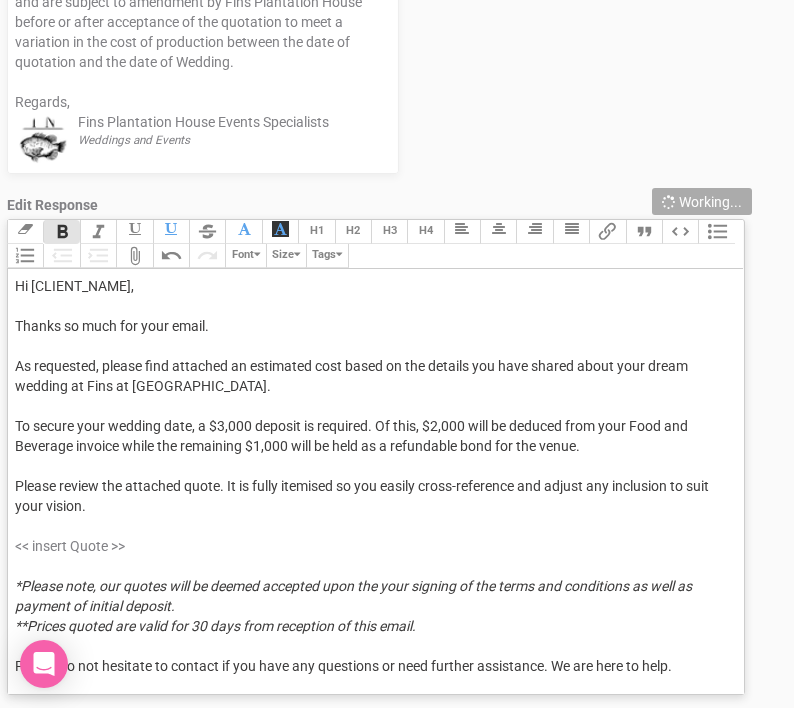 scroll, scrollTop: 29, scrollLeft: 0, axis: vertical 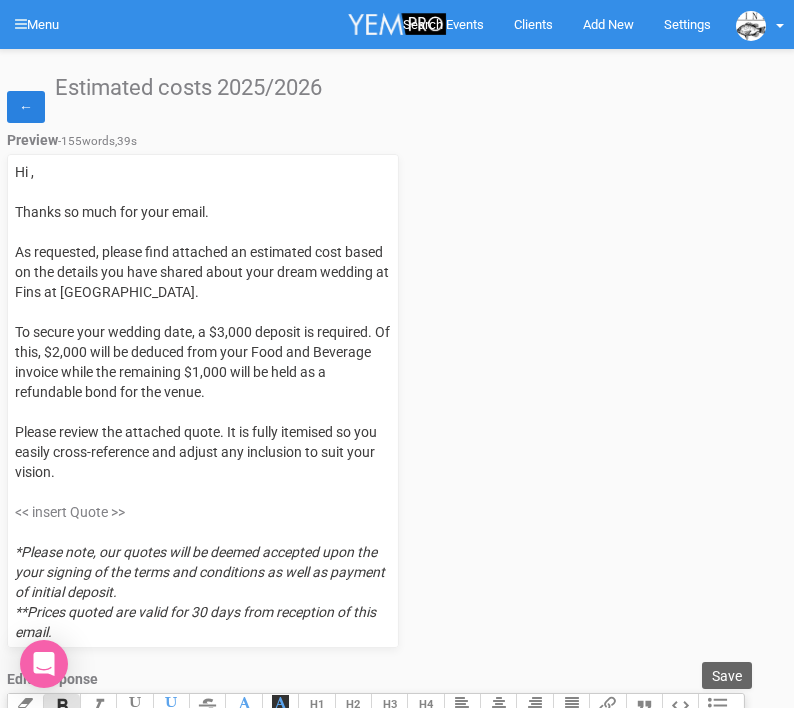 click on "←" at bounding box center [26, 107] 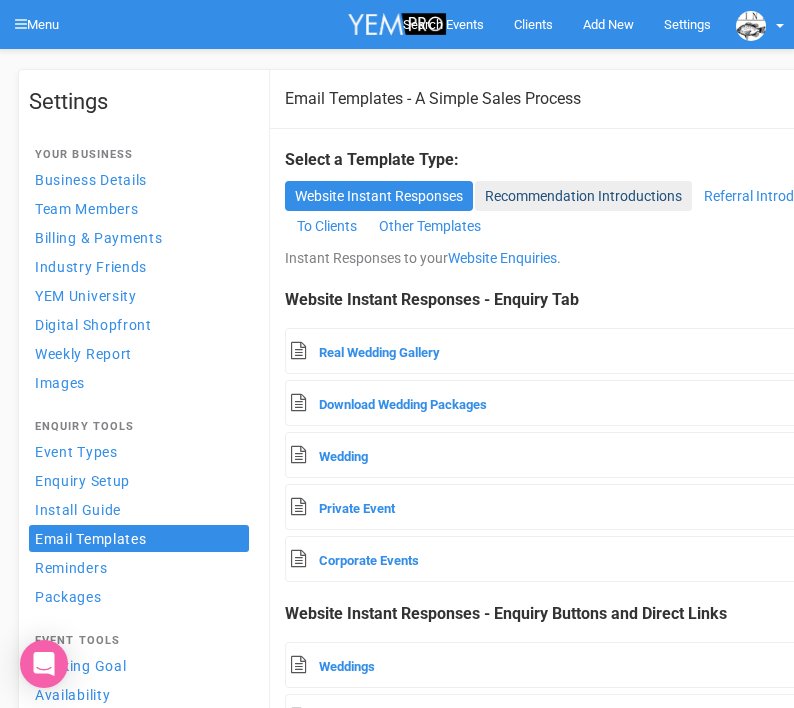 scroll, scrollTop: 0, scrollLeft: 164, axis: horizontal 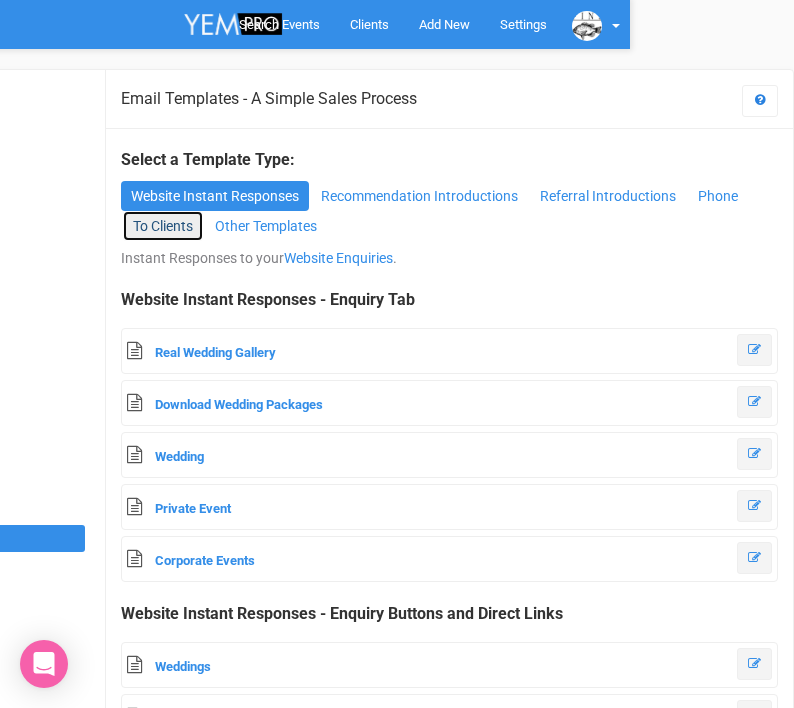 click on "To Clients" at bounding box center (163, 226) 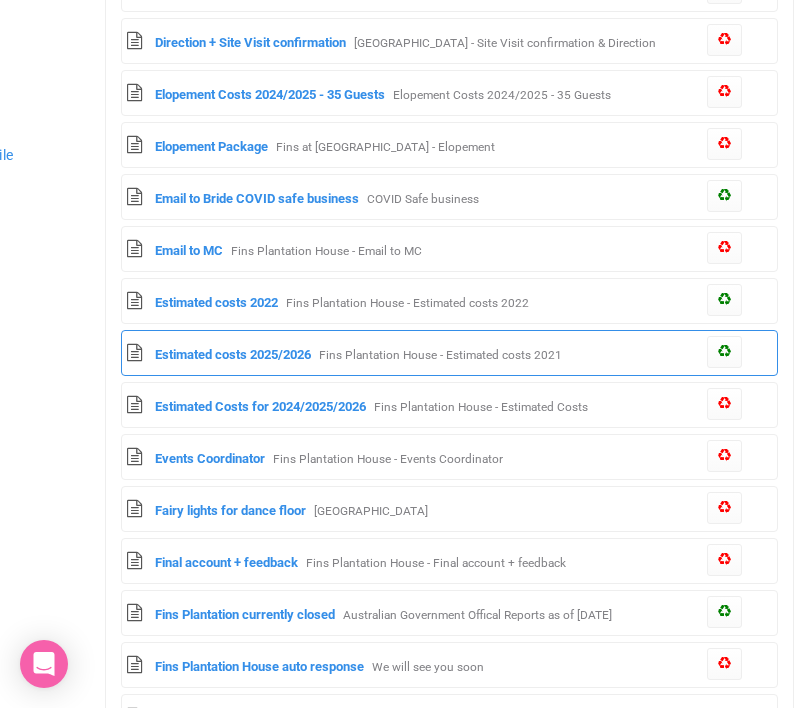 scroll, scrollTop: 884, scrollLeft: 164, axis: both 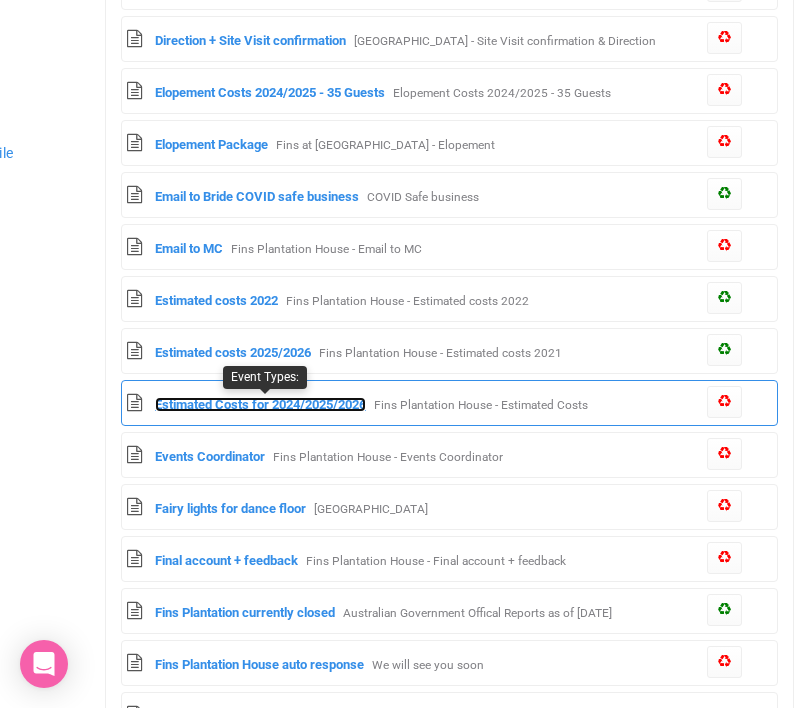 click on "Estimated Costs  for 2024/2025/2026" at bounding box center [260, 404] 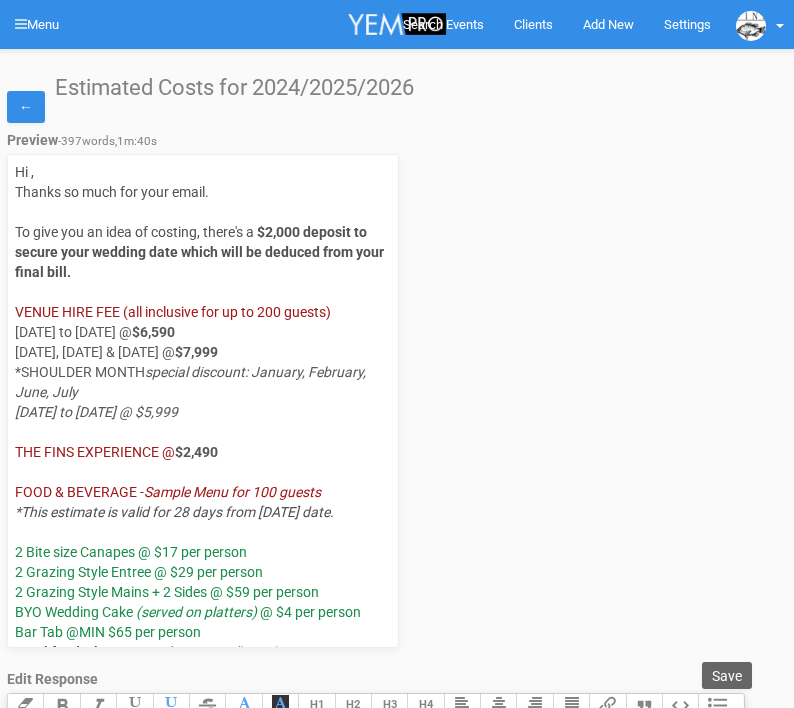 select 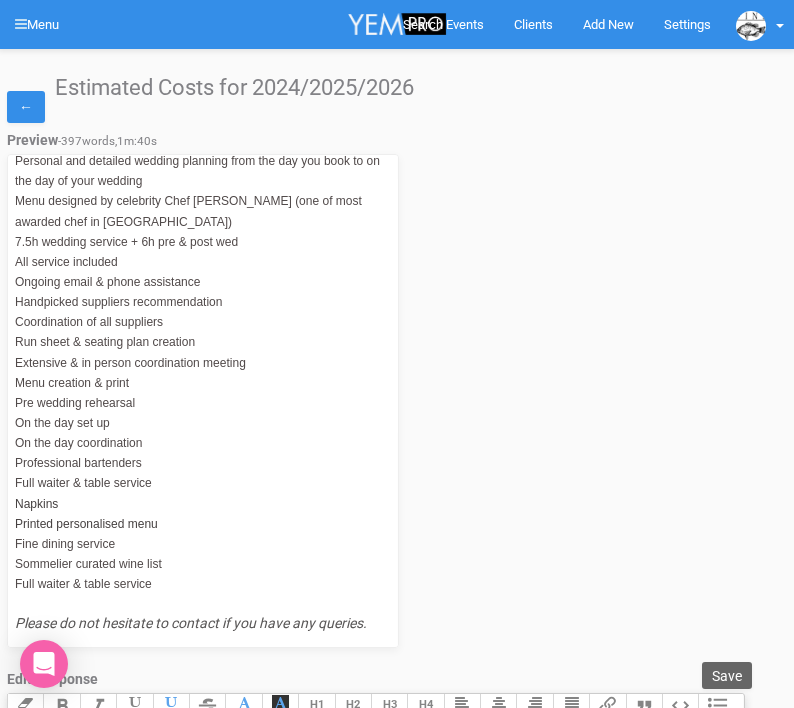 scroll, scrollTop: 1296, scrollLeft: 0, axis: vertical 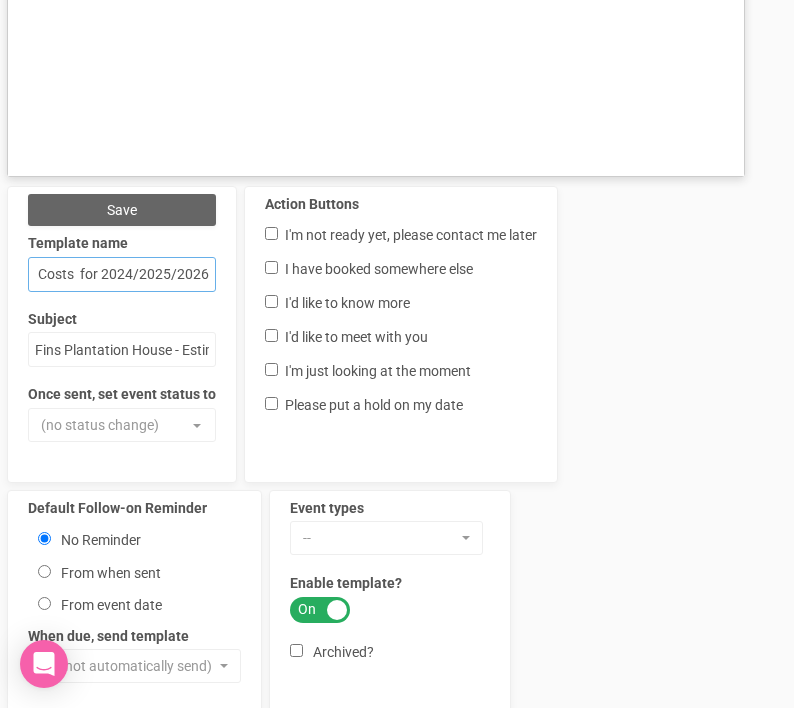 drag, startPoint x: 140, startPoint y: 272, endPoint x: 231, endPoint y: 273, distance: 91.00549 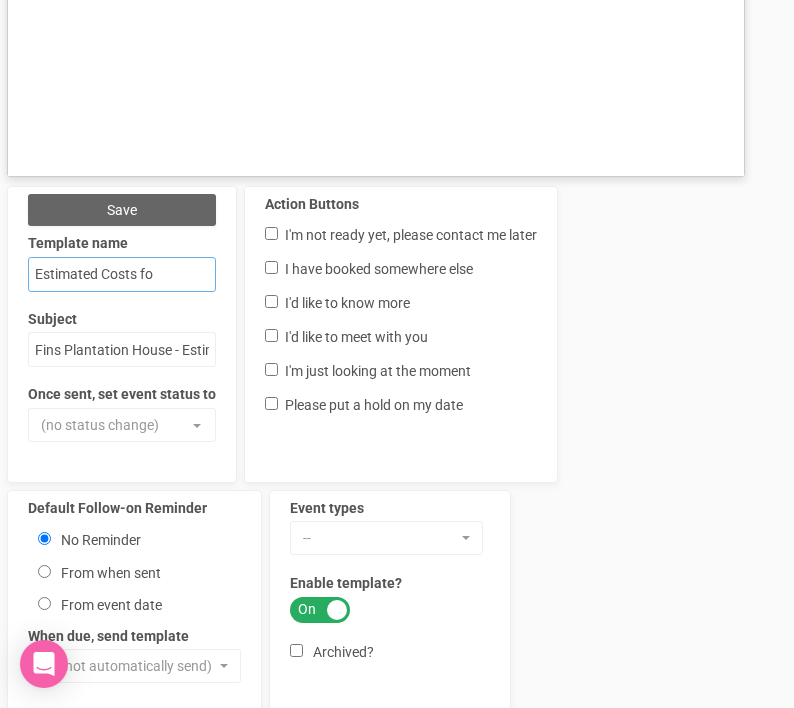 scroll, scrollTop: 0, scrollLeft: 0, axis: both 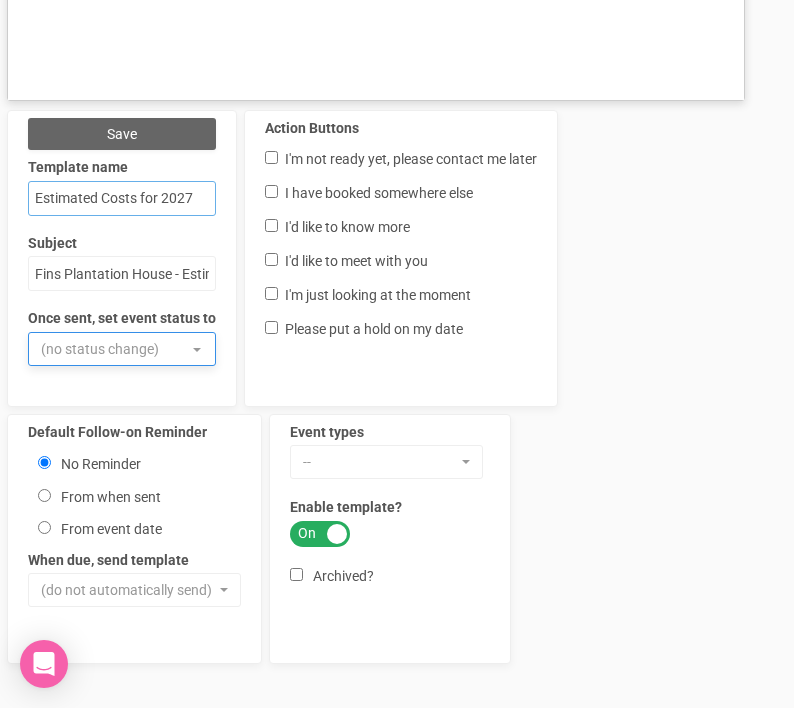 type on "Estimated Costs for 2027" 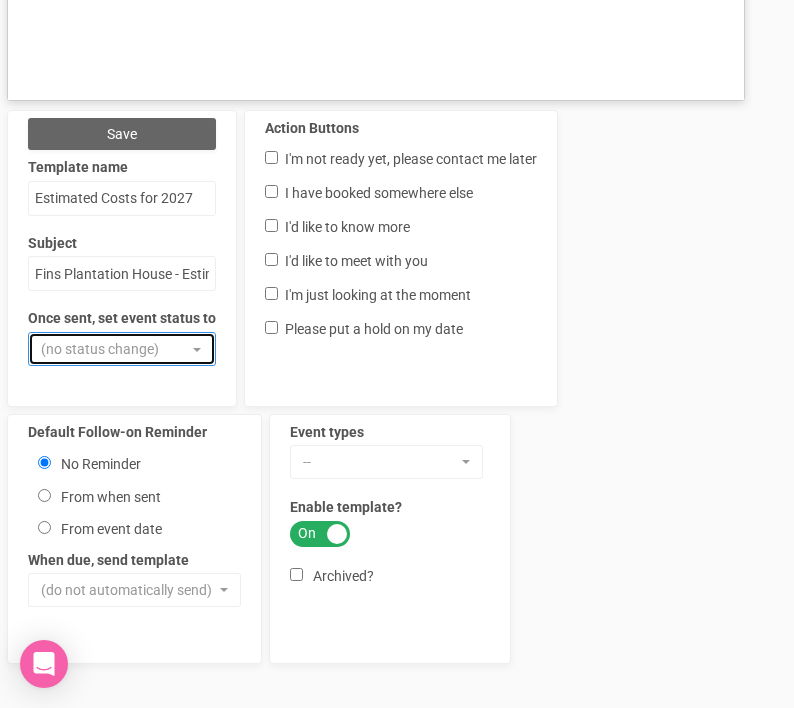 click on "(no status change)" at bounding box center [122, 349] 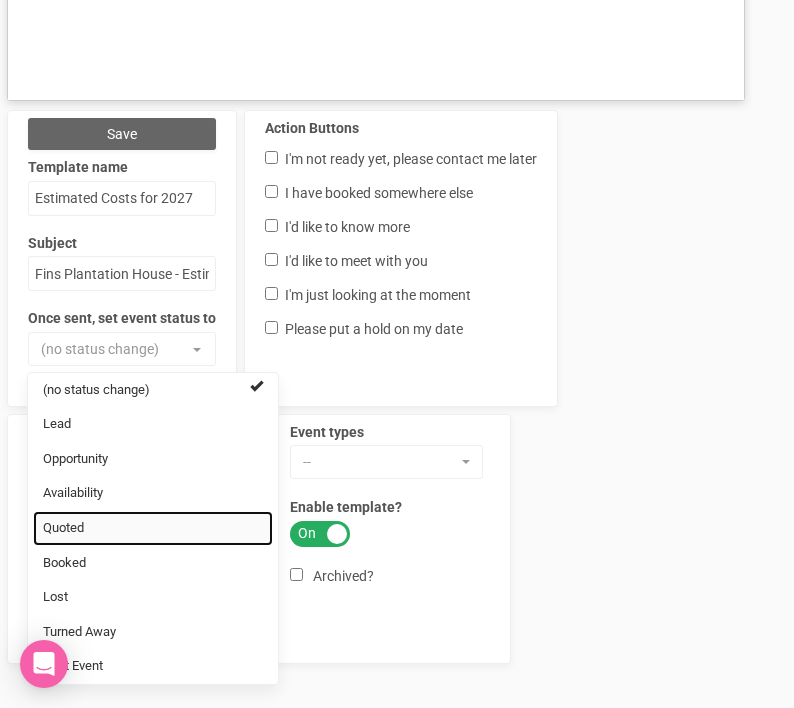 click on "Quoted" at bounding box center (153, 528) 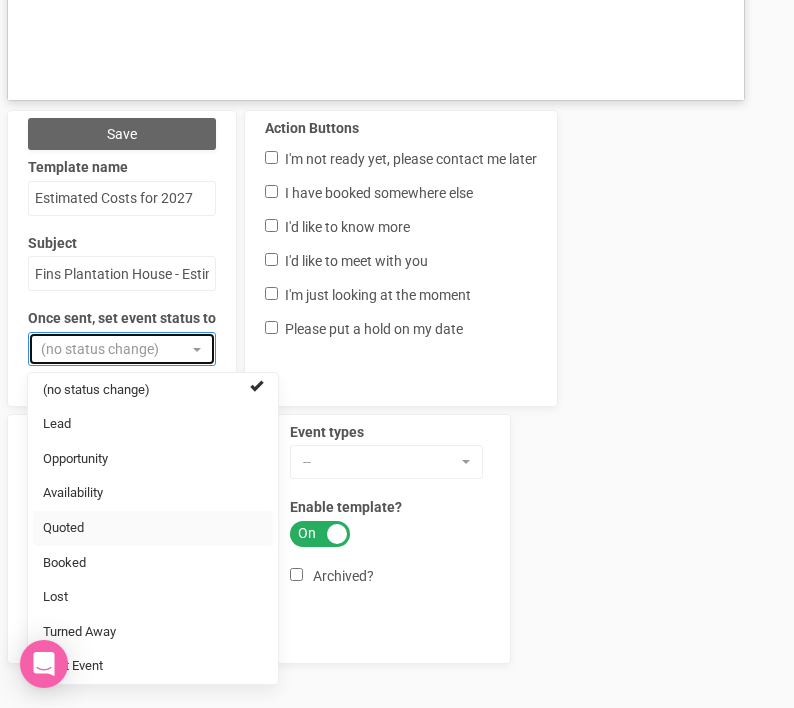 select on "9" 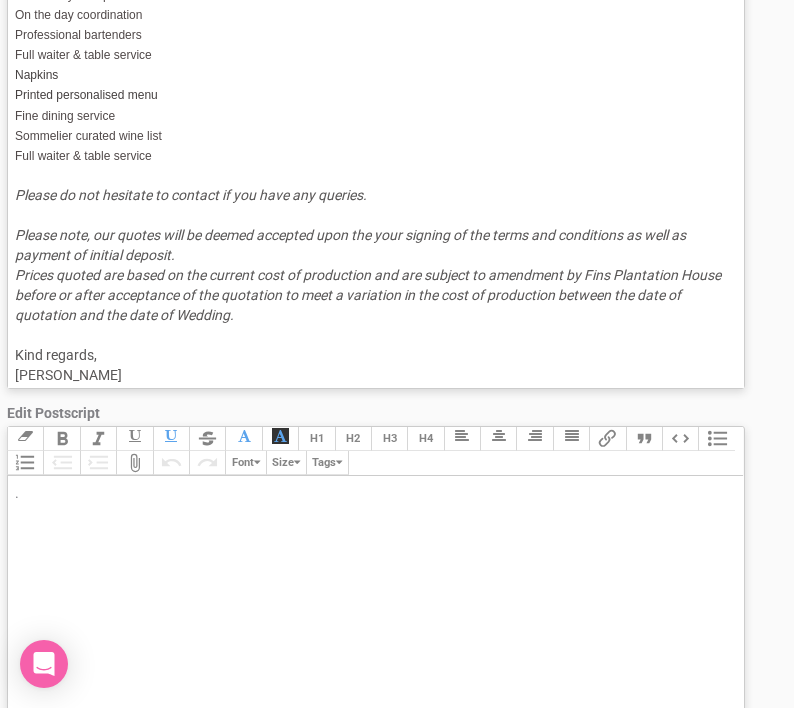 scroll, scrollTop: 759, scrollLeft: 0, axis: vertical 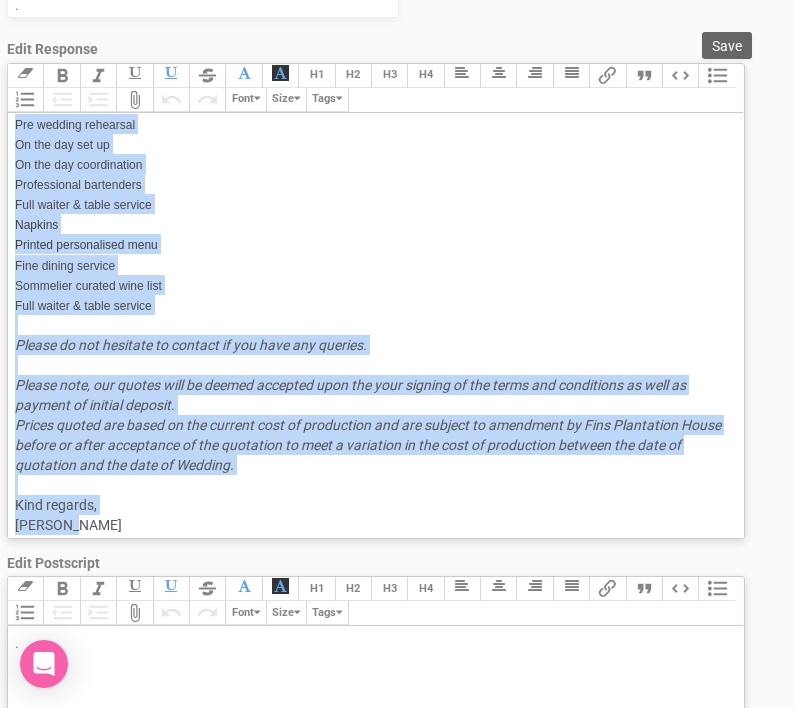 drag, startPoint x: 13, startPoint y: 125, endPoint x: 496, endPoint y: 539, distance: 636.14856 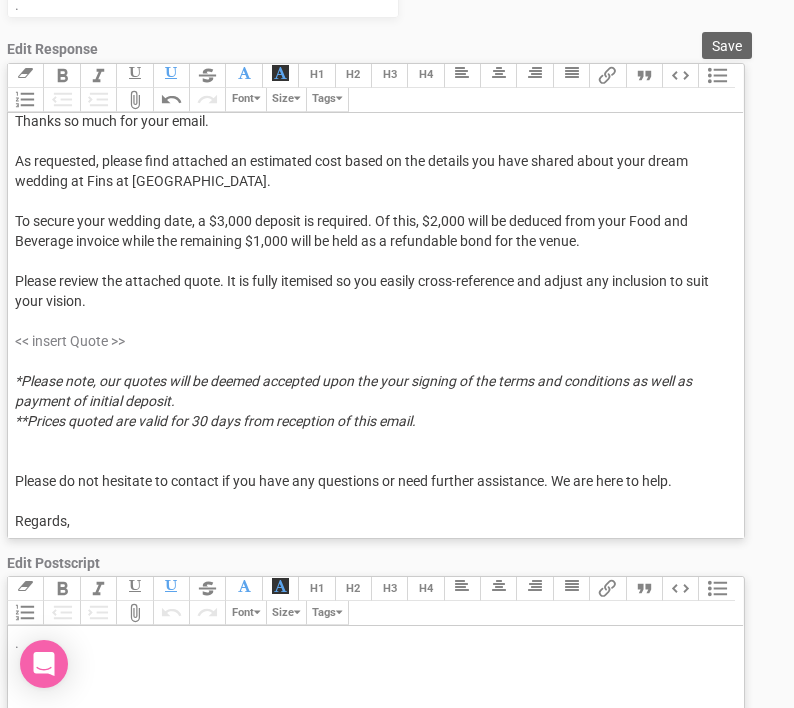scroll, scrollTop: 49, scrollLeft: 0, axis: vertical 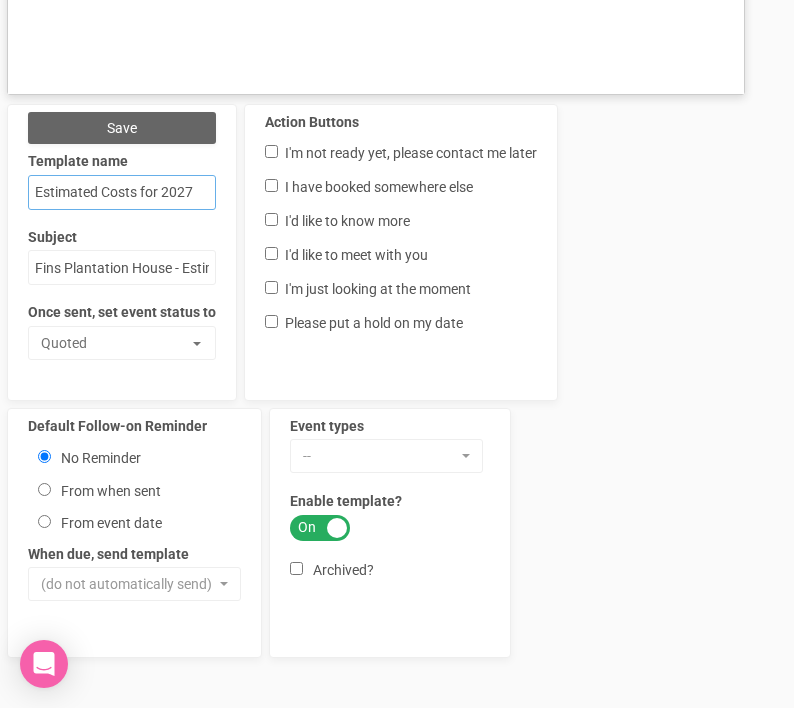 click on "Estimated Costs for 2027" at bounding box center [122, 192] 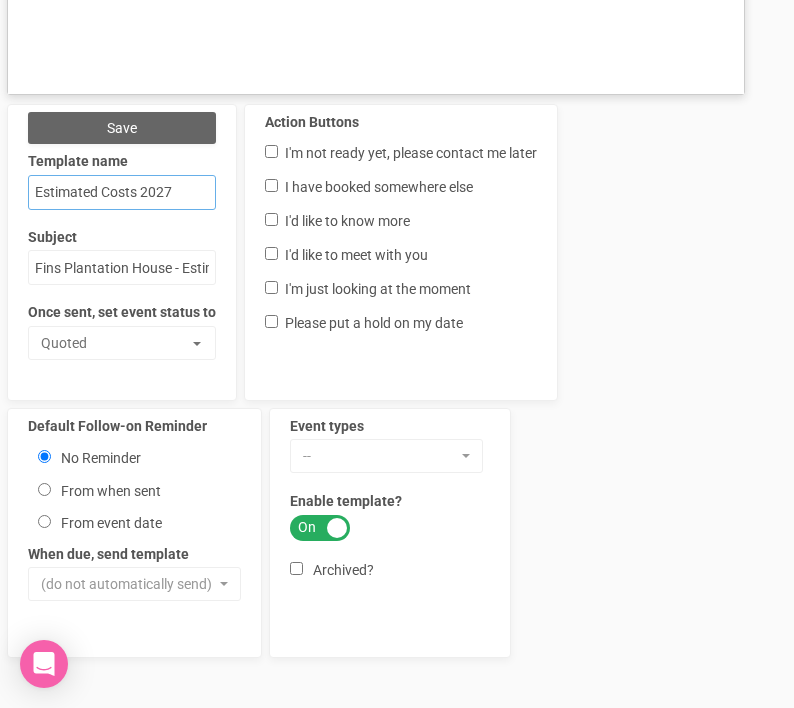 type on "Estimated Costs 2027" 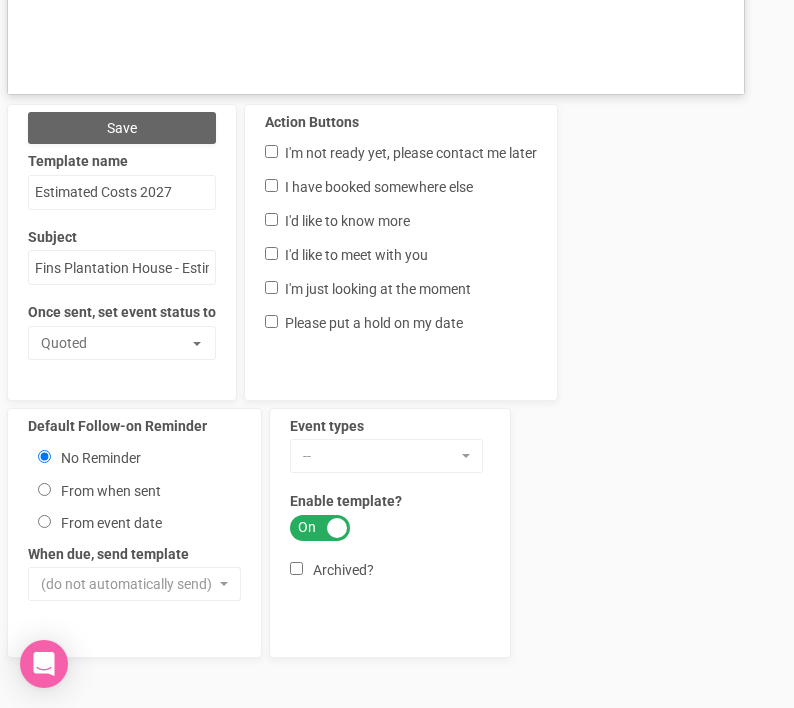 click on "Save
Template name Estimated Costs 2027
Subject Fins Plantation House - Estimated Costs
Once sent, set event status to
Quoted   (no status change) Lead Opportunity Availability Quoted Booked Lost Turned Away Past Event (no status change) Lead
Opportunity
Availability
Quoted
Booked
Lost
Turned Away
Past Event
Action Buttons
I'm not ready yet, please contact me later
I have booked somewhere else
I'd like to know more
I'd like to meet with you" at bounding box center (379, 384) 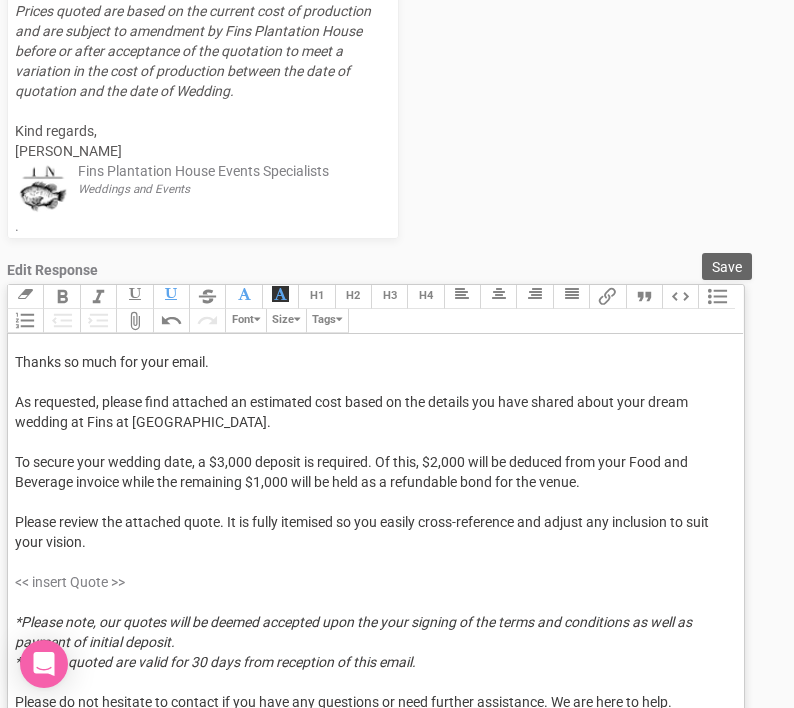 scroll, scrollTop: 271, scrollLeft: 0, axis: vertical 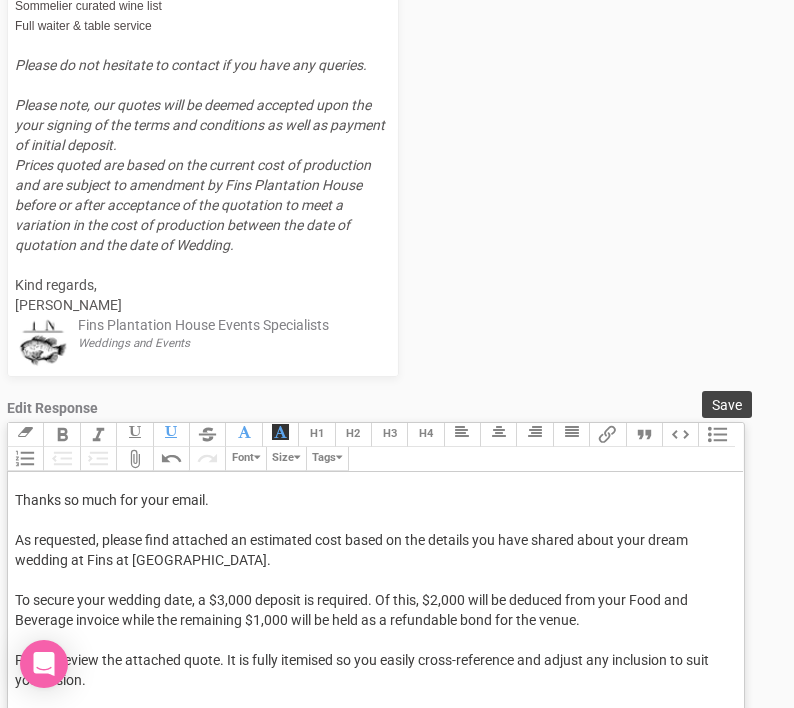 click on "Save" at bounding box center [727, 405] 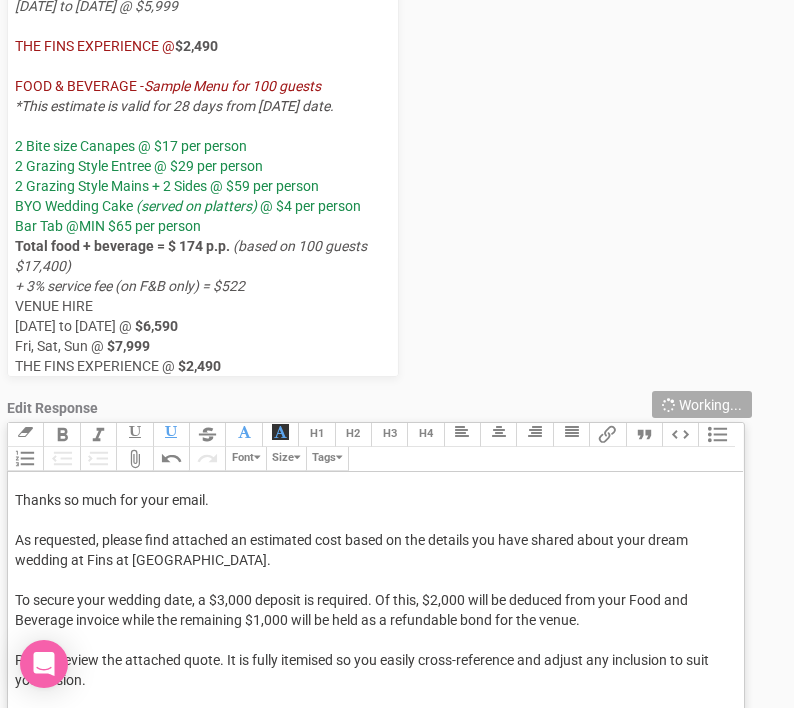 scroll, scrollTop: 0, scrollLeft: 0, axis: both 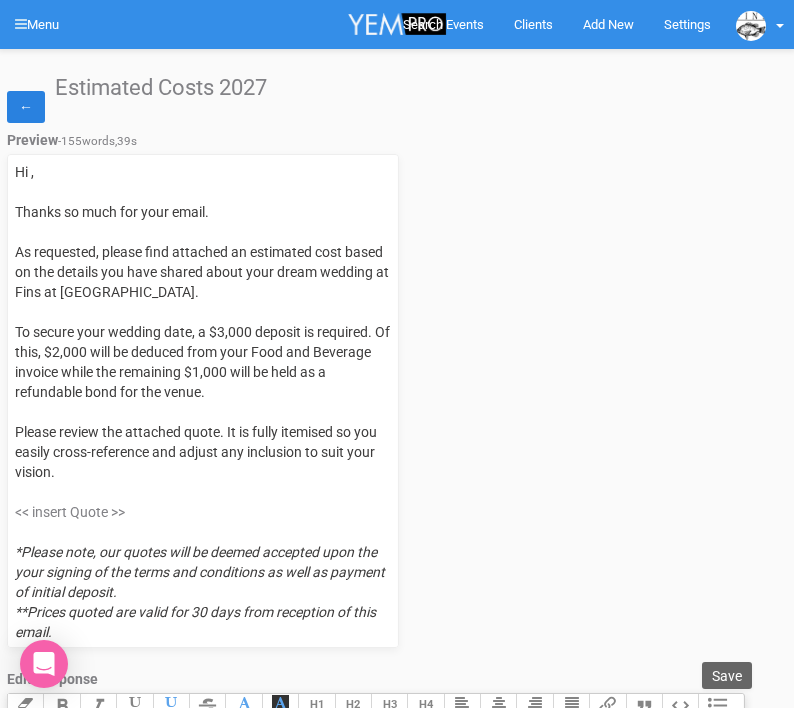 click on "←" at bounding box center [26, 107] 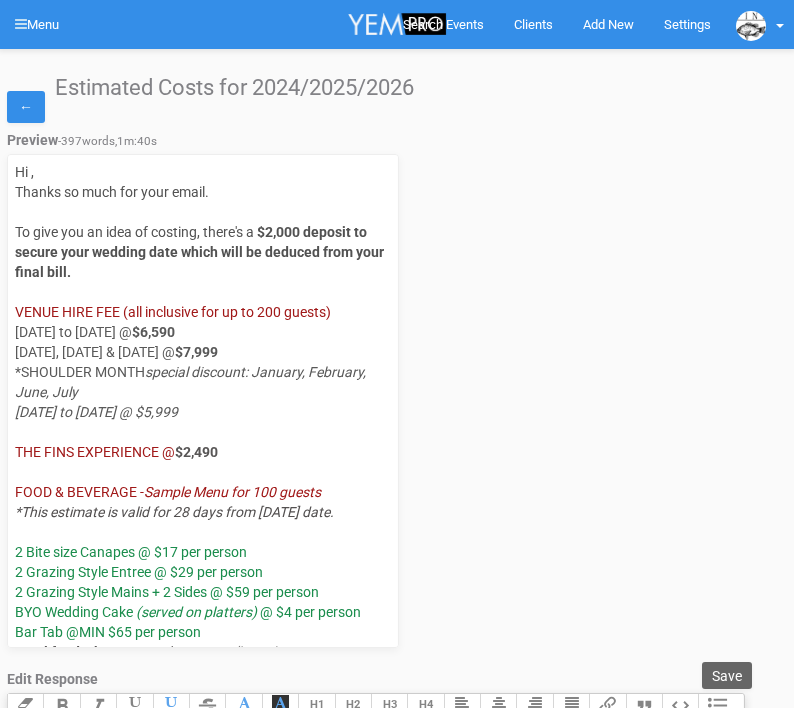 select 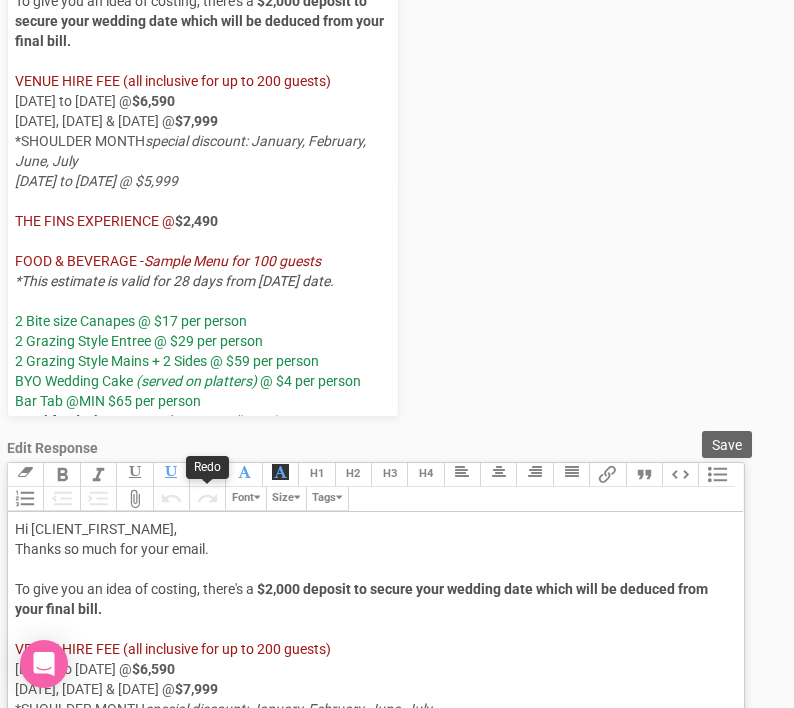 scroll, scrollTop: 0, scrollLeft: 0, axis: both 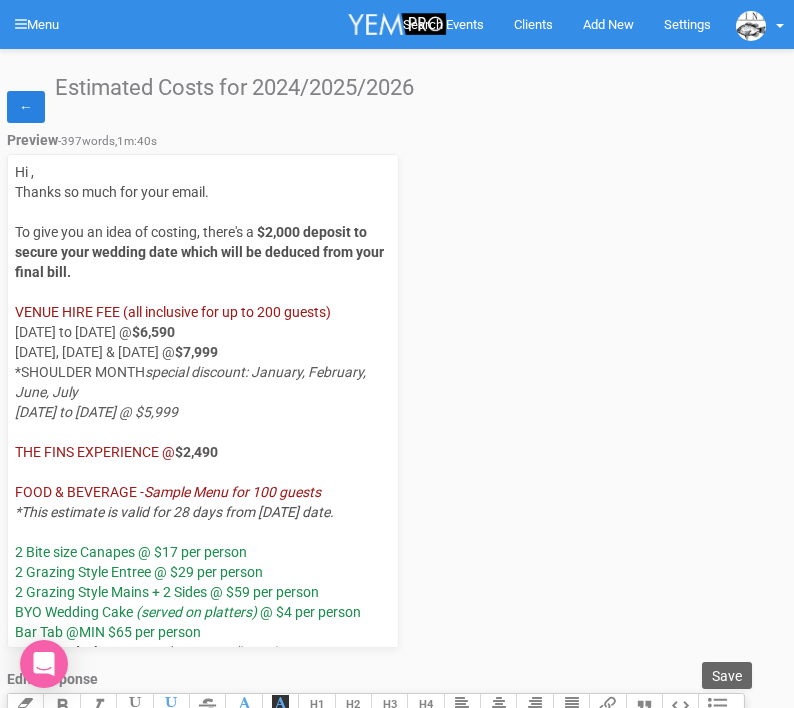 click on "←" at bounding box center (26, 107) 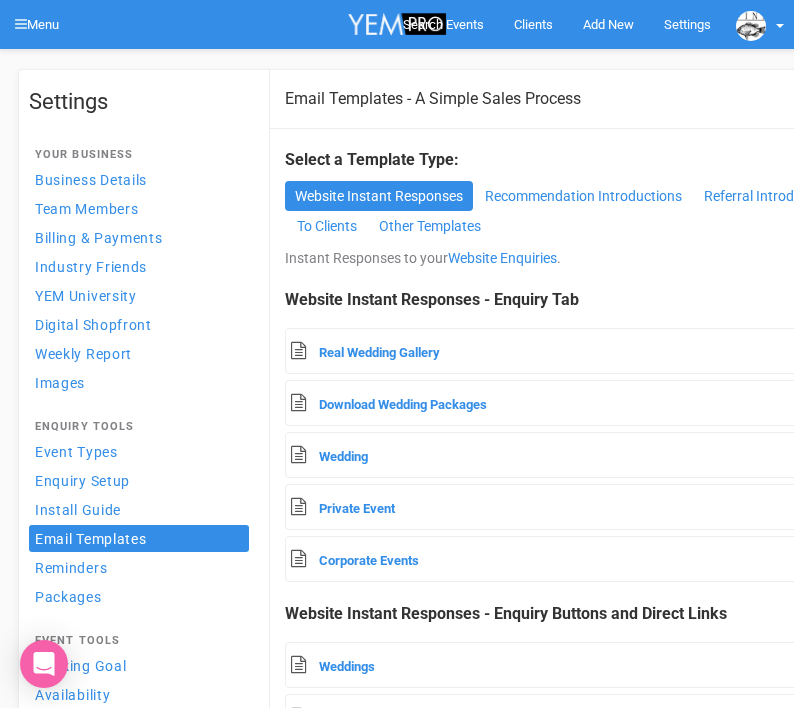 scroll, scrollTop: 0, scrollLeft: 0, axis: both 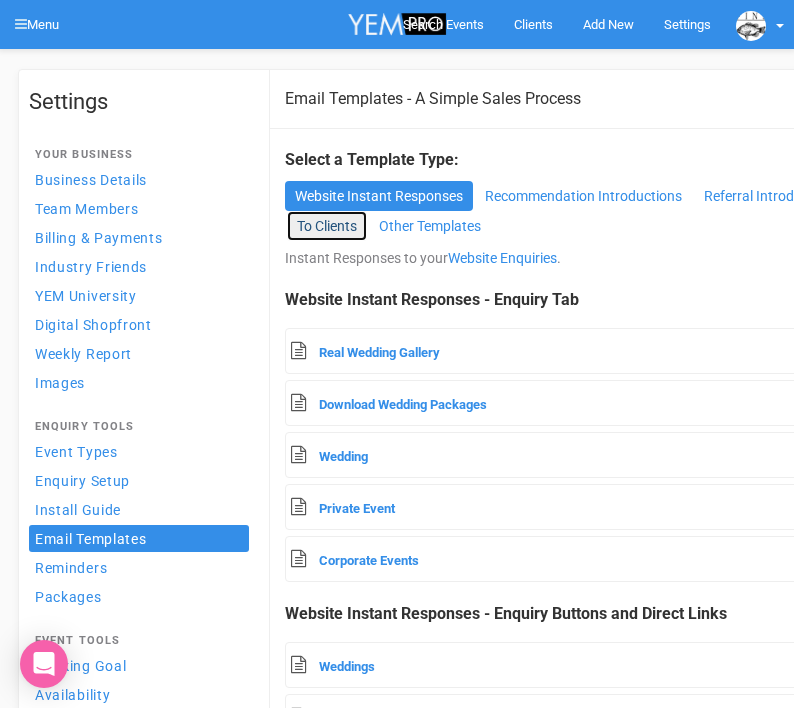 click on "To Clients" at bounding box center [327, 226] 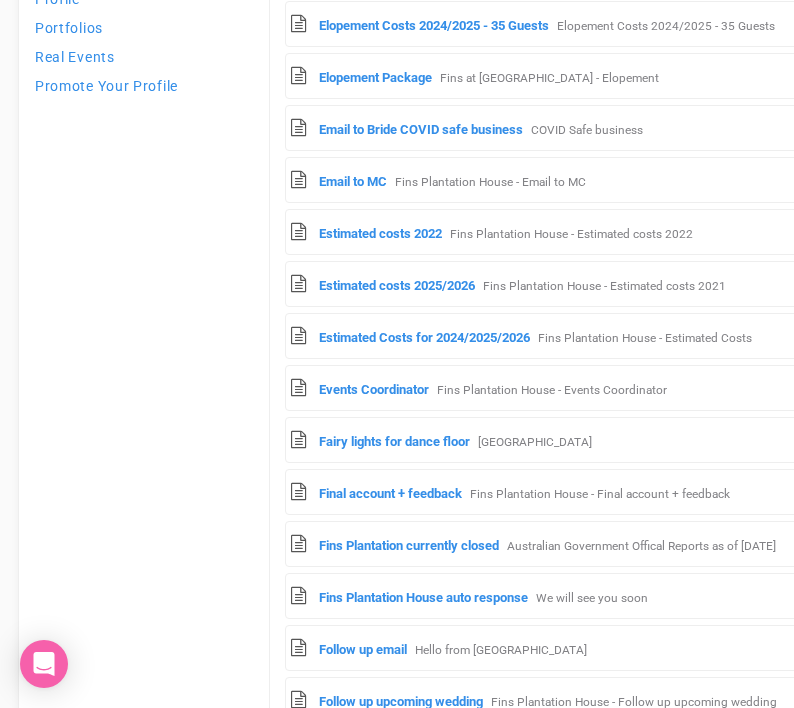 scroll, scrollTop: 941, scrollLeft: 0, axis: vertical 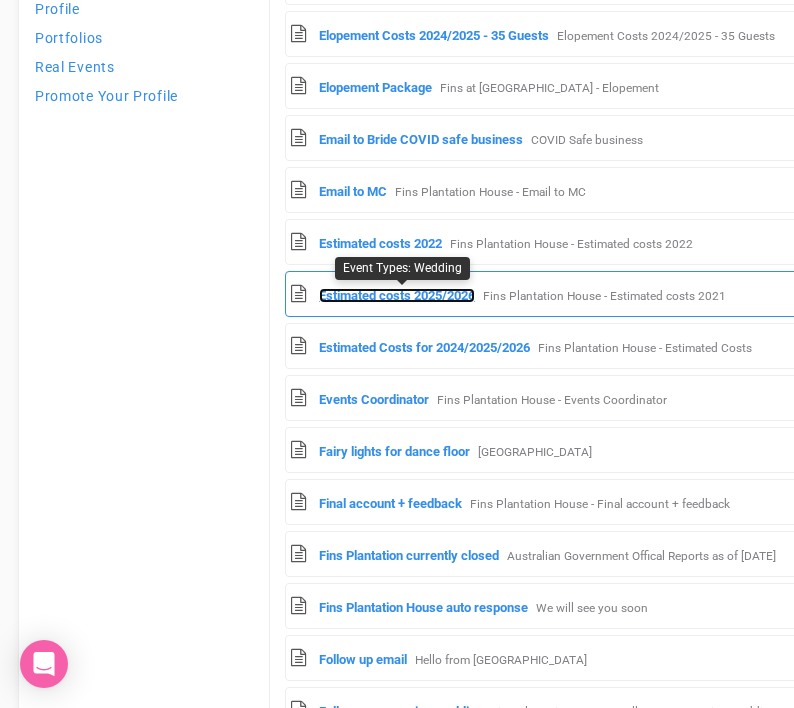 click on "Estimated costs 2025/2026" at bounding box center [397, 295] 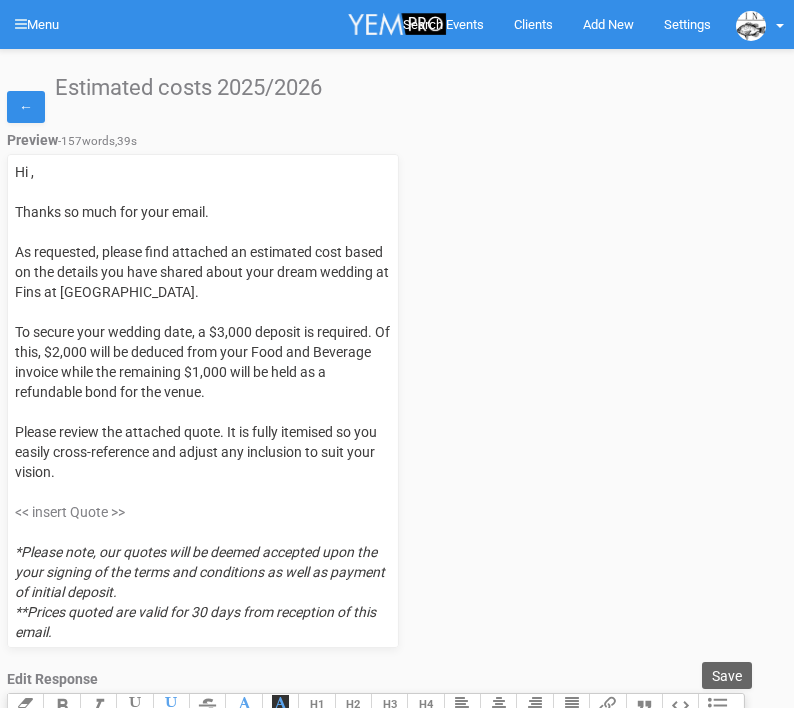 scroll, scrollTop: 0, scrollLeft: 0, axis: both 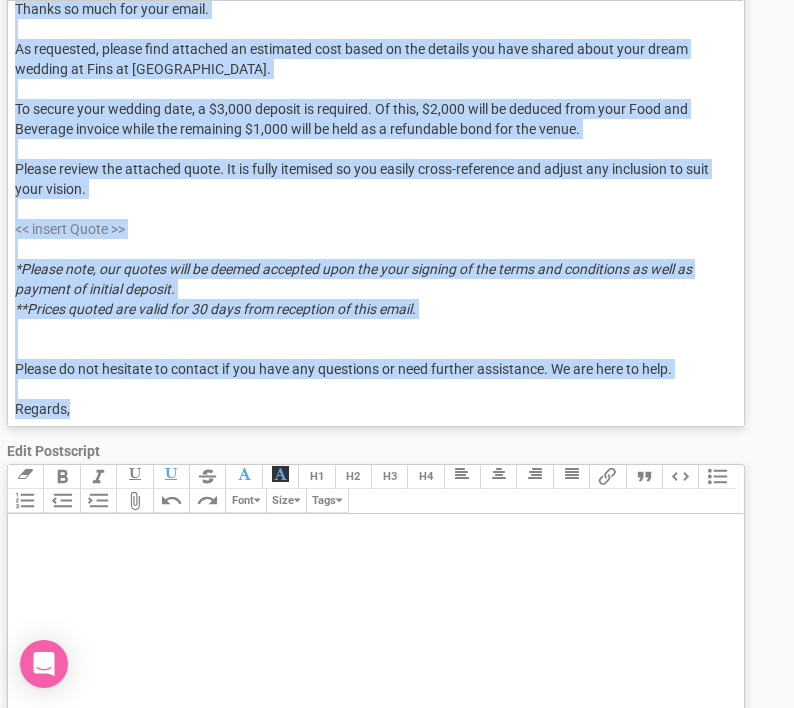 drag, startPoint x: 15, startPoint y: 346, endPoint x: 132, endPoint y: 415, distance: 135.83078 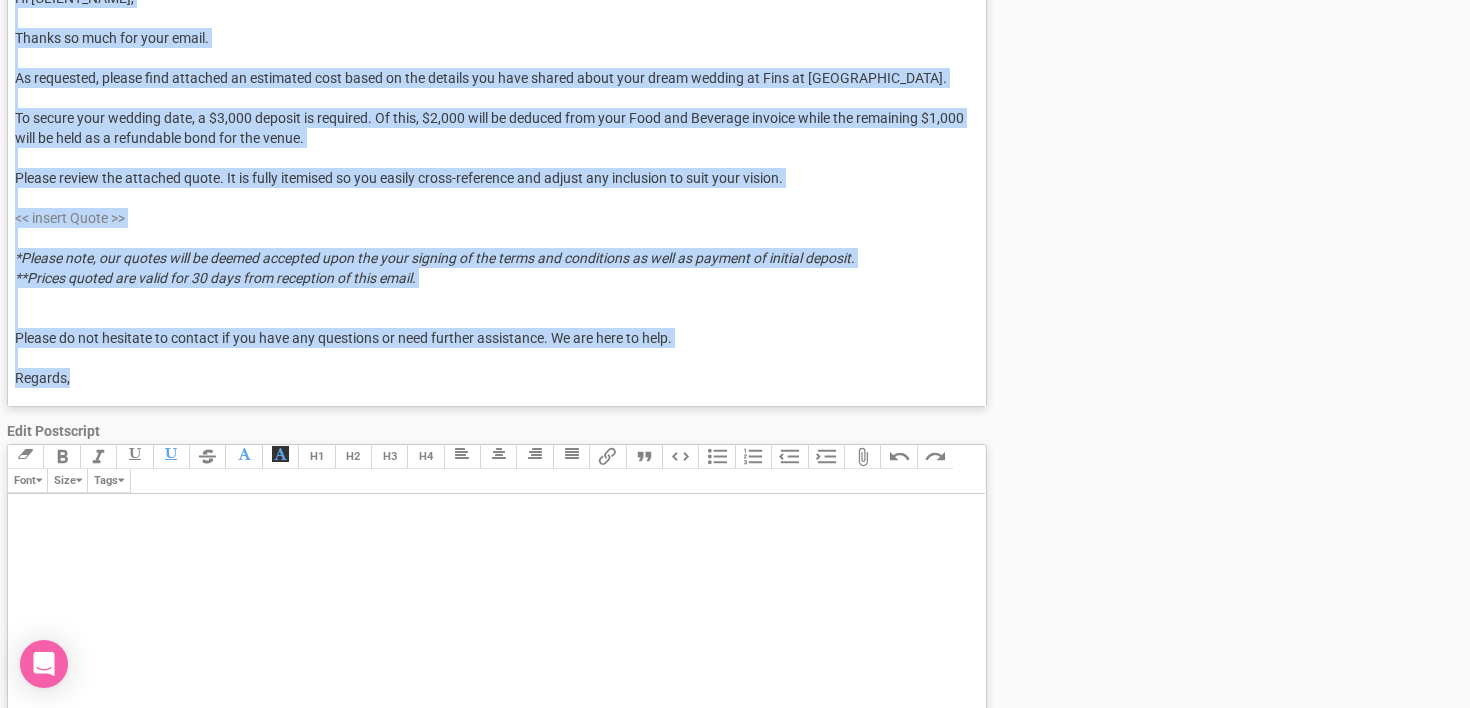 scroll, scrollTop: 0, scrollLeft: 0, axis: both 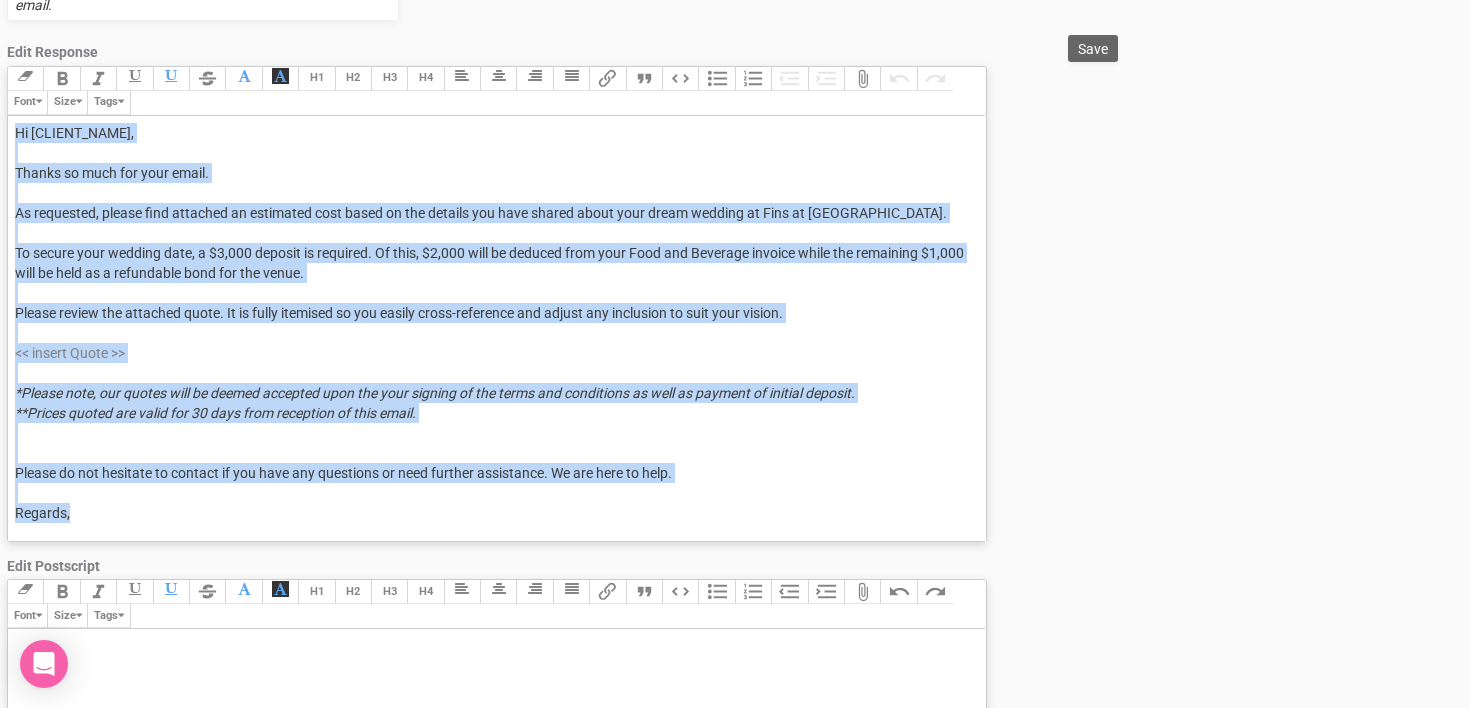 click on "<< insert Quote >> *Please note, our quotes will be deemed accepted upon the your signing of the terms and conditions as well as payment of initial deposit. **Prices quoted are valid for 30 days from reception of this email." at bounding box center [493, 403] 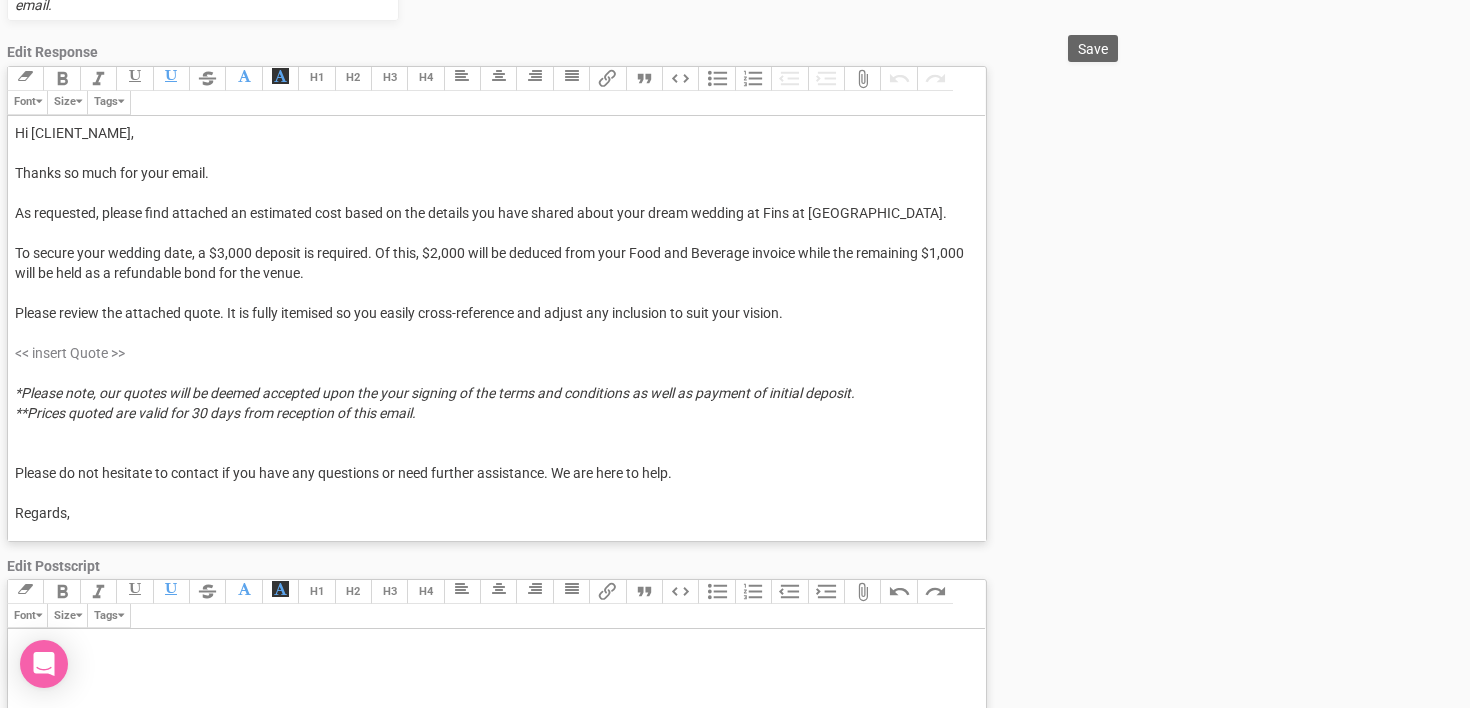 type on "<div><span style="color: rgb(62, 61, 61);">Hi [CLIENT_NAME],</span><br><br><span style="color: rgb(62, 61, 61);">Thanks so much for your email. </span><br><br><span style="color: rgb(62, 61, 61);">As requested, please find attached an estimated cost based on the details you have shared about your dream wedding at Fins at [GEOGRAPHIC_DATA]</span><br><br><span style="color: rgb(62, 61, 61);">To secure your wedding date, a $3,000 deposit is required. Of this, $2,000 will be deduced from your Food and Beverage invoice while the remaining $1,000 will be held as a refundable bond for the venue.</span><br><br><span style="background-color: rgb(255, 255, 255); font-family: Roboto, Helvetica, Arial, sans-serif; font-size: 14px; color: rgb(62, 61, 61); text-decoration-color: initial;">Please review the attached quote. It is fully itemised so you easily cross-reference and adjust any inclusion to suit your vision.</span></div><div><br></div><div>&lt;&lt; insert Quote &gt;&gt;<strong><br></strong><br><em style="backgr..." 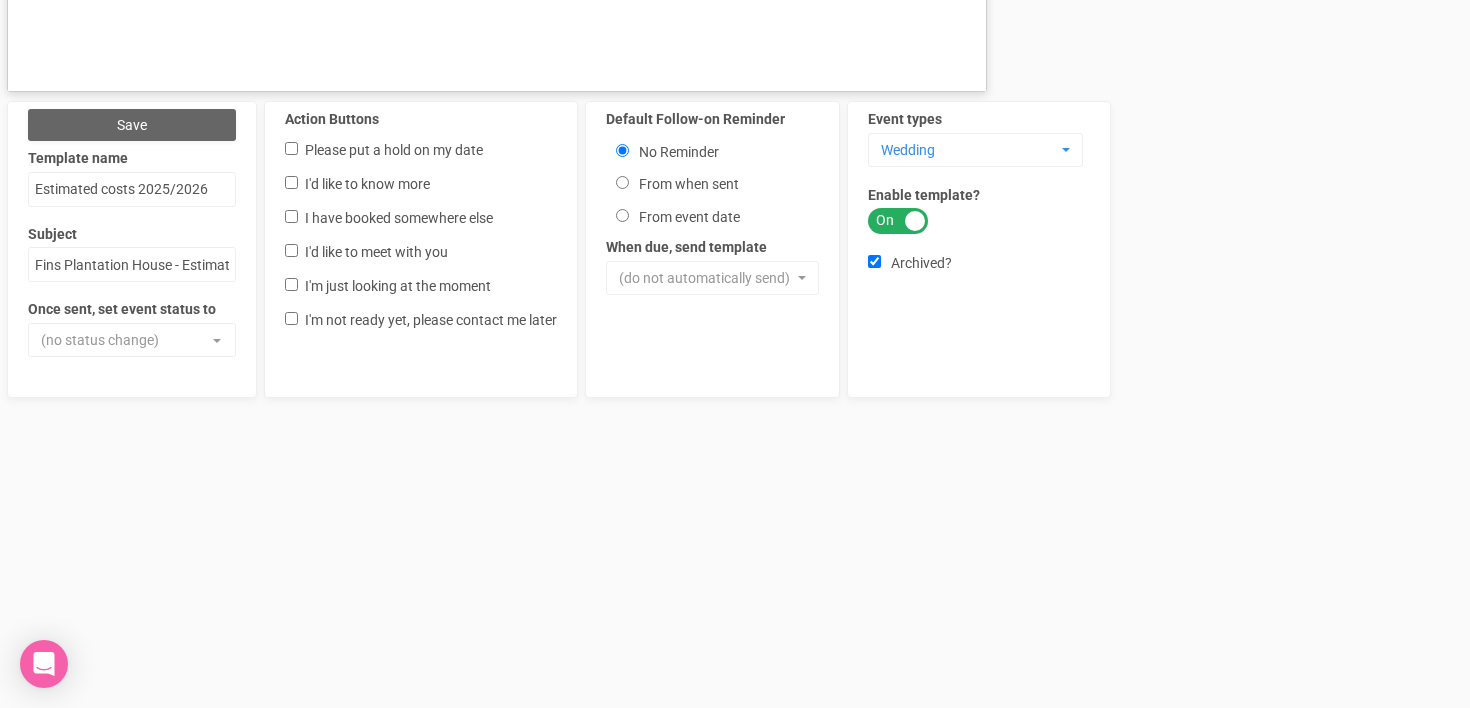 scroll, scrollTop: 1518, scrollLeft: 0, axis: vertical 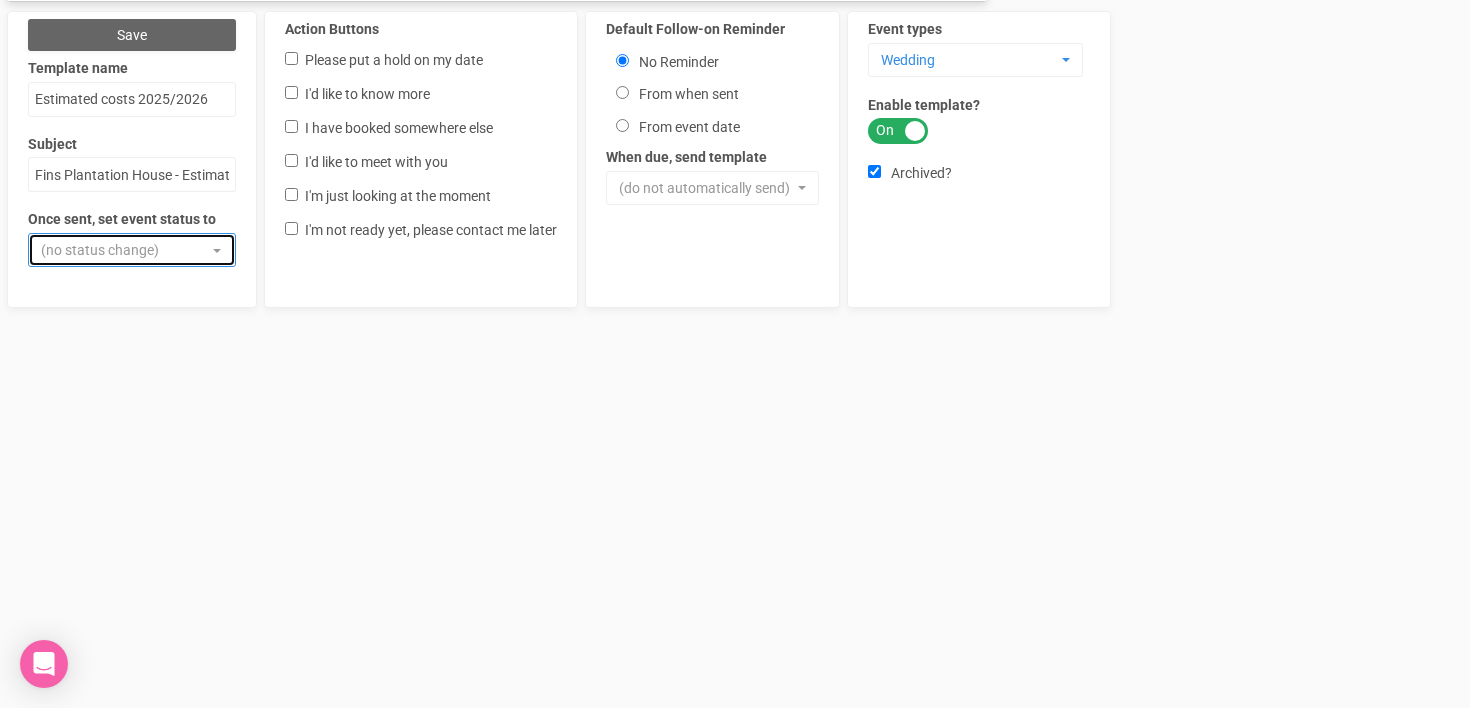 click on "(no status change)" at bounding box center (132, 250) 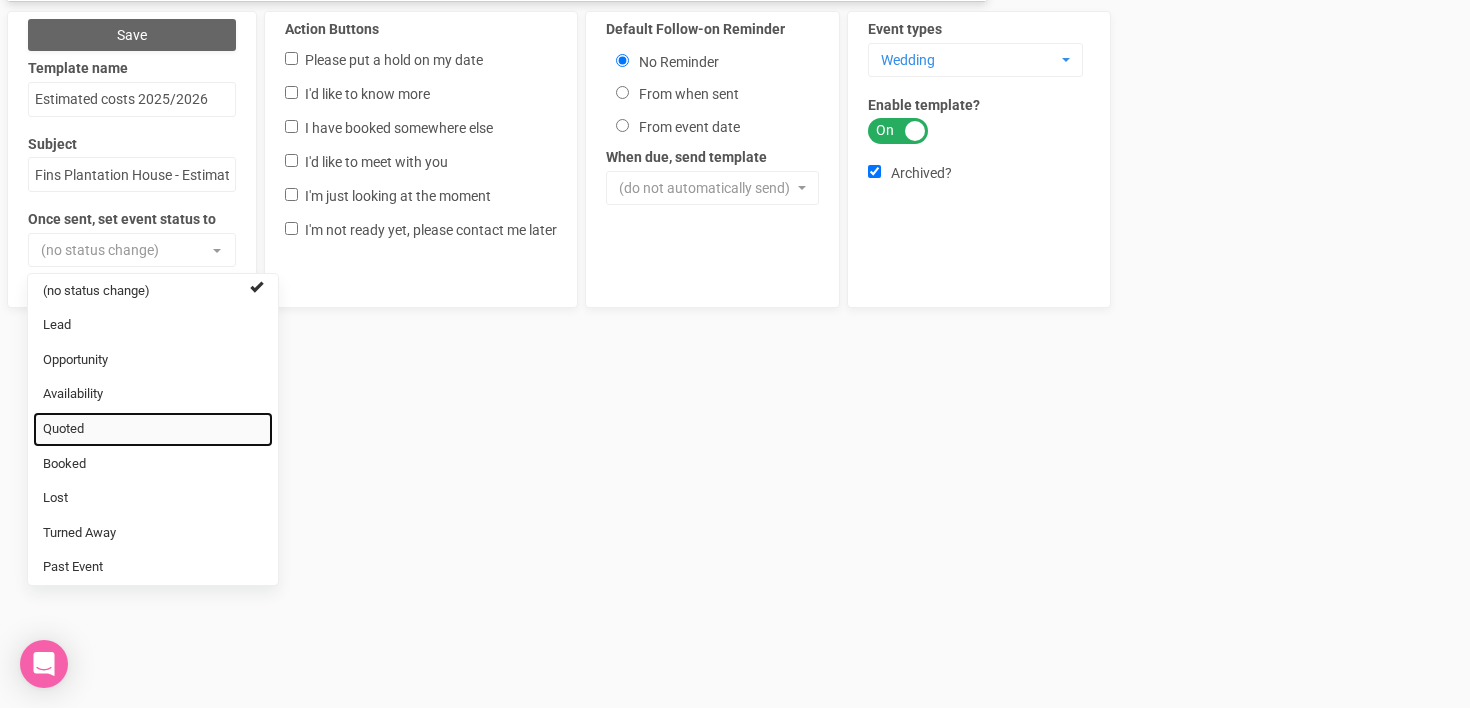 click on "Quoted" at bounding box center (153, 429) 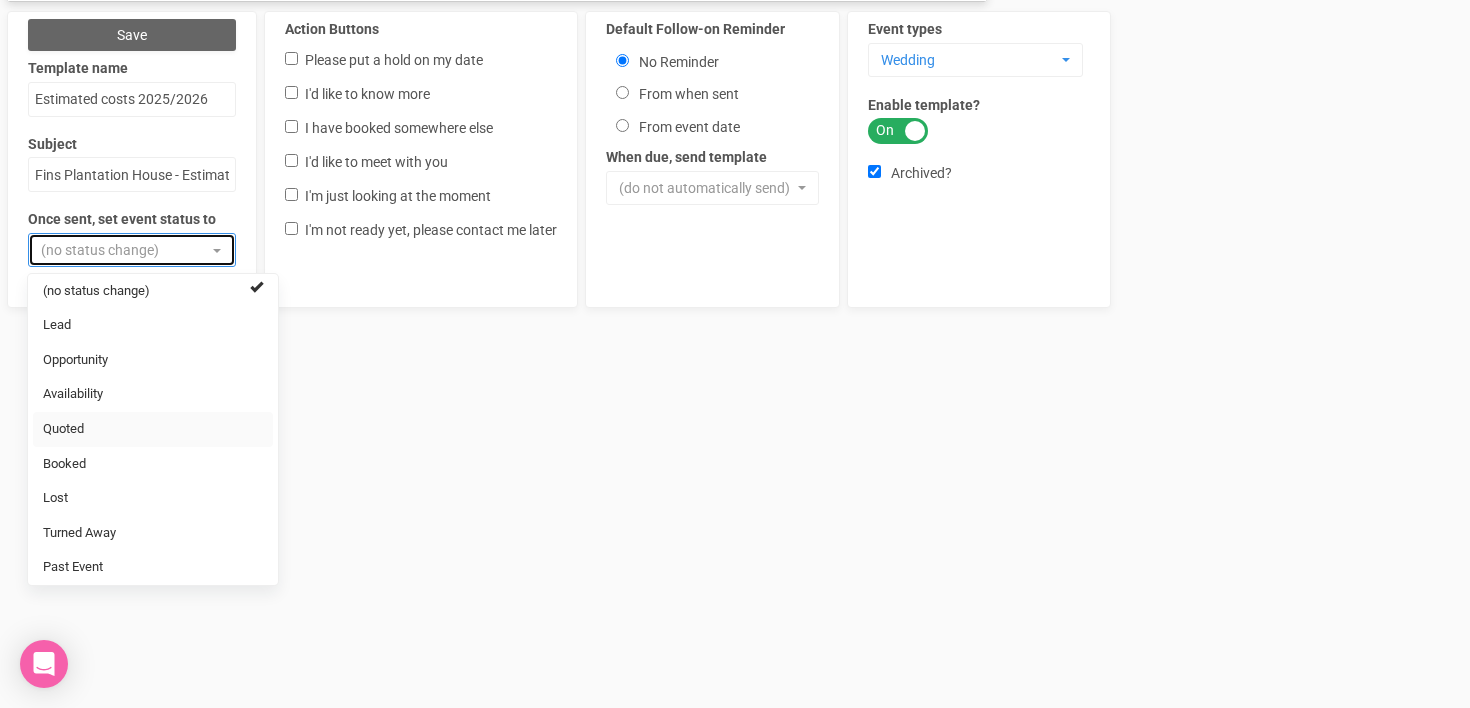 select on "9" 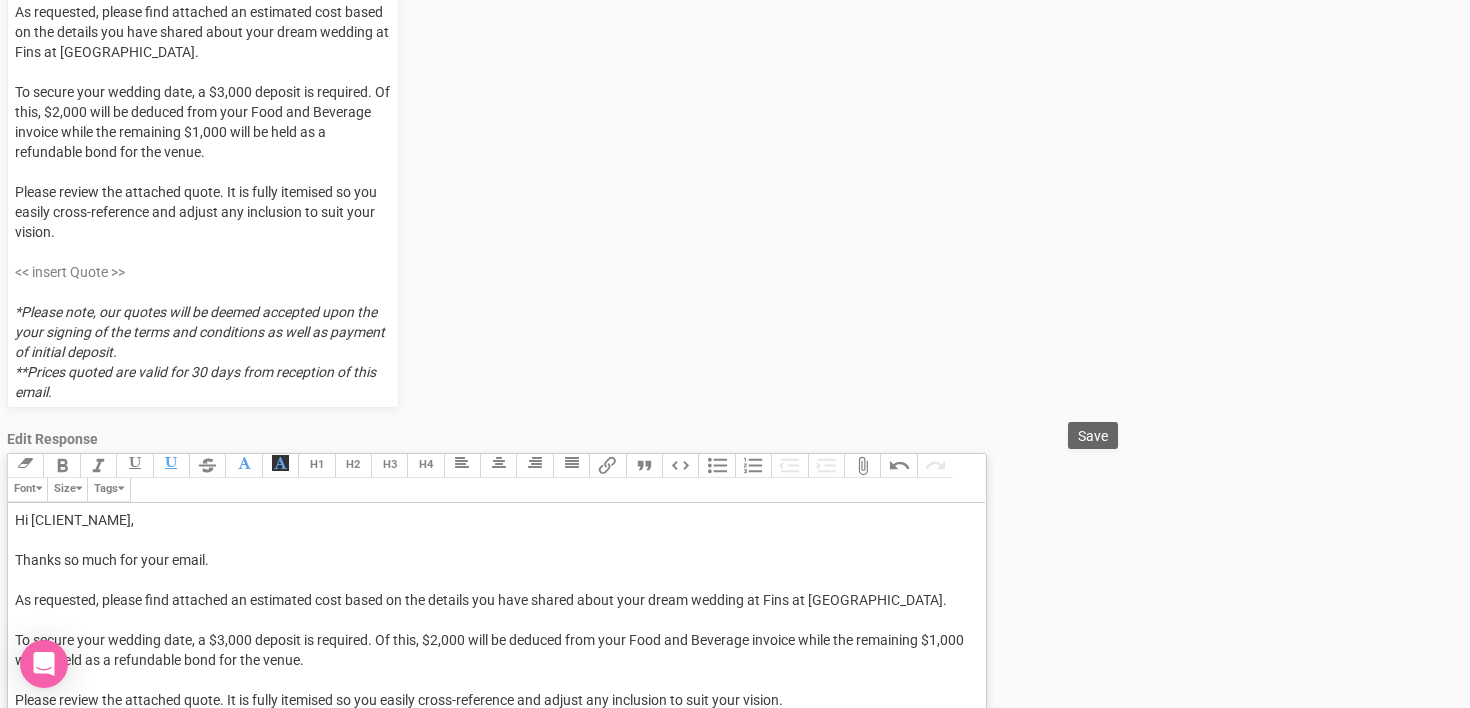 scroll, scrollTop: 0, scrollLeft: 0, axis: both 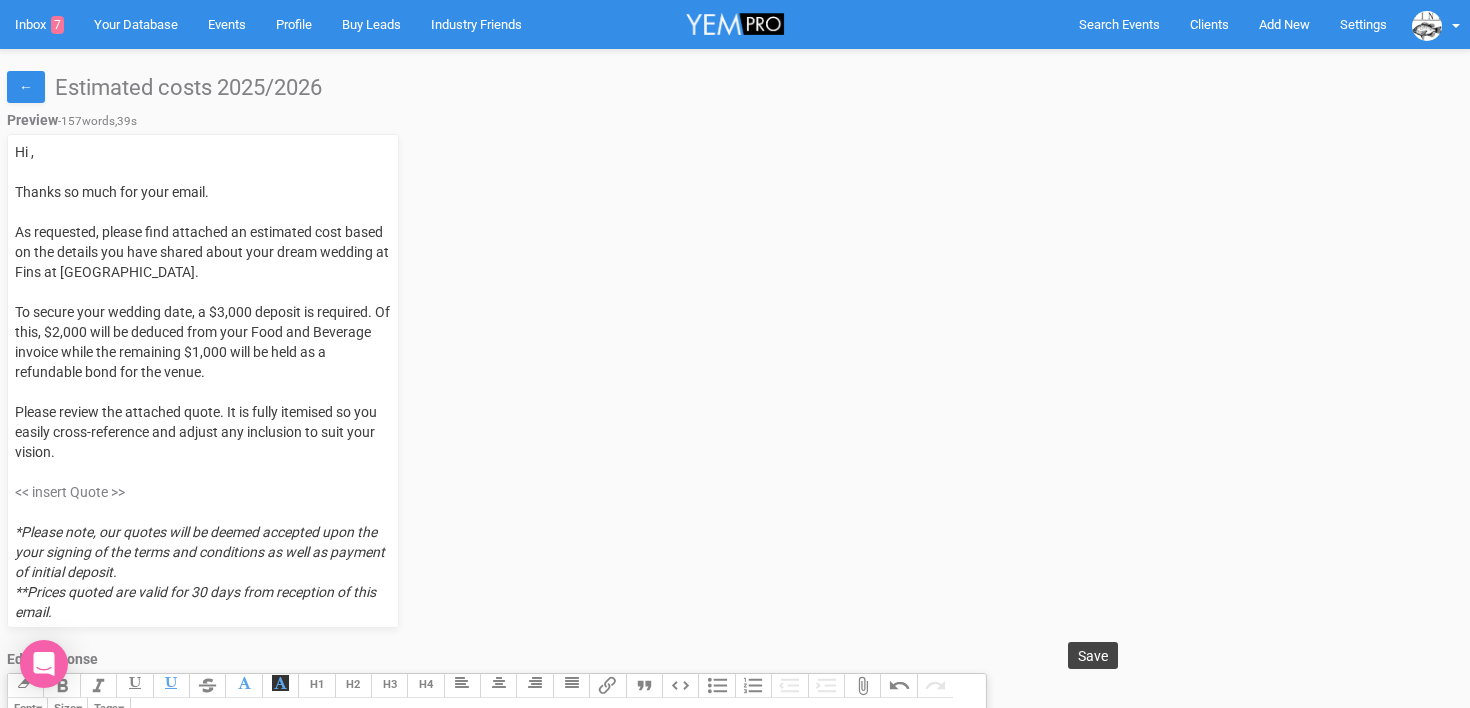 click on "Save" at bounding box center (1093, 656) 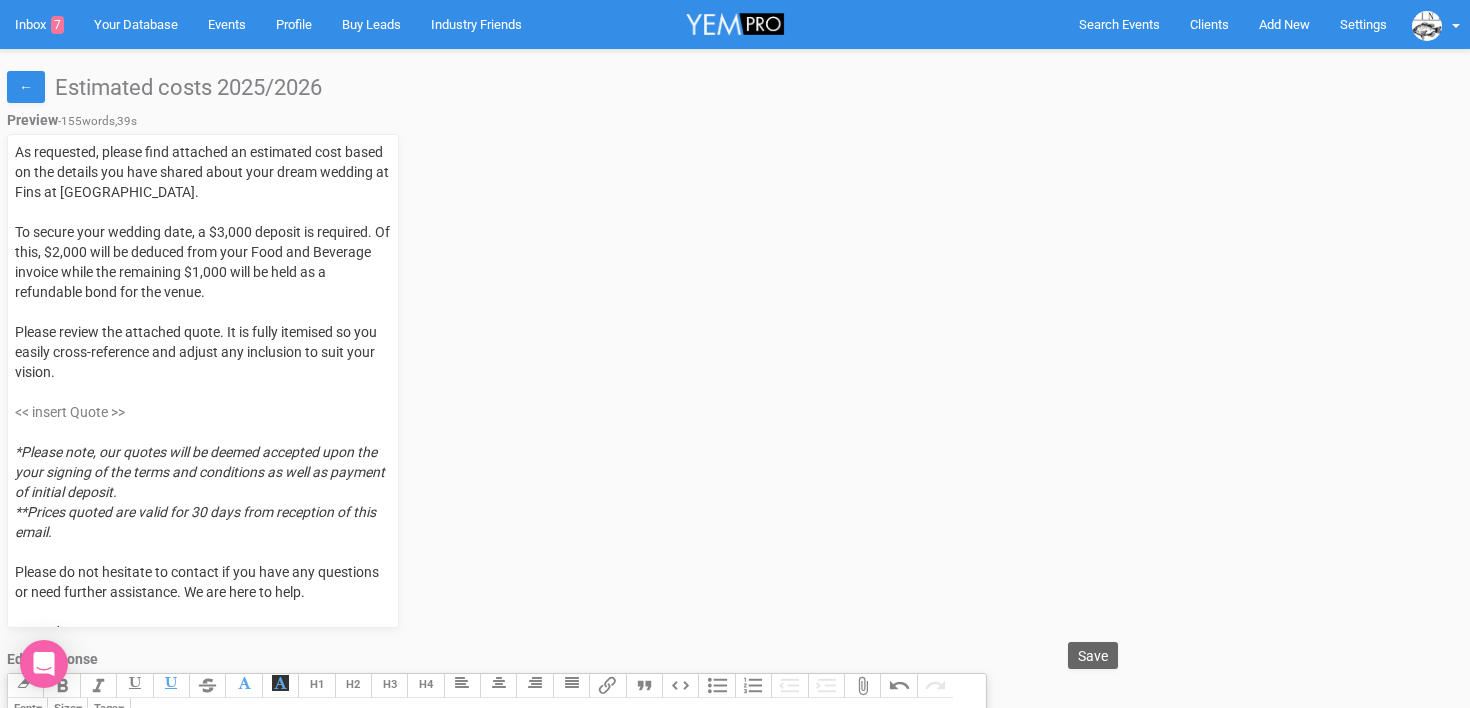 scroll, scrollTop: 0, scrollLeft: 0, axis: both 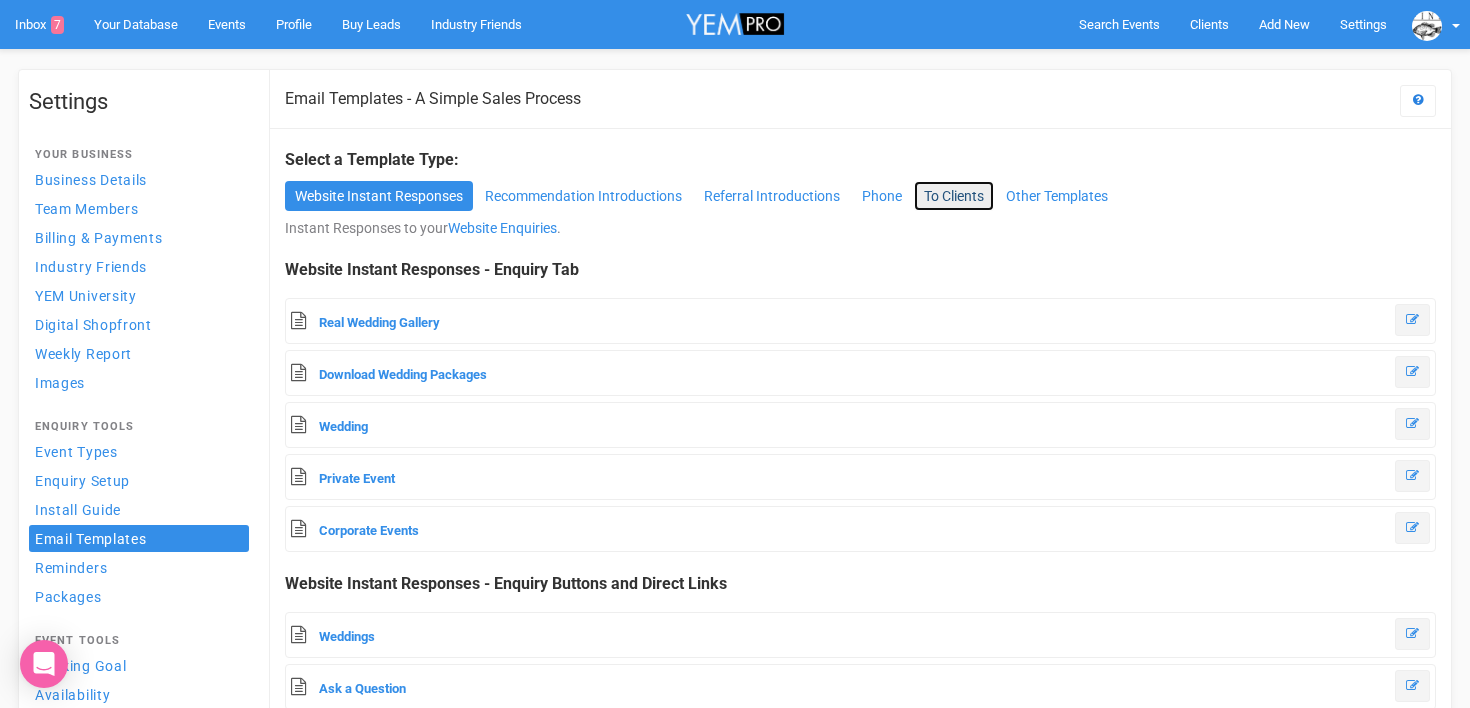 click on "To Clients" at bounding box center (954, 196) 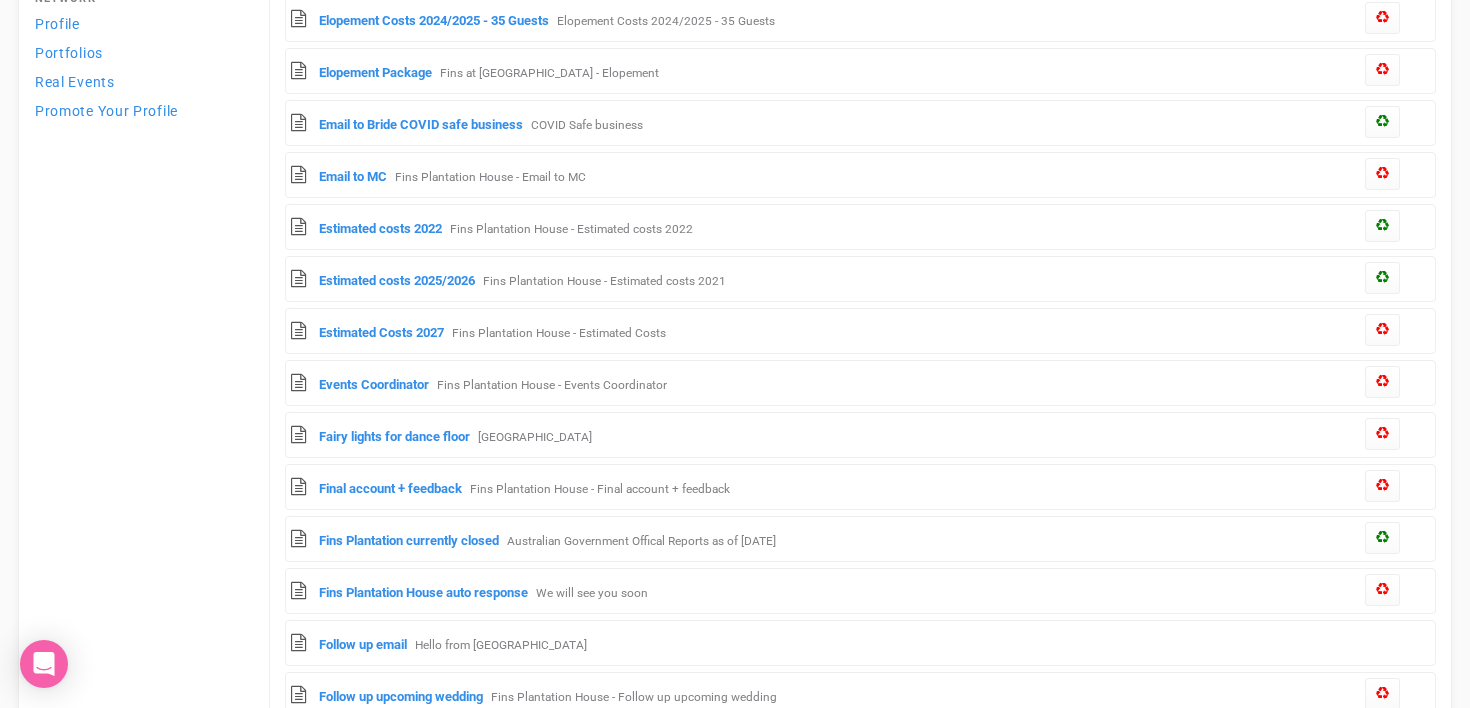 scroll, scrollTop: 927, scrollLeft: 0, axis: vertical 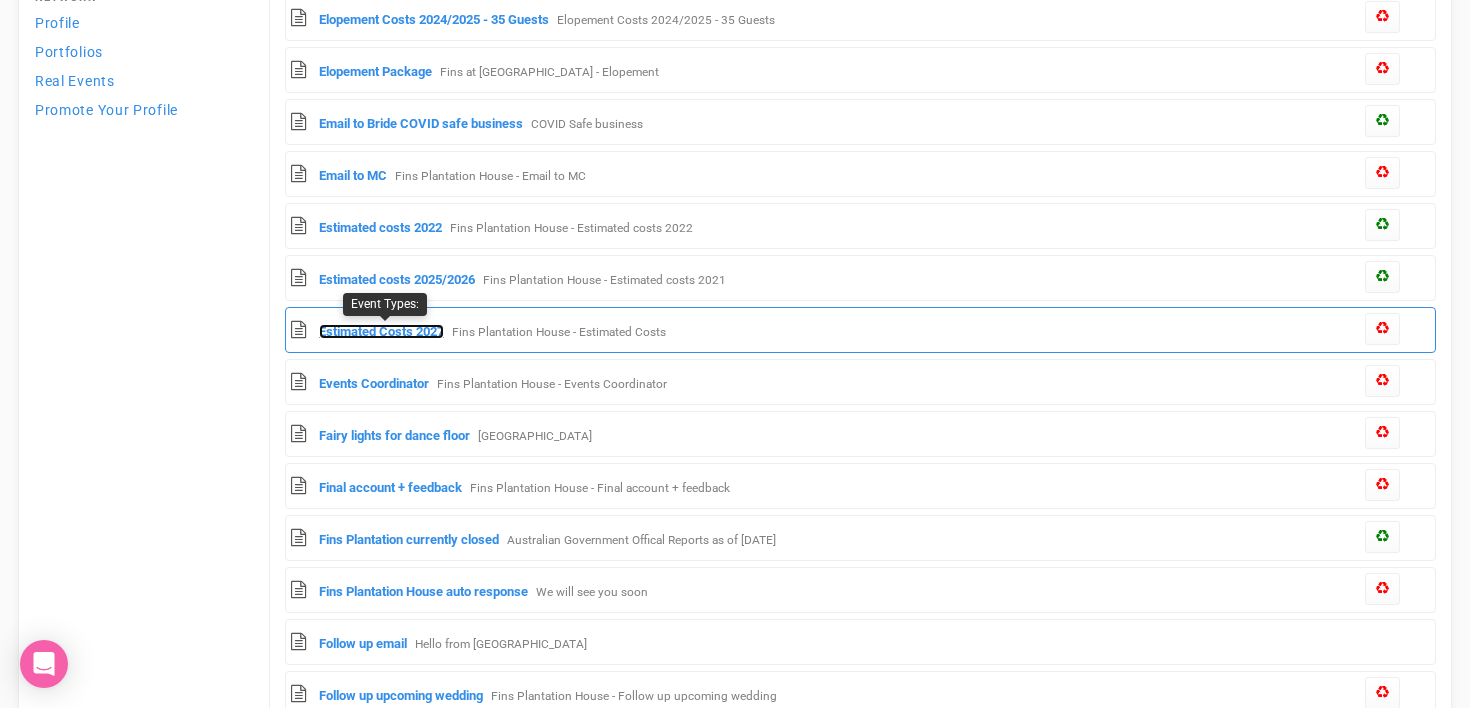 click on "Estimated Costs 2027" at bounding box center [381, 331] 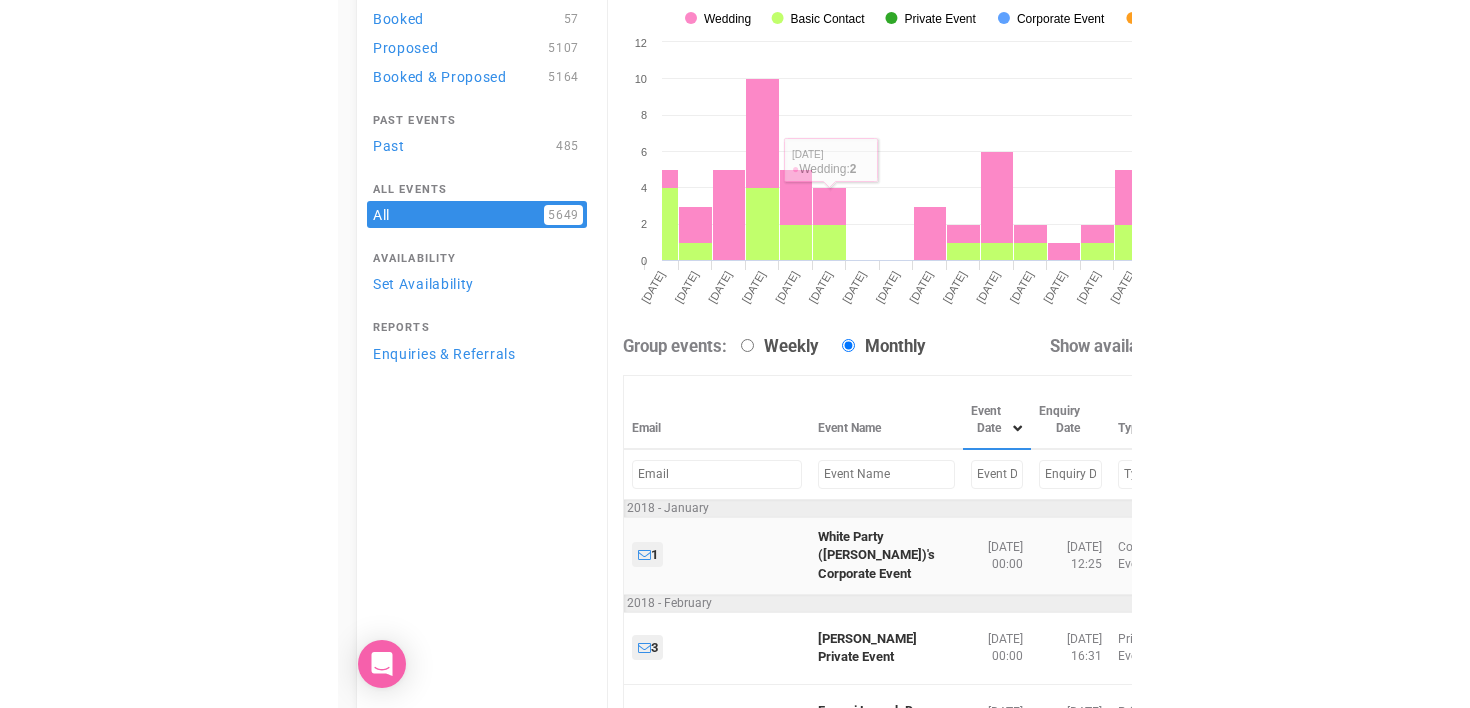 scroll, scrollTop: 202, scrollLeft: 0, axis: vertical 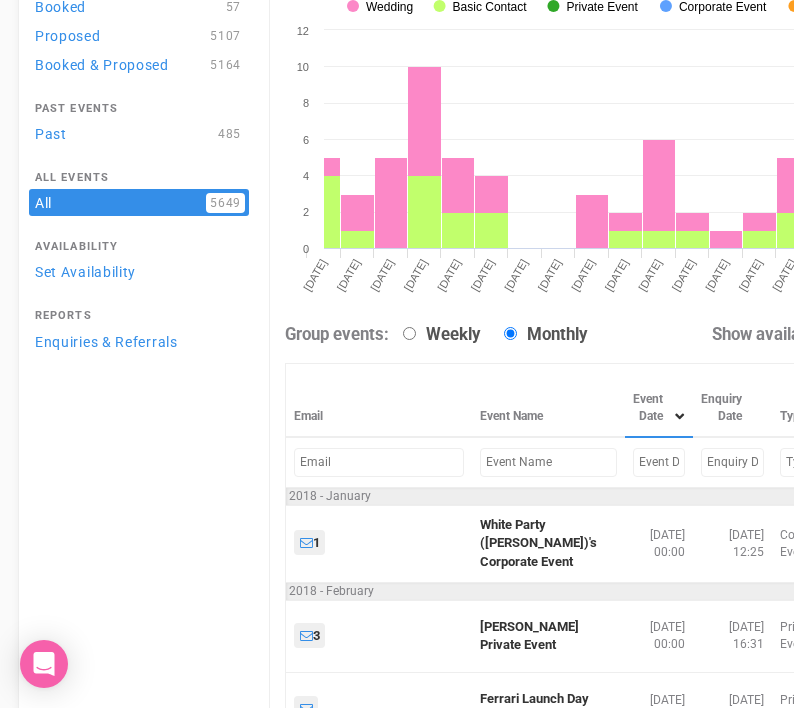click at bounding box center [659, 462] 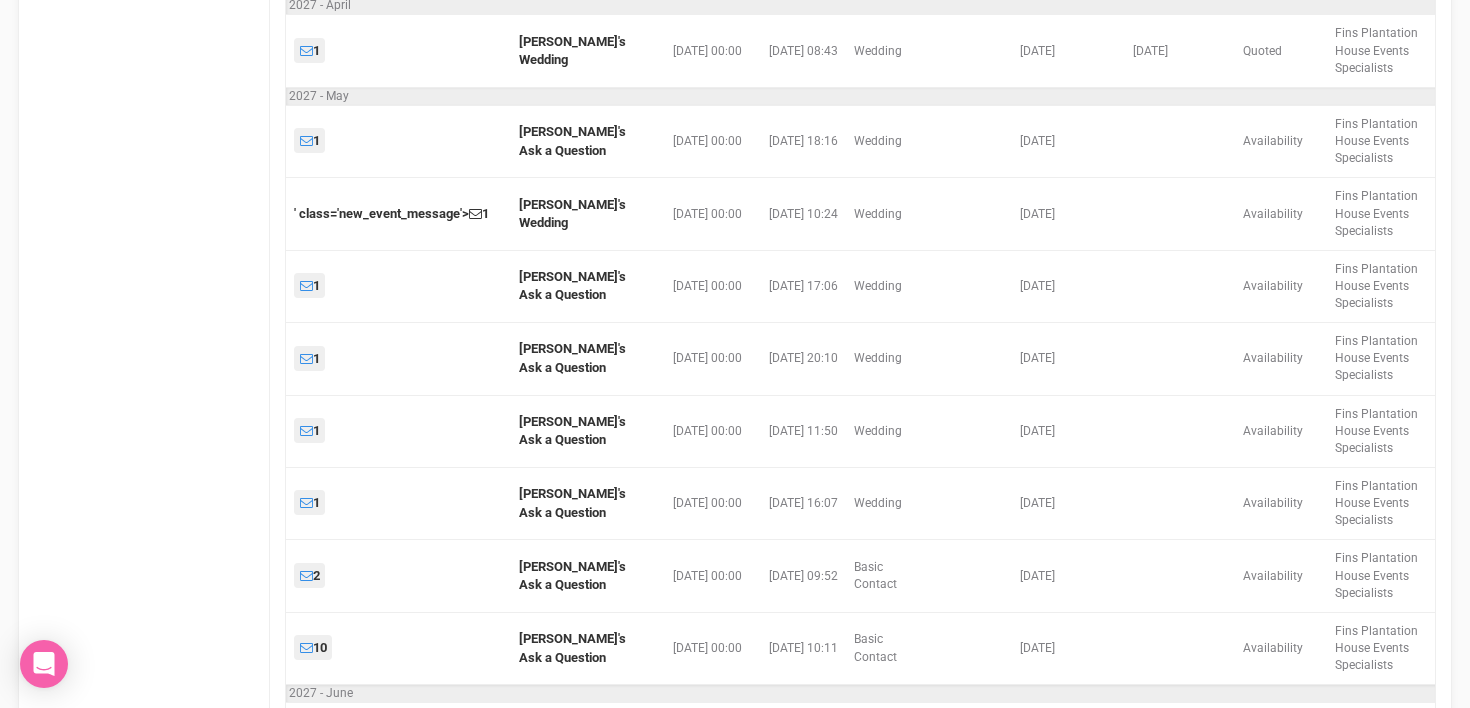 scroll, scrollTop: 928, scrollLeft: 0, axis: vertical 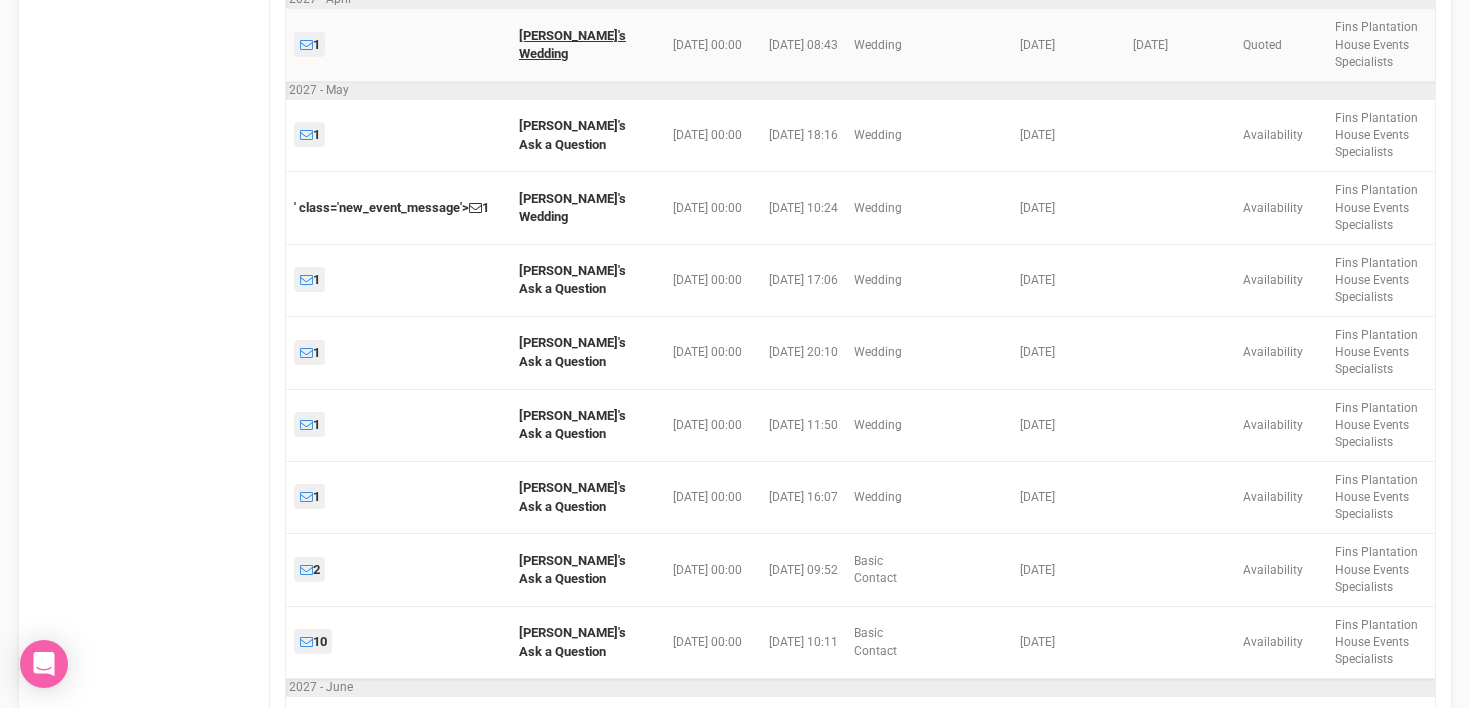 type on "2027" 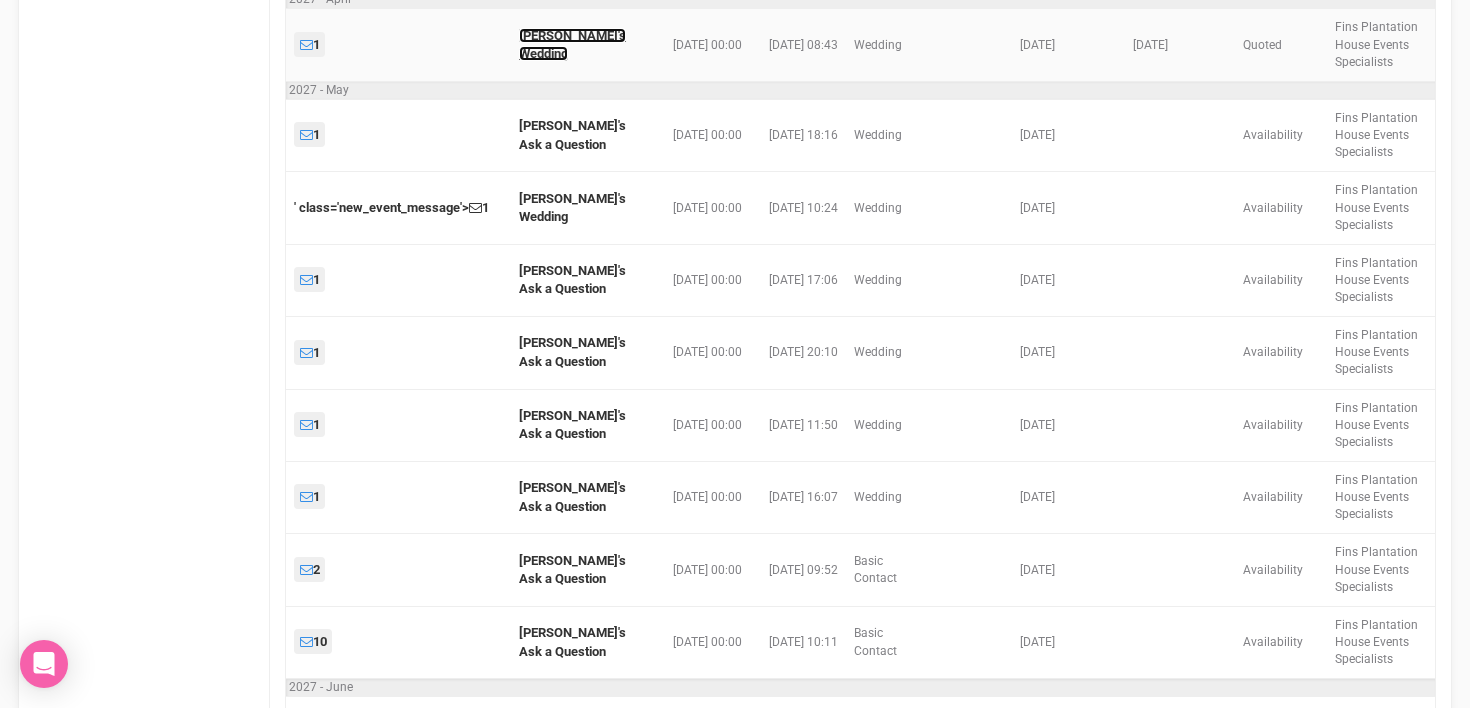 click on "Megan's Wedding" at bounding box center [572, 45] 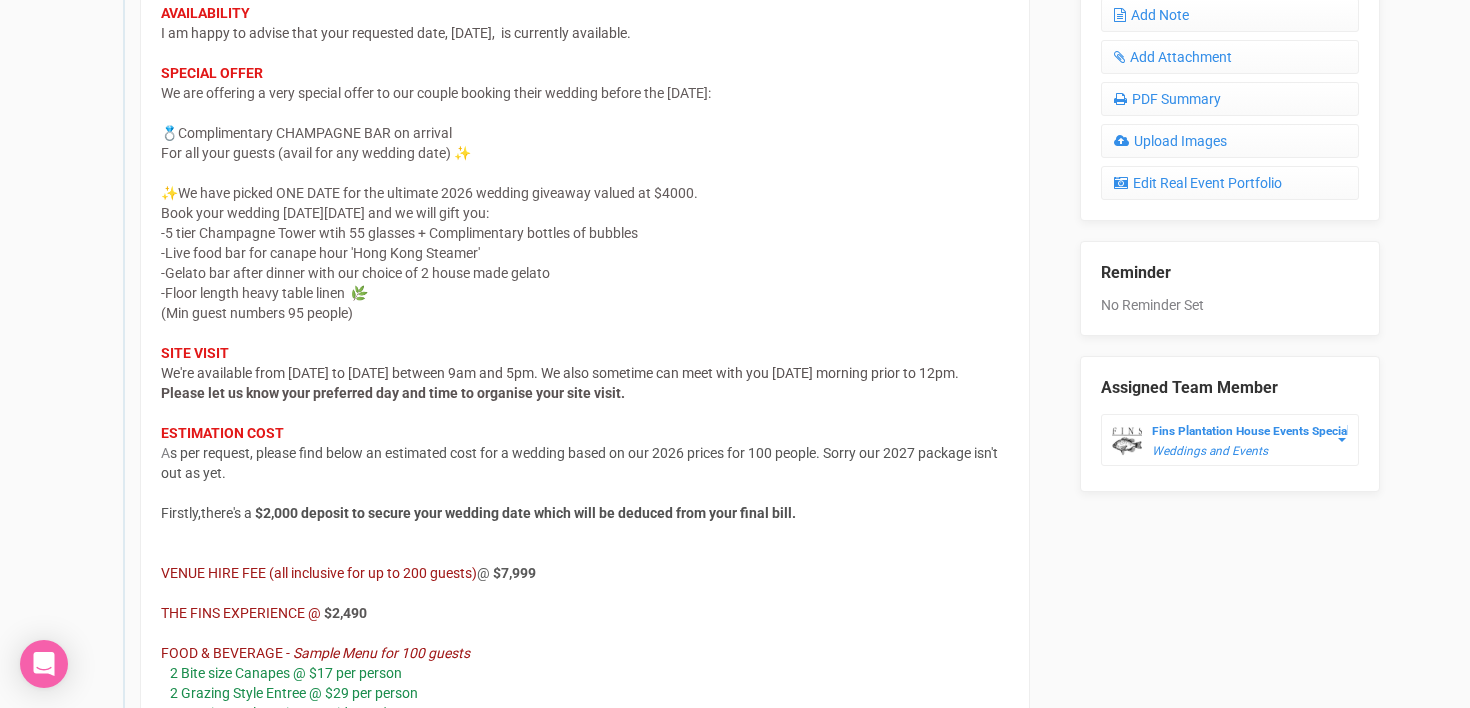 scroll, scrollTop: 0, scrollLeft: 0, axis: both 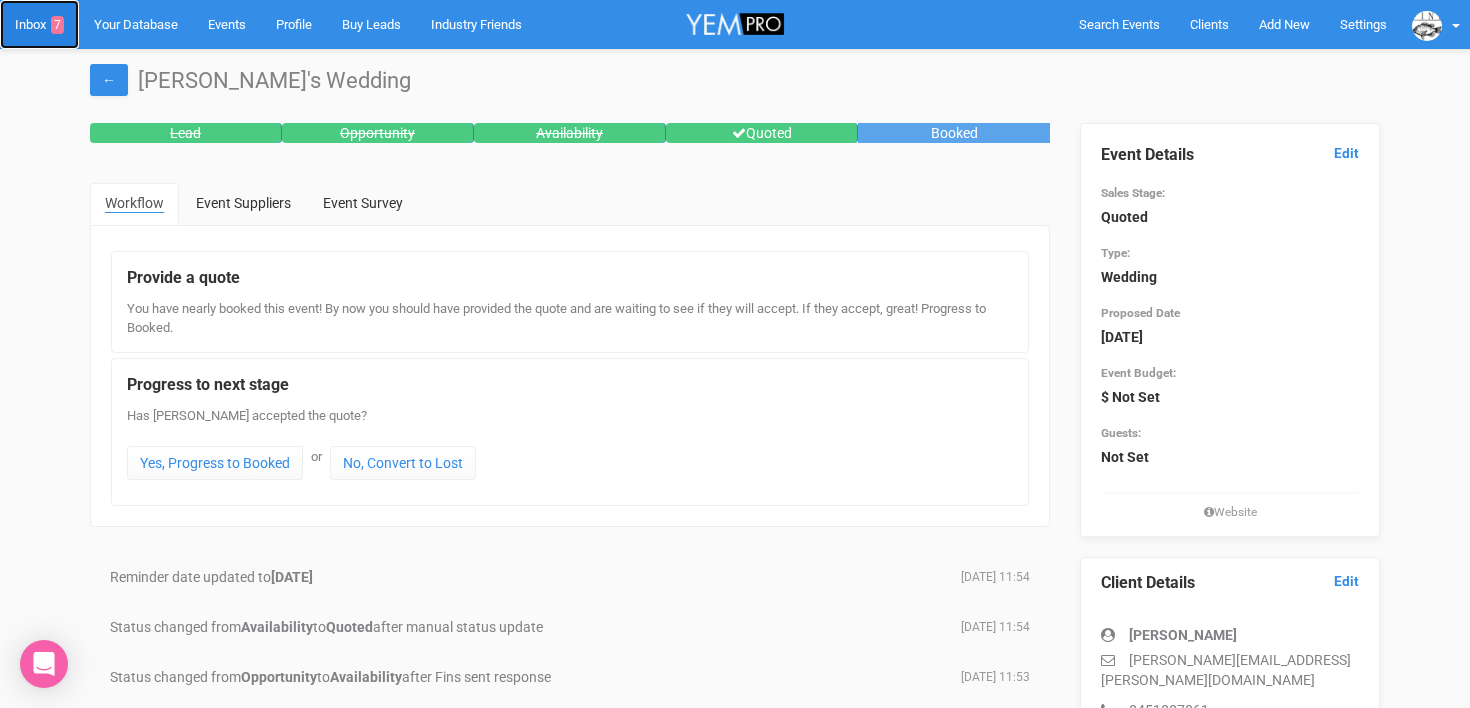 click on "Inbox  7" at bounding box center [39, 24] 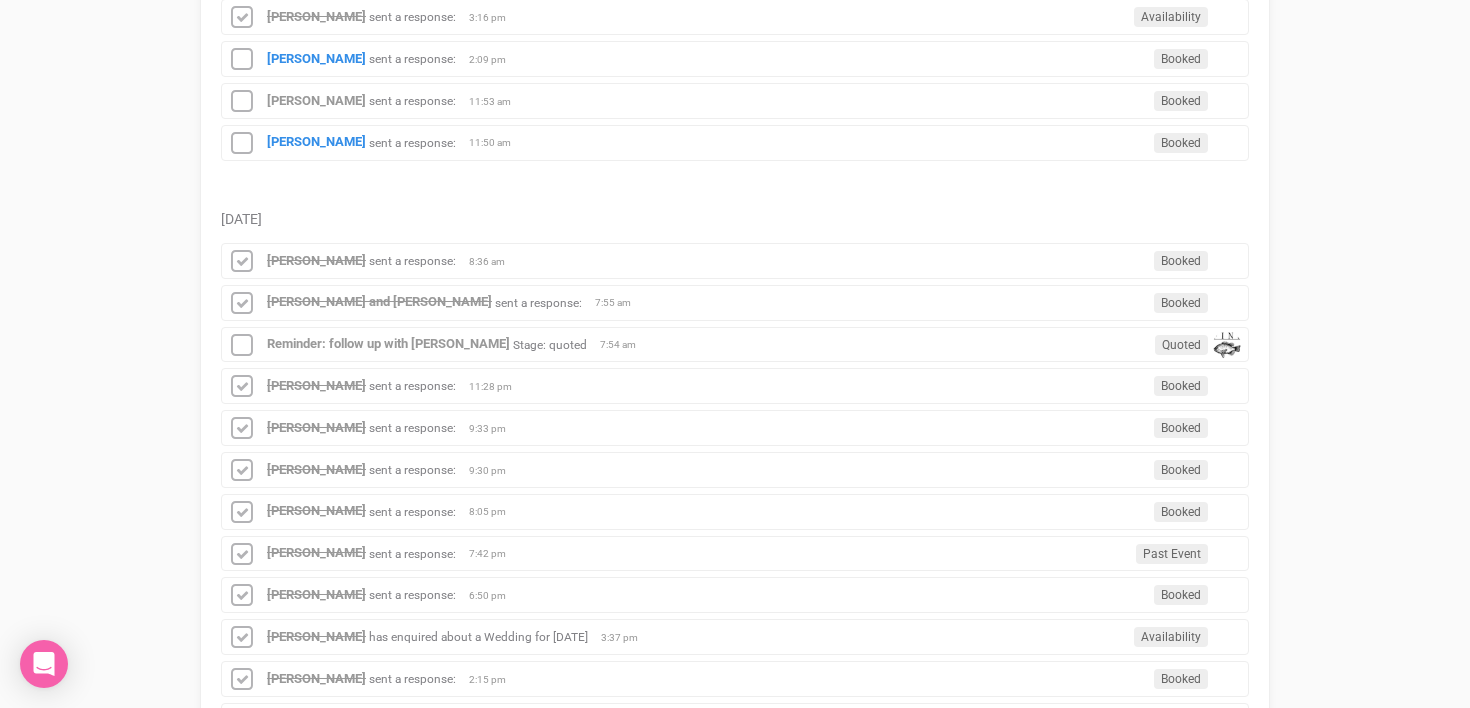 scroll, scrollTop: 597, scrollLeft: 0, axis: vertical 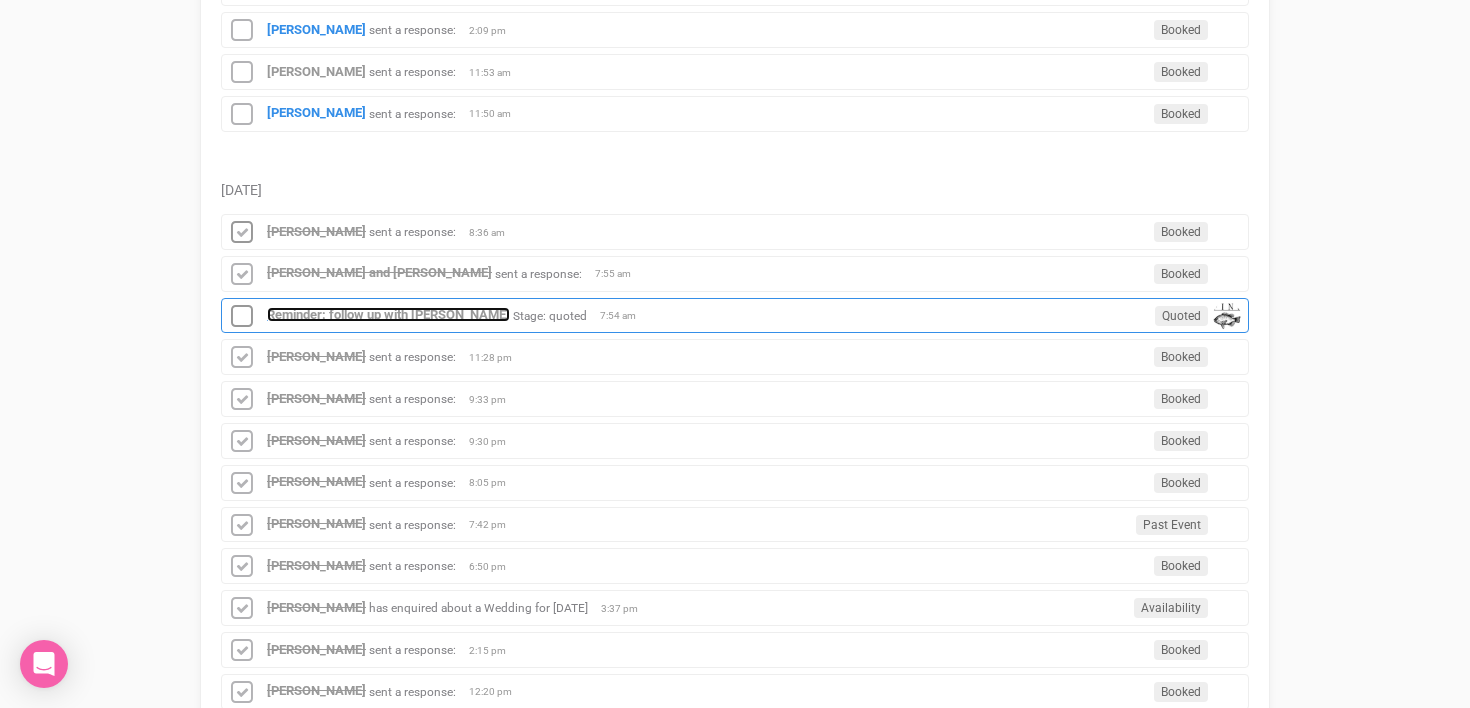 click on "Reminder: follow up with [PERSON_NAME]" at bounding box center (388, 314) 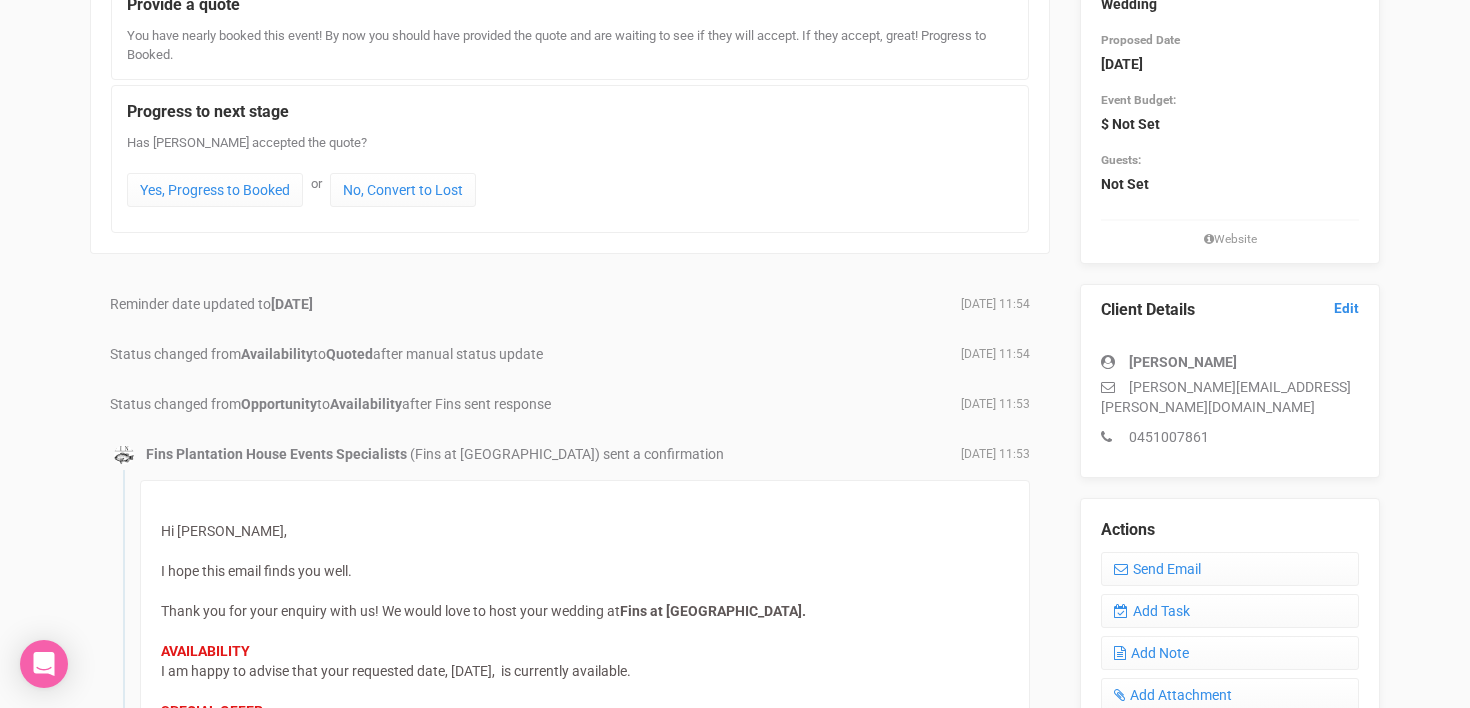 scroll, scrollTop: 441, scrollLeft: 0, axis: vertical 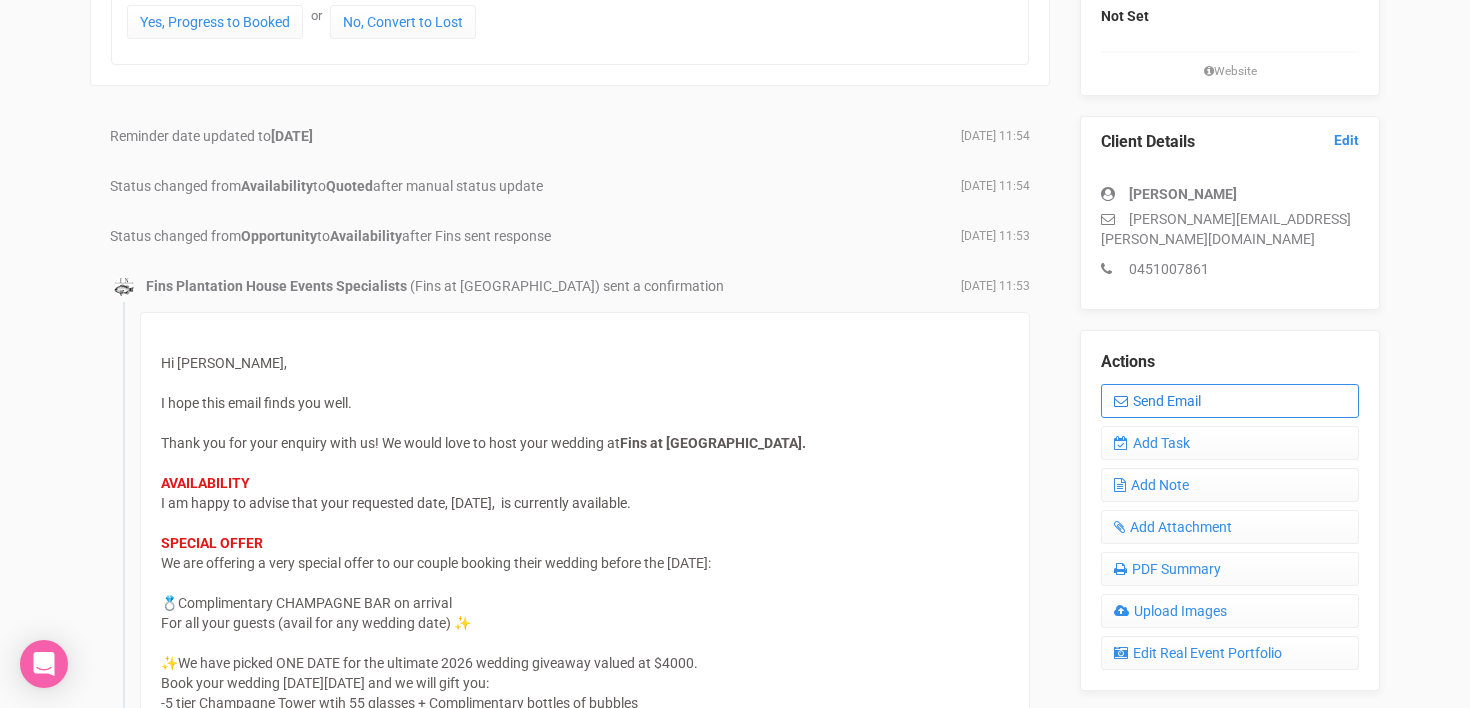 click on "Send Email" at bounding box center [1230, 401] 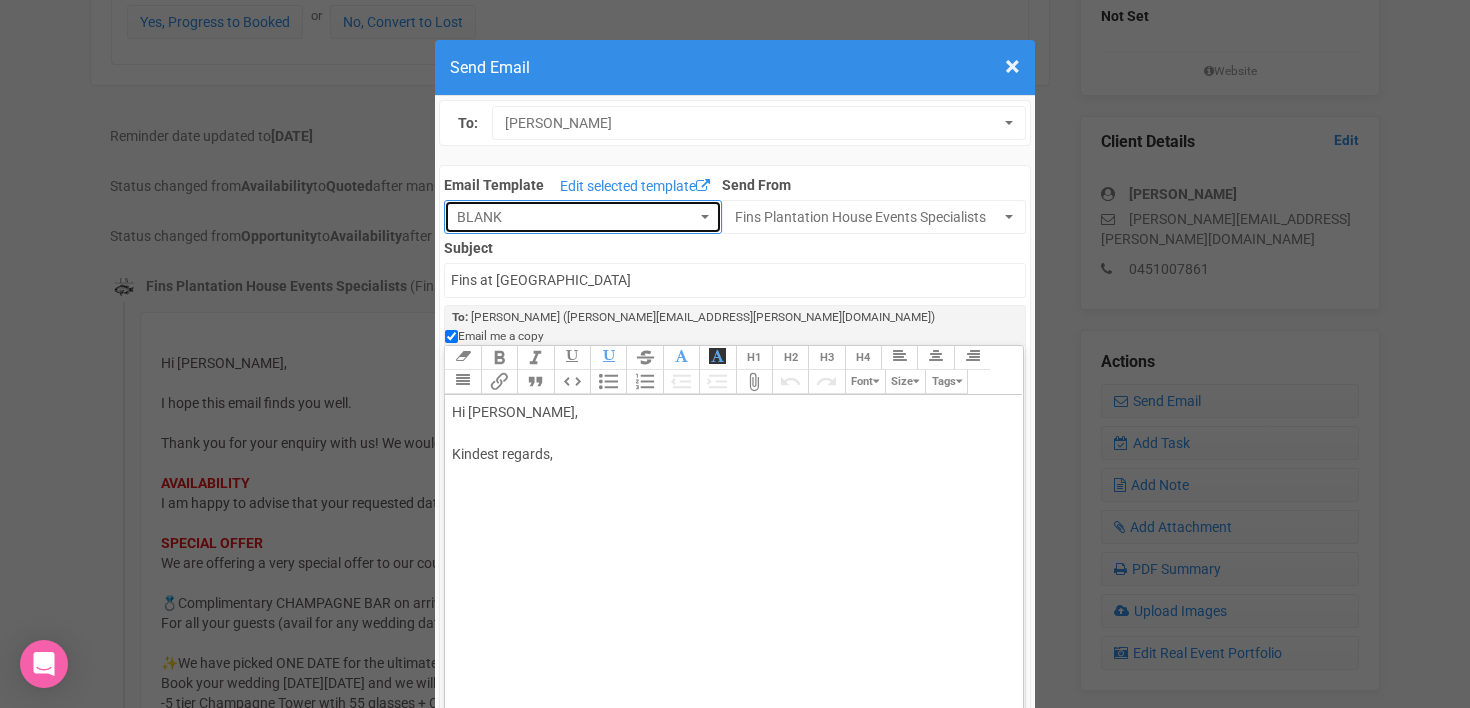 click on "BLANK" at bounding box center (583, 217) 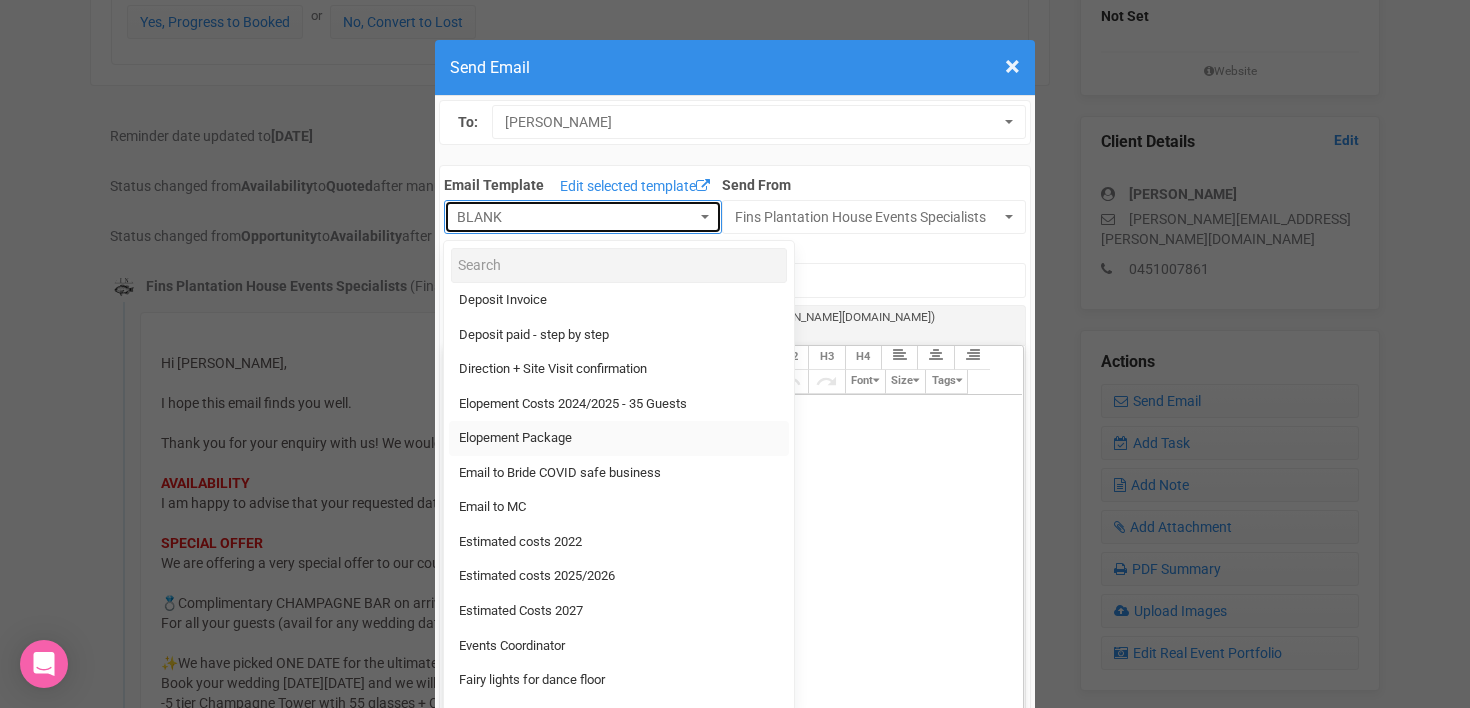scroll, scrollTop: 360, scrollLeft: 0, axis: vertical 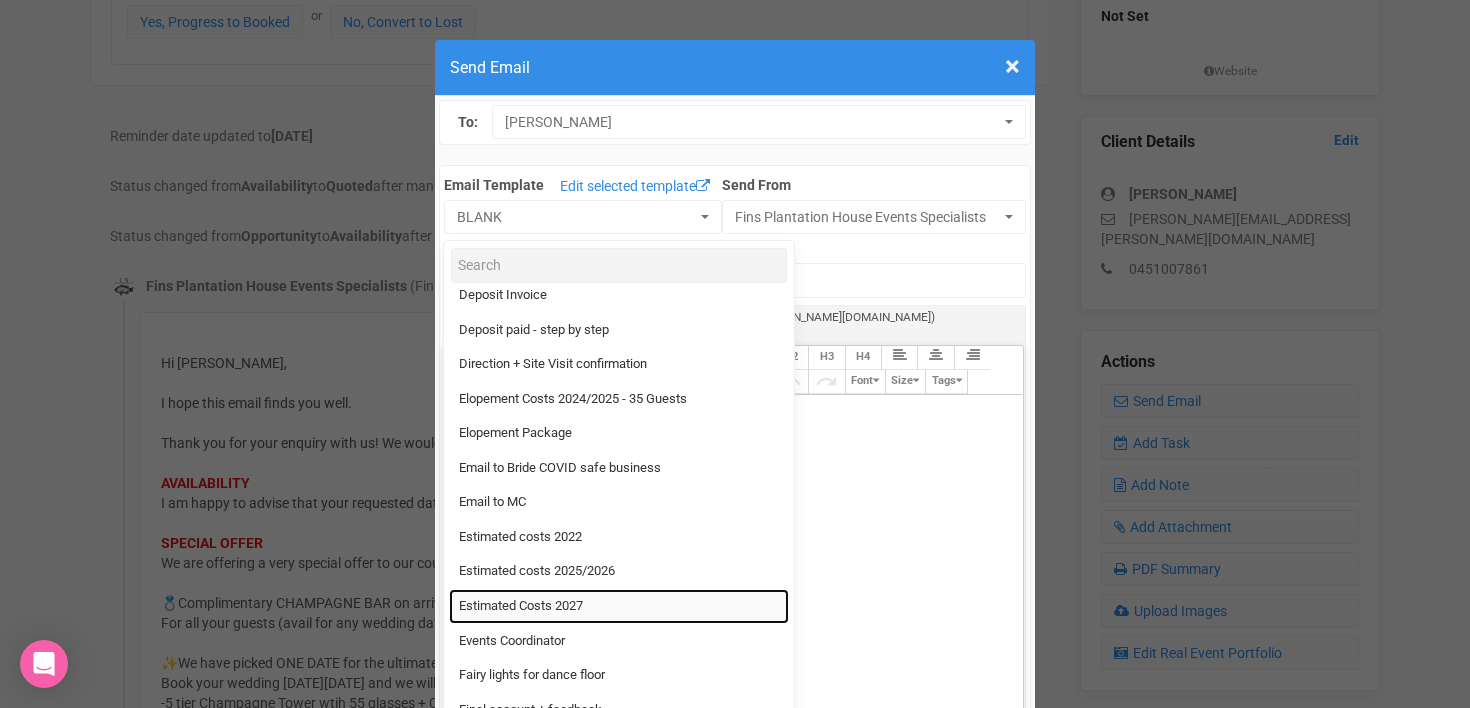 click on "Estimated Costs 2027" at bounding box center (521, 606) 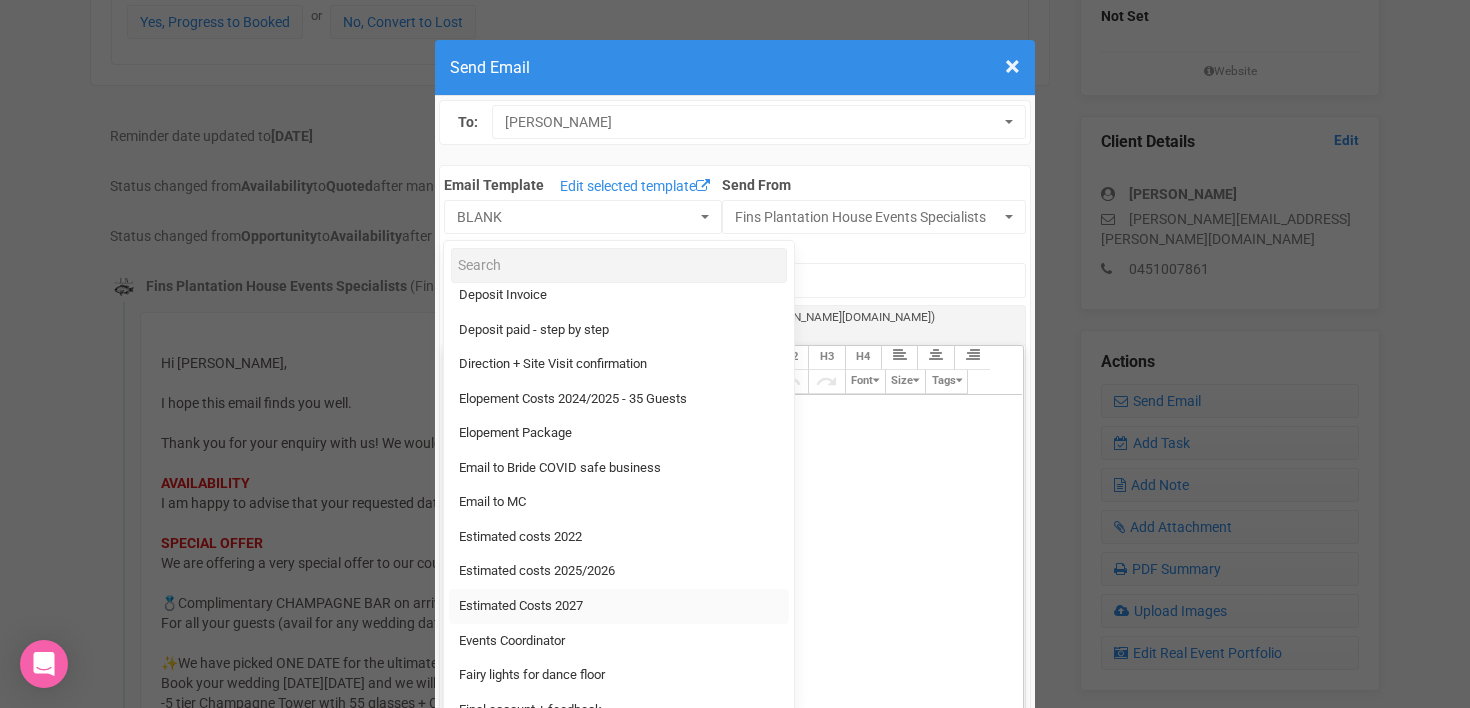 select on "318536" 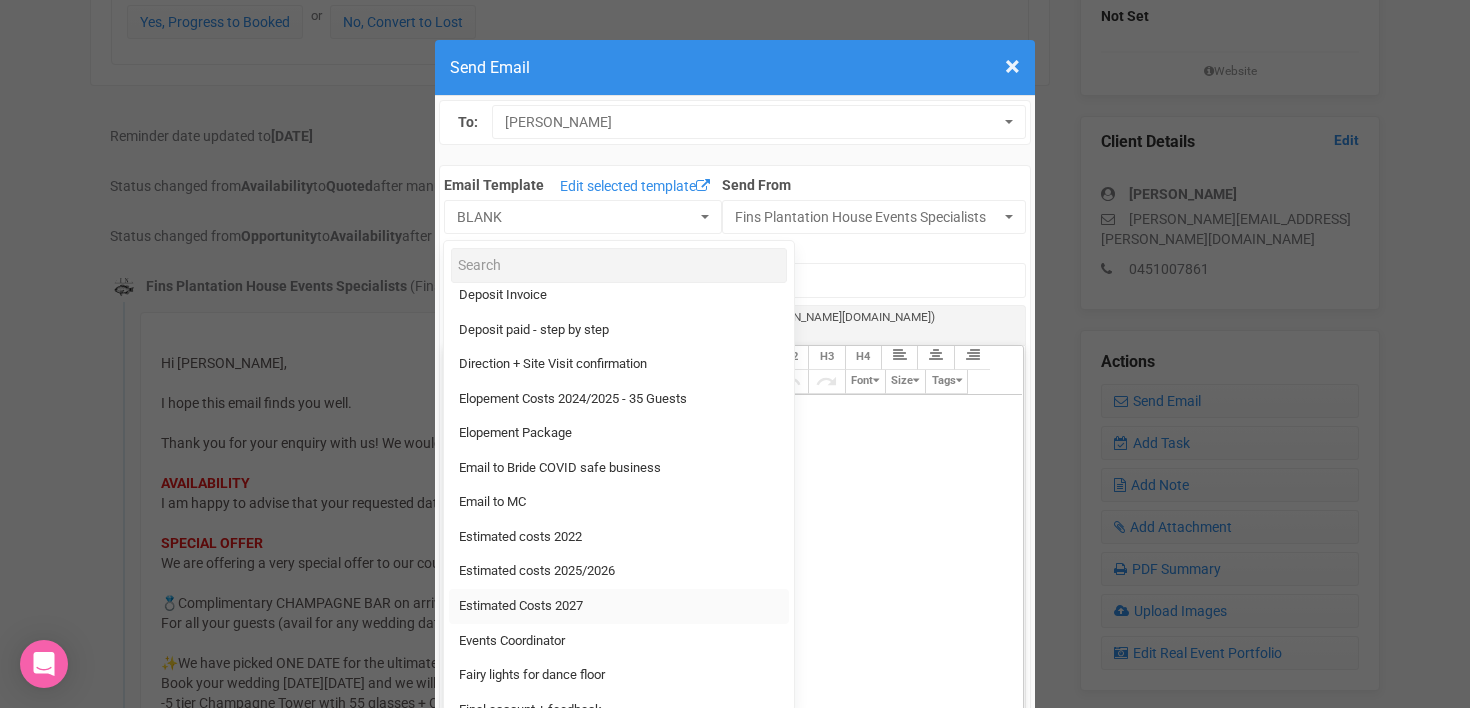type on "Fins Plantation House - Estimated Costs" 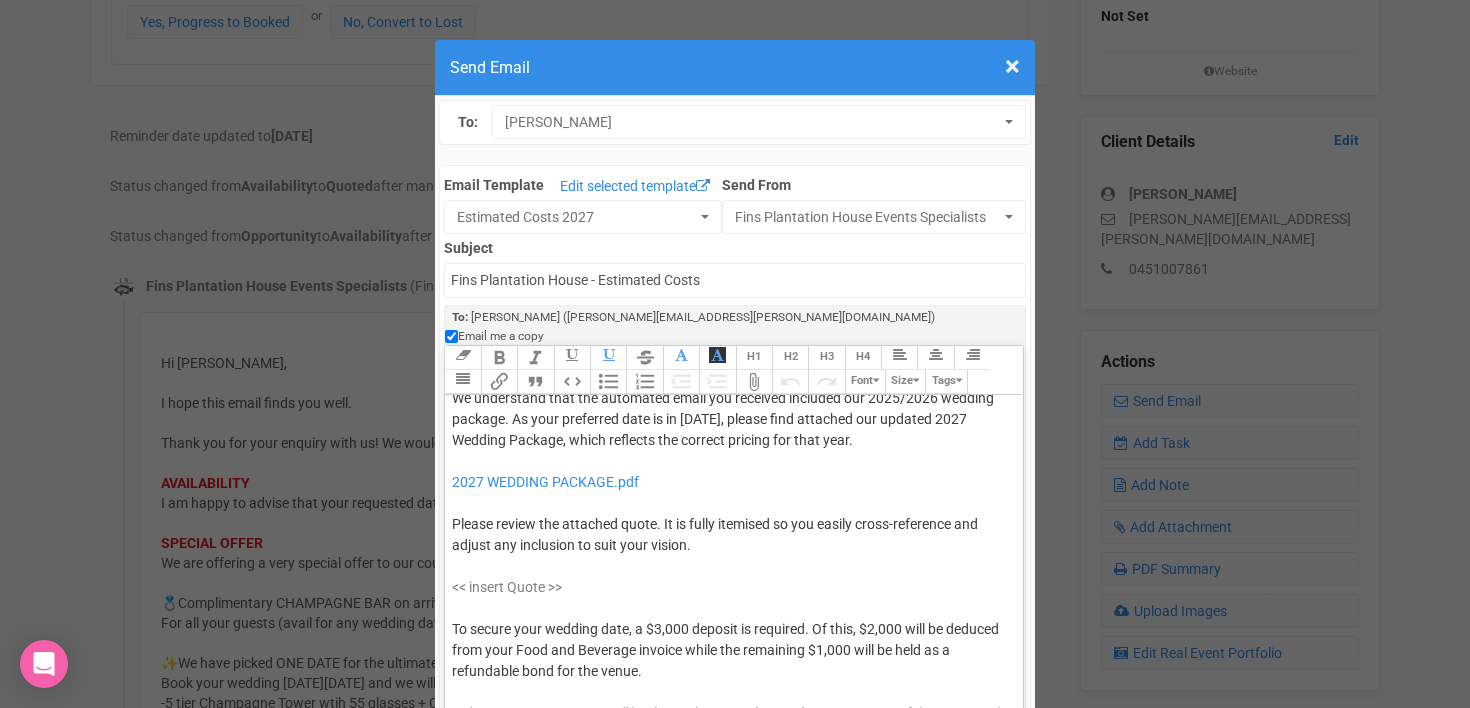 scroll, scrollTop: 0, scrollLeft: 0, axis: both 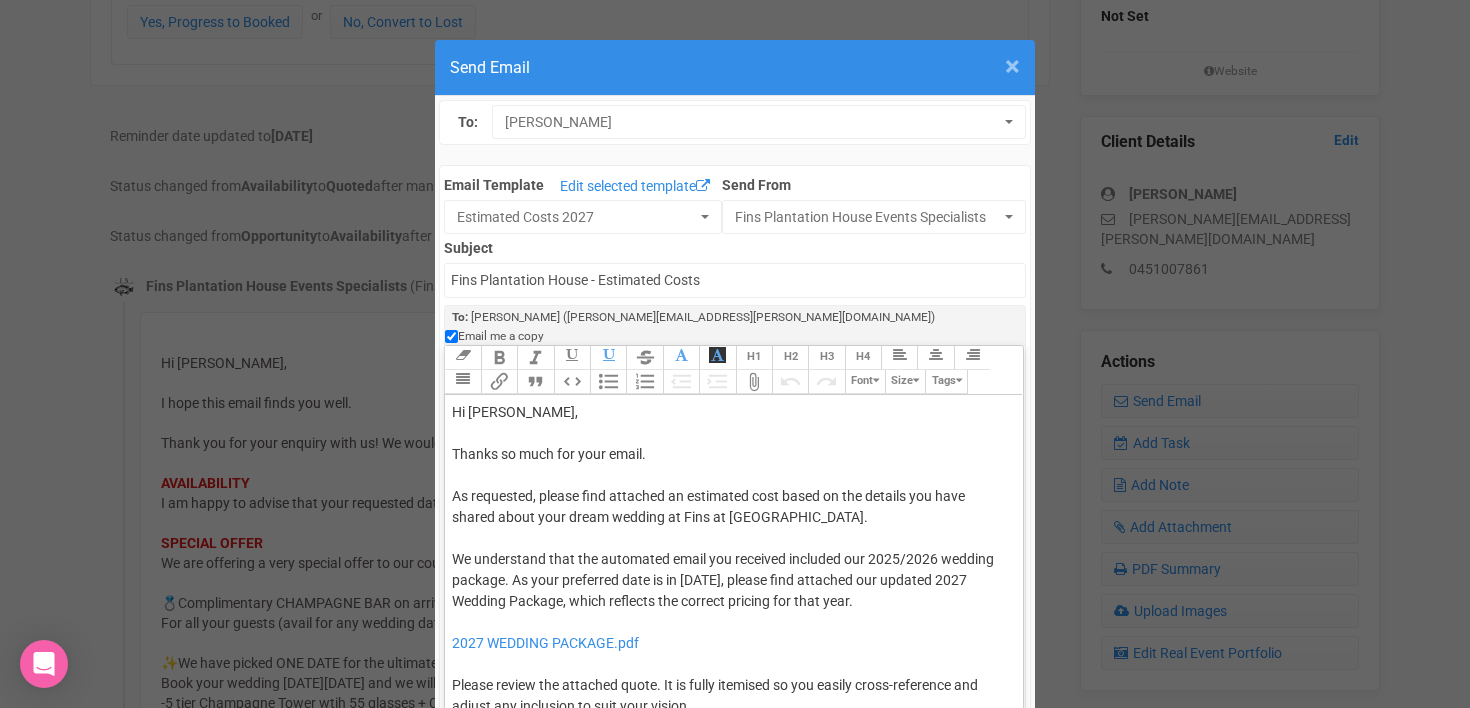 click on "×" at bounding box center (1012, 66) 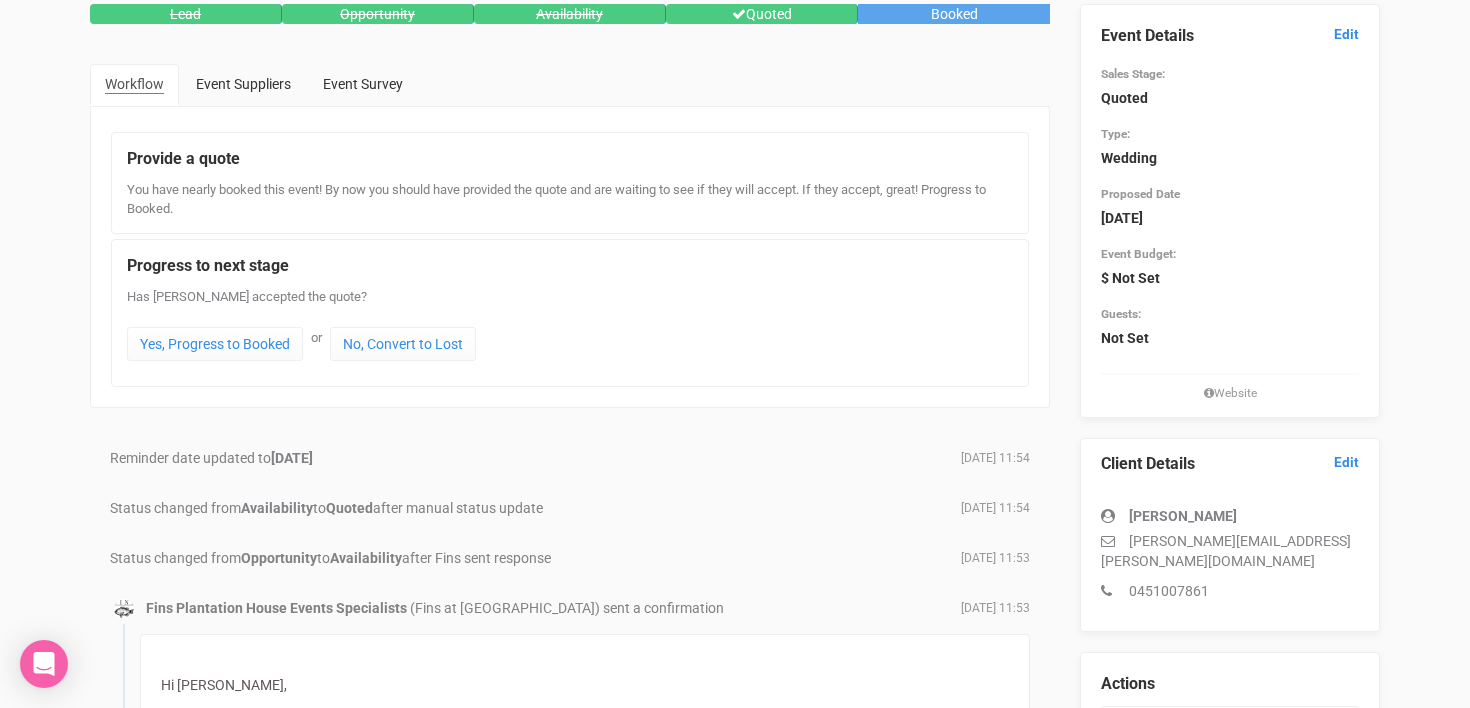 scroll, scrollTop: 0, scrollLeft: 0, axis: both 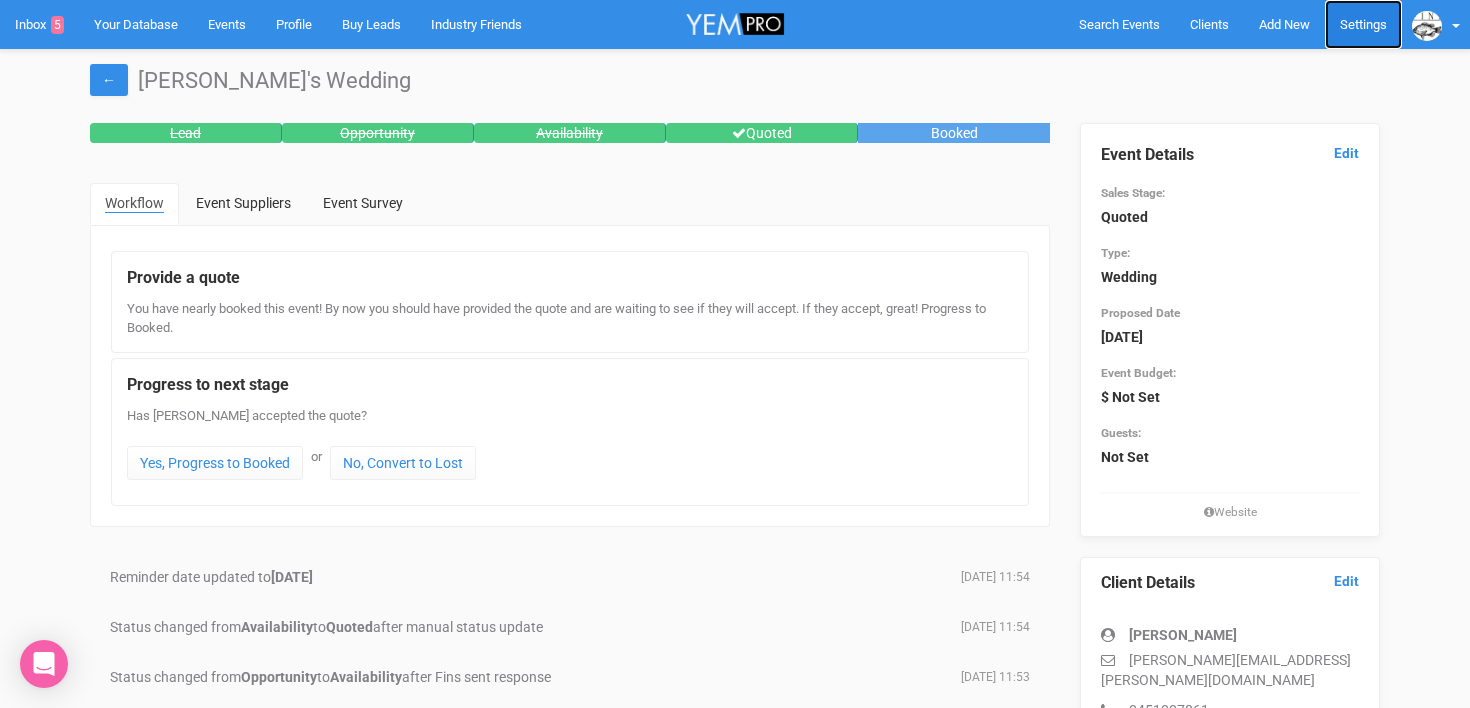 click on "Settings" at bounding box center [1363, 24] 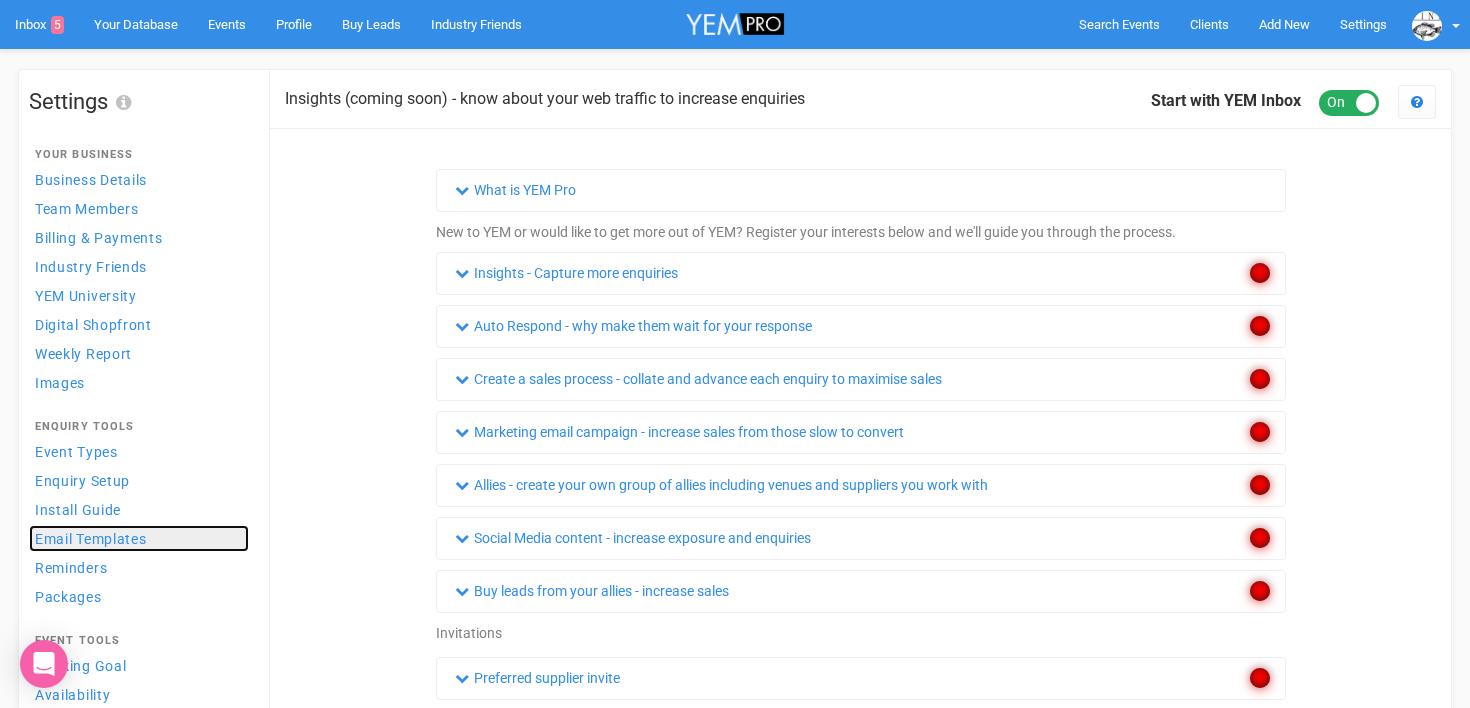 click on "Email Templates" at bounding box center (91, 539) 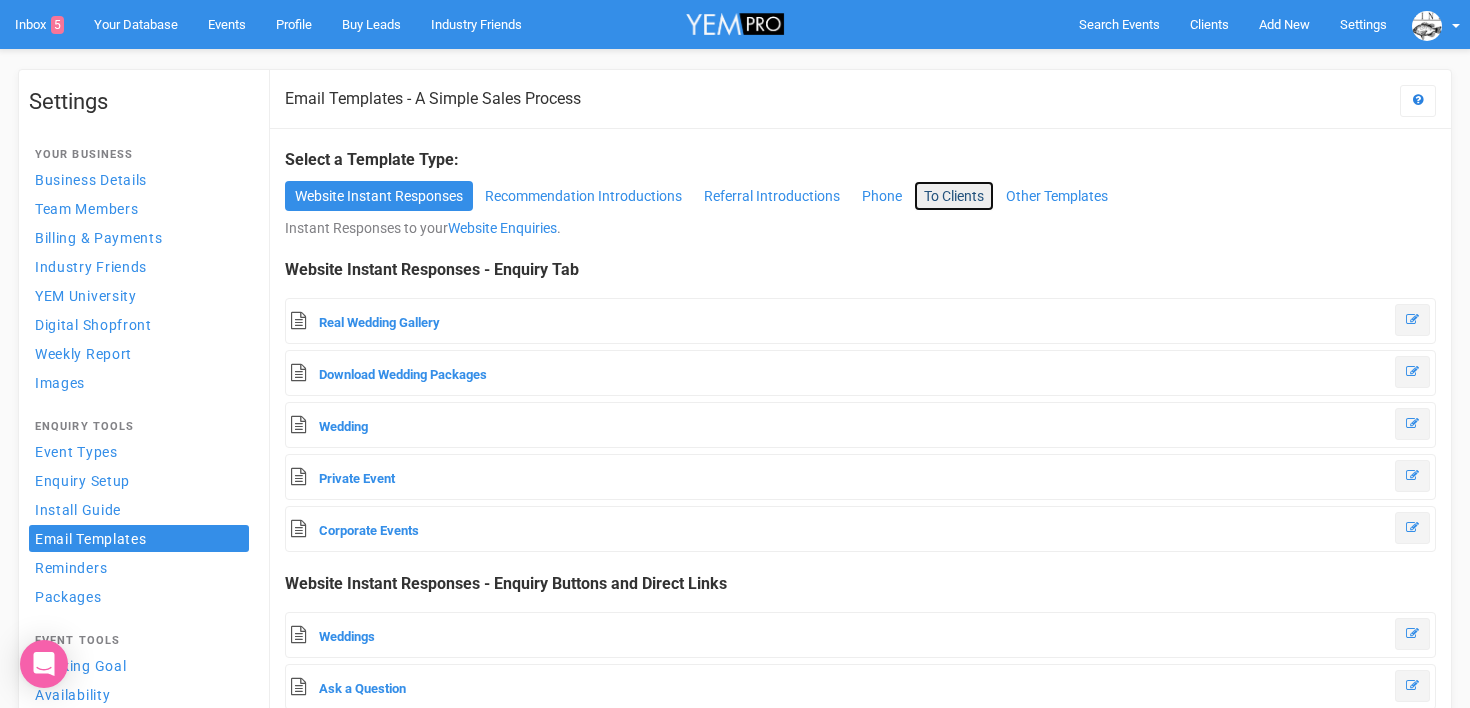 click on "To Clients" at bounding box center (954, 196) 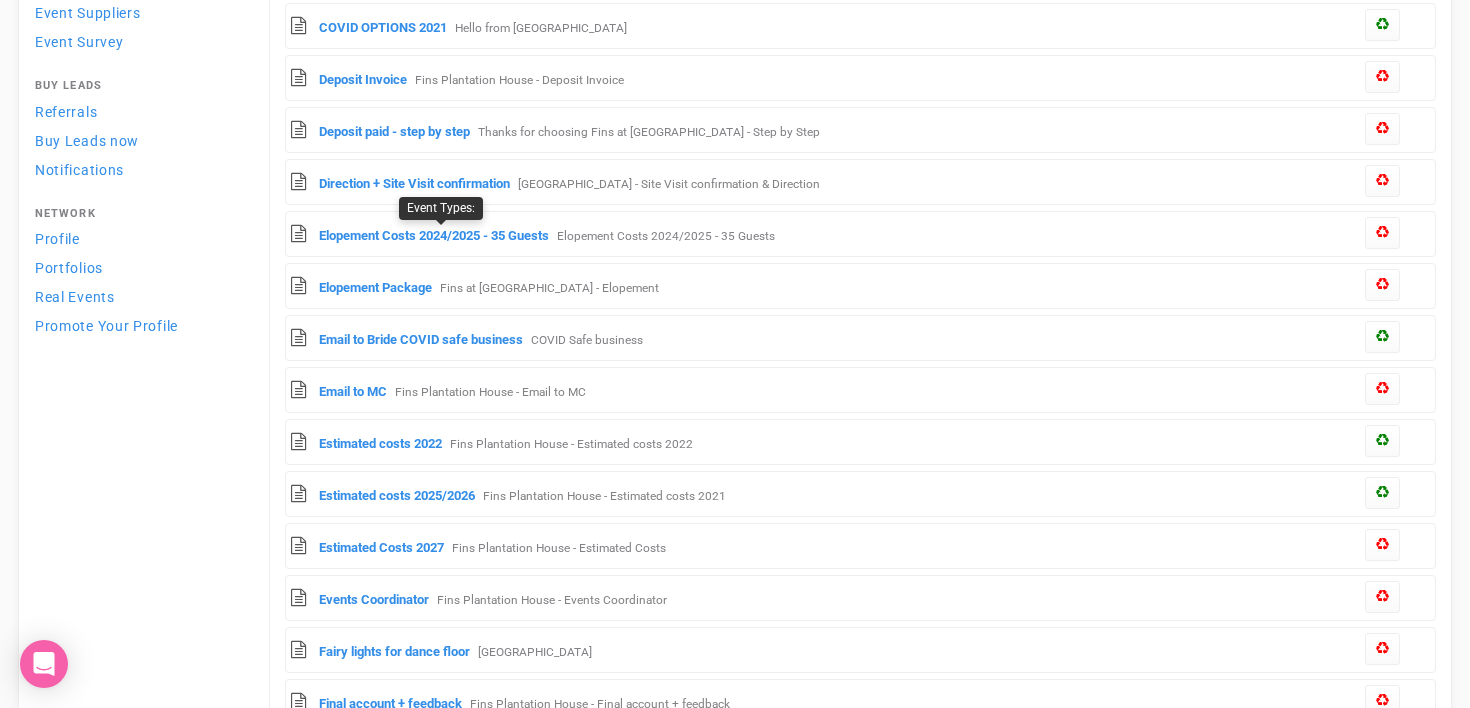 scroll, scrollTop: 722, scrollLeft: 0, axis: vertical 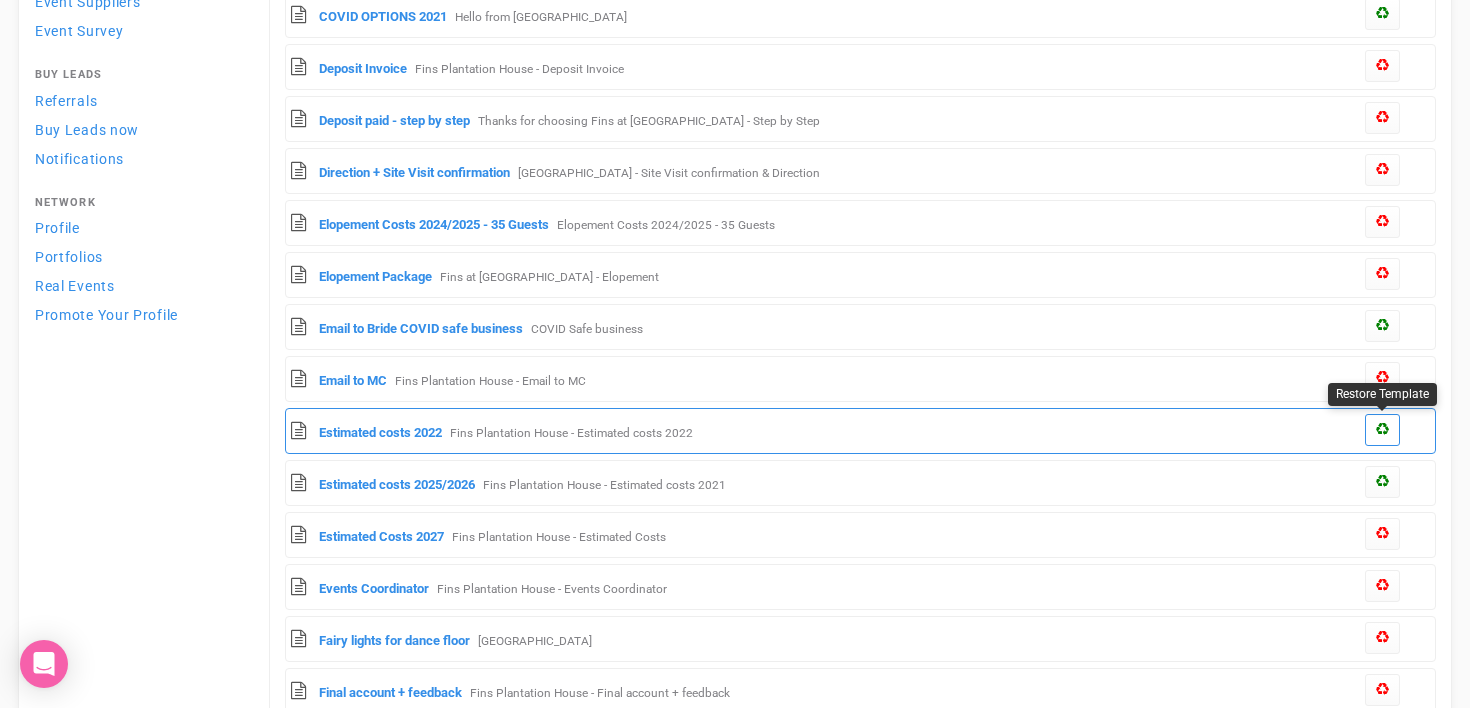 click at bounding box center (1382, 430) 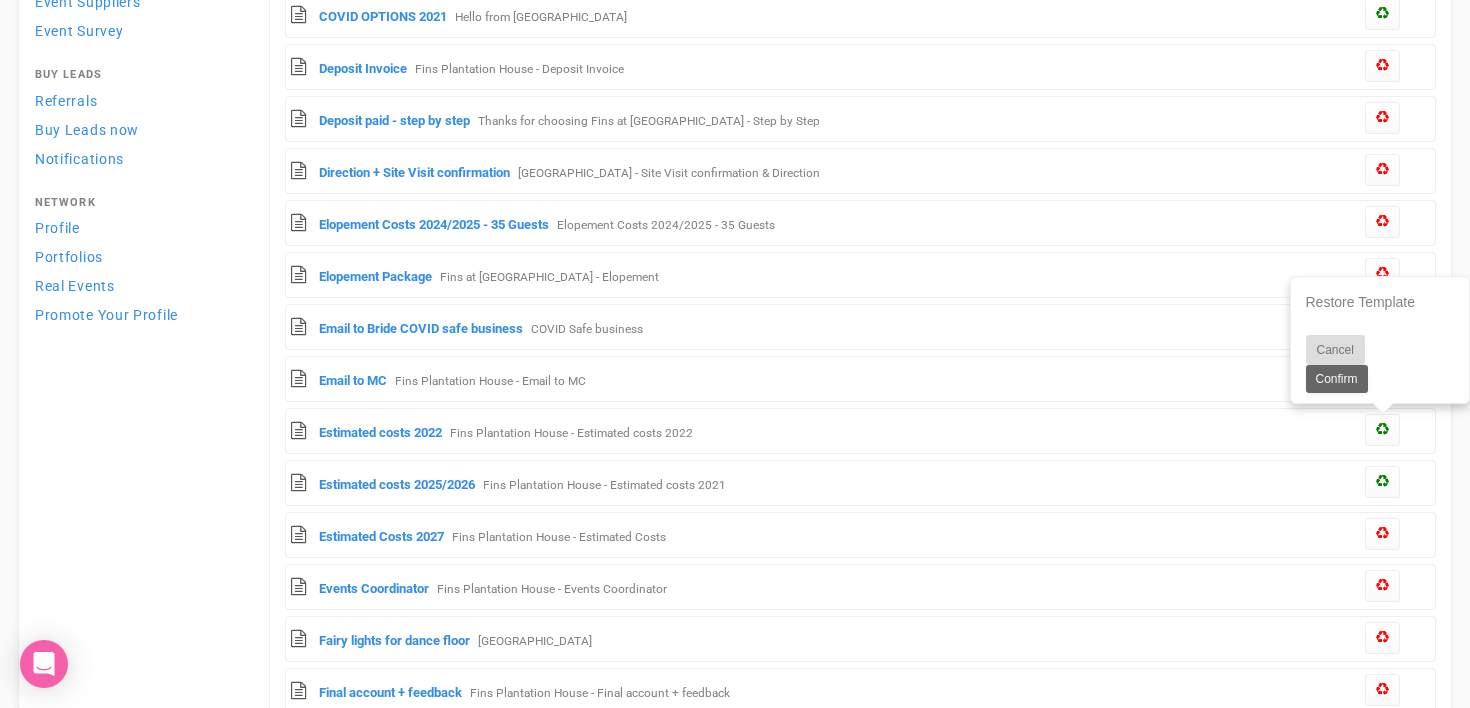 click on "Cancel" at bounding box center [1335, 350] 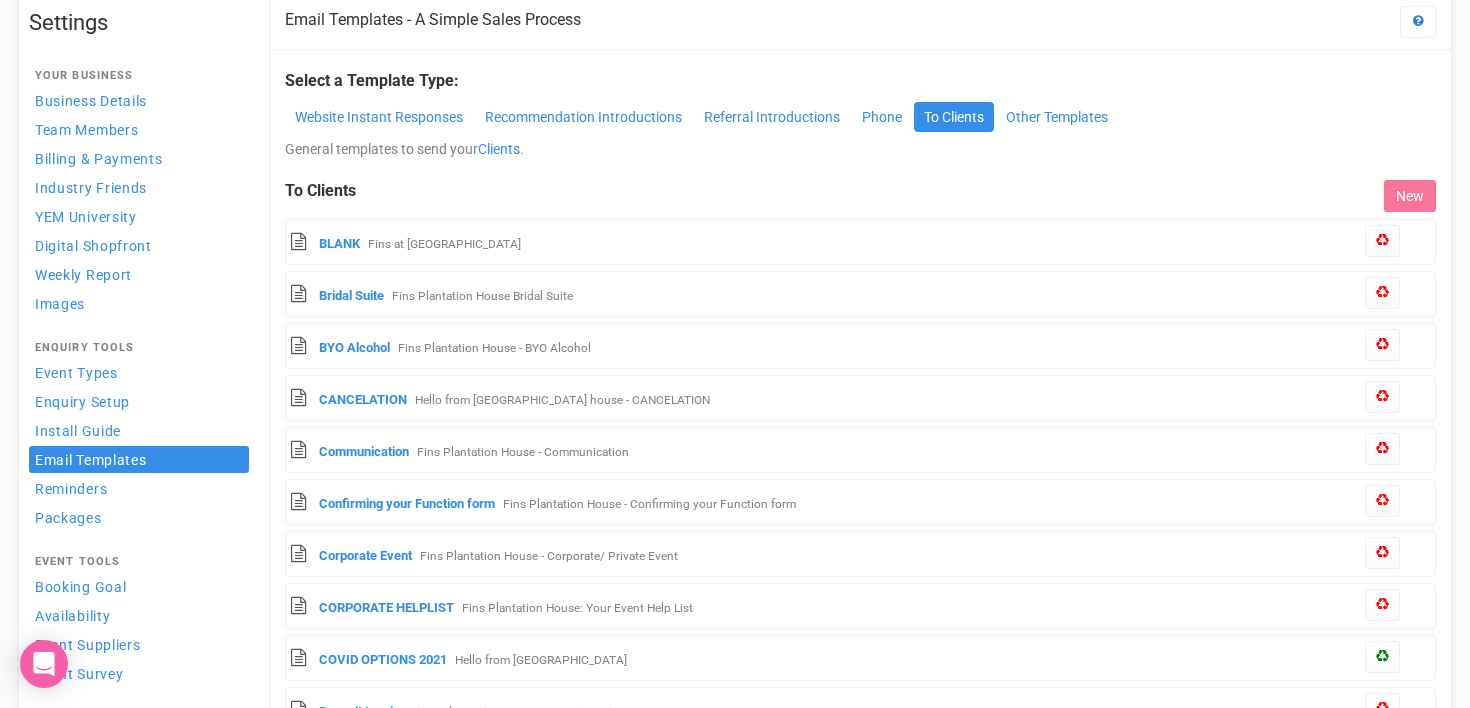 scroll, scrollTop: 73, scrollLeft: 0, axis: vertical 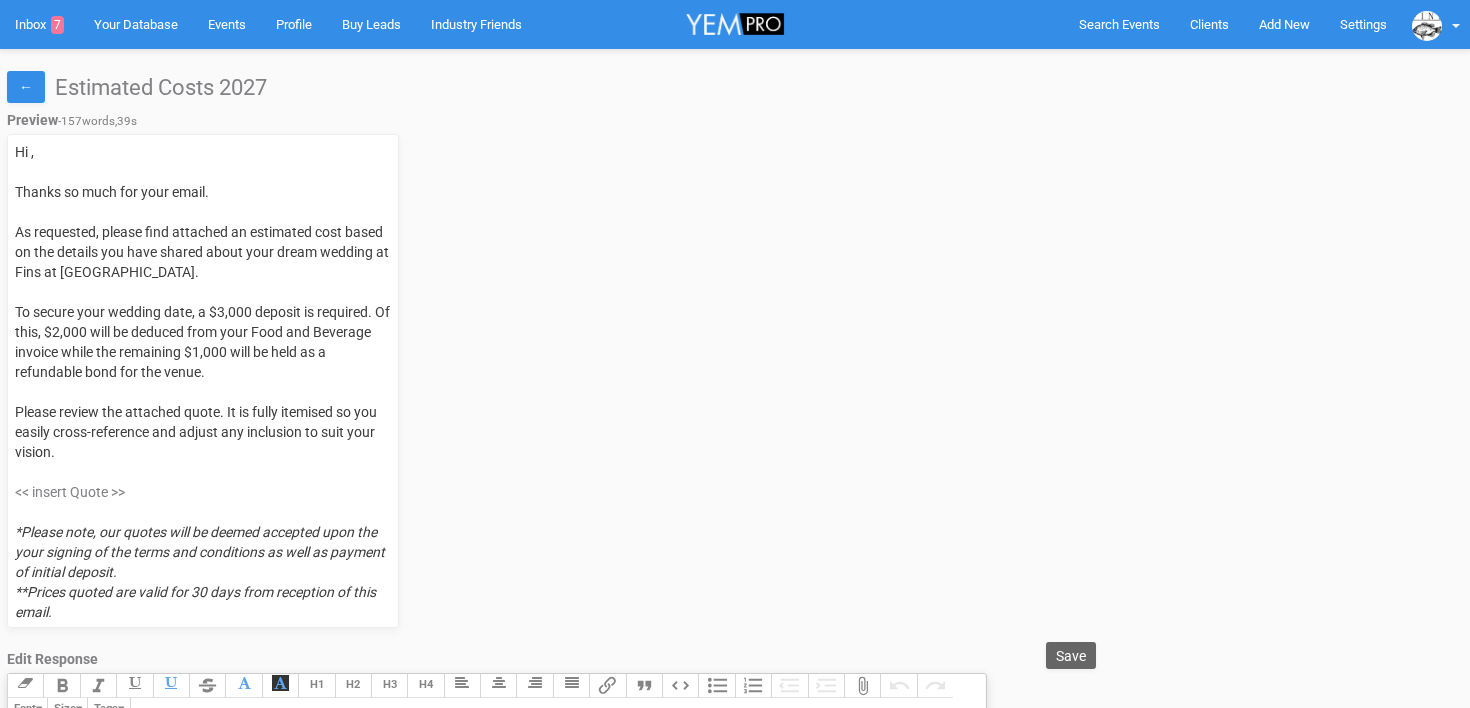 select 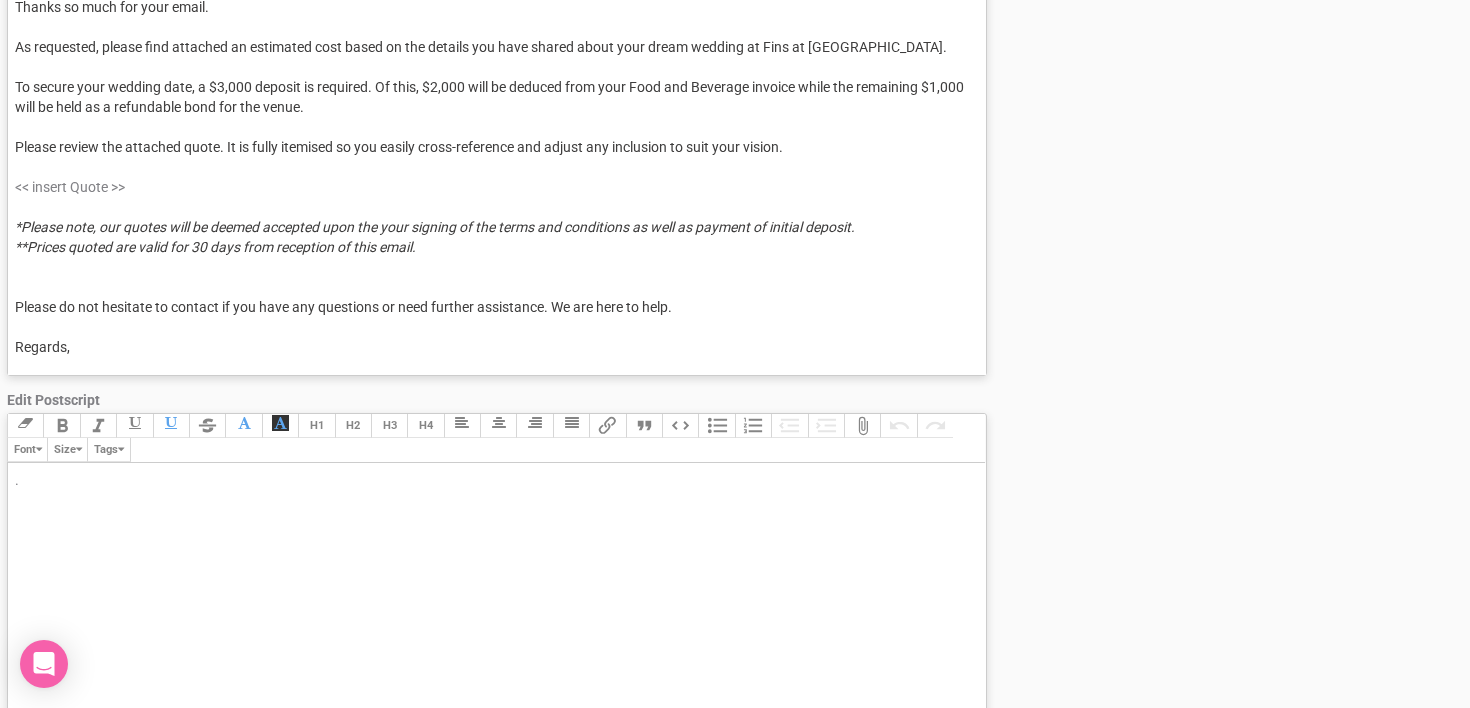 scroll, scrollTop: 669, scrollLeft: 0, axis: vertical 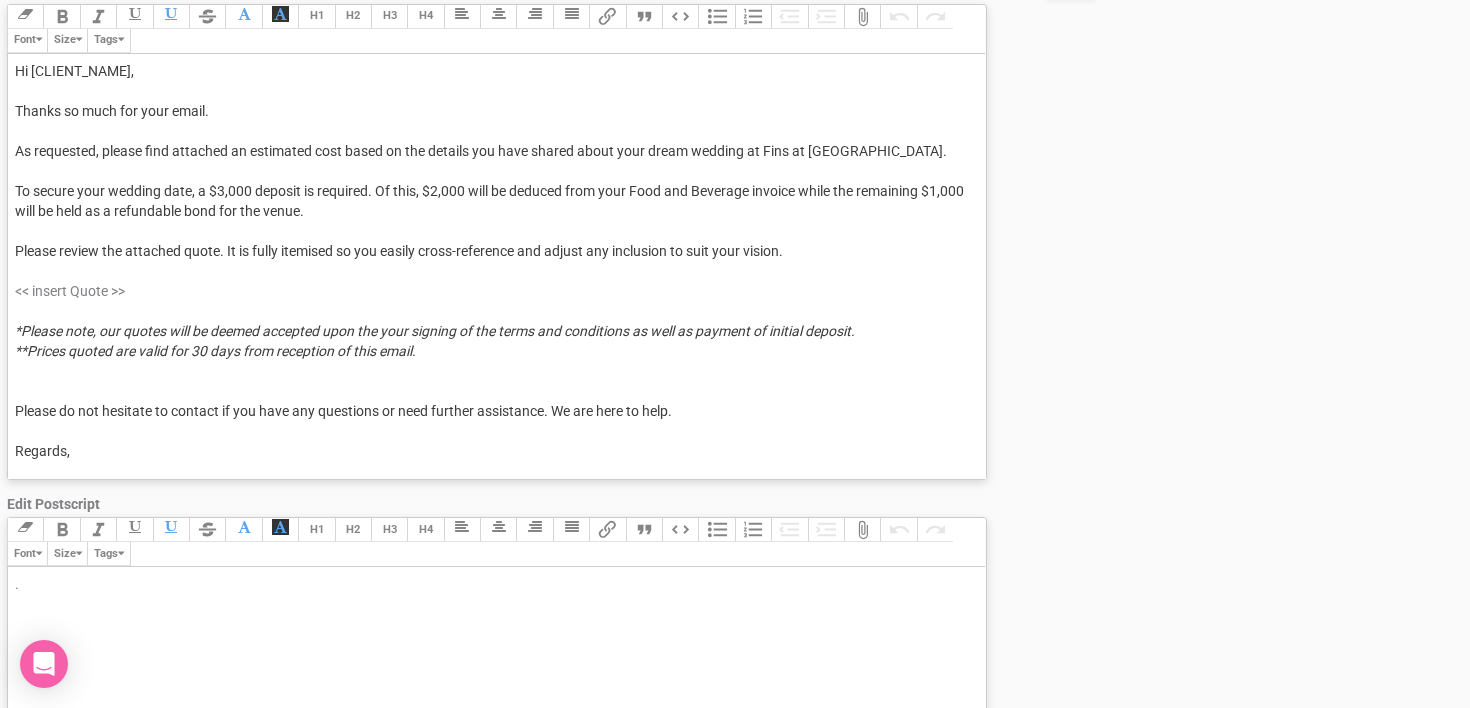 click on "Hi [CLIENT_NAME], Thanks so much for your email. As requested, please find attached an estimated cost based on the details you have shared about your dream wedding at Fins at [GEOGRAPHIC_DATA]. To secure your wedding date, a $3,000 deposit is required. Of this, $2,000 will be deduced from your Food and Beverage invoice while the remaining $1,000 will be held as a refundable bond for the venue. Please review the attached quote. It is fully itemised so you easily cross-reference and adjust any inclusion to suit your vision." at bounding box center [493, 161] 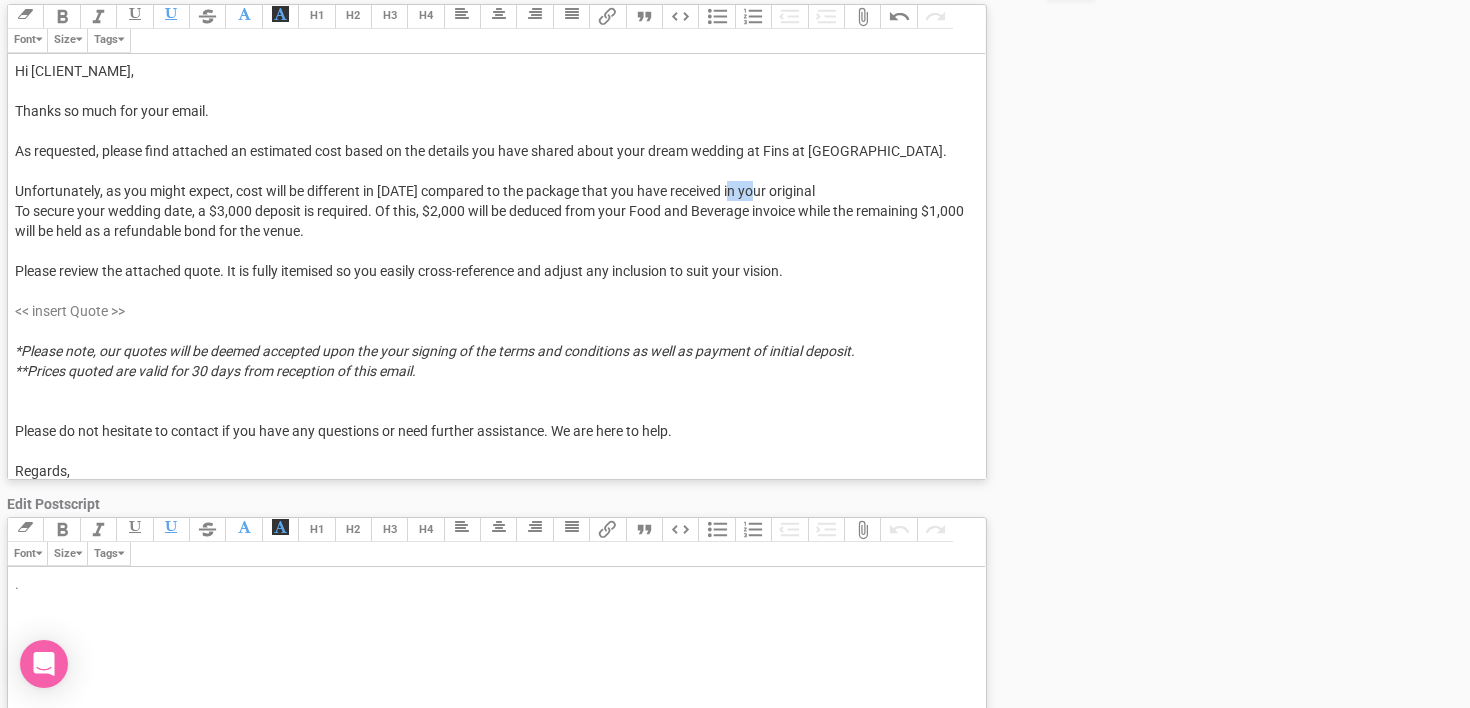 drag, startPoint x: 760, startPoint y: 191, endPoint x: 733, endPoint y: 191, distance: 27 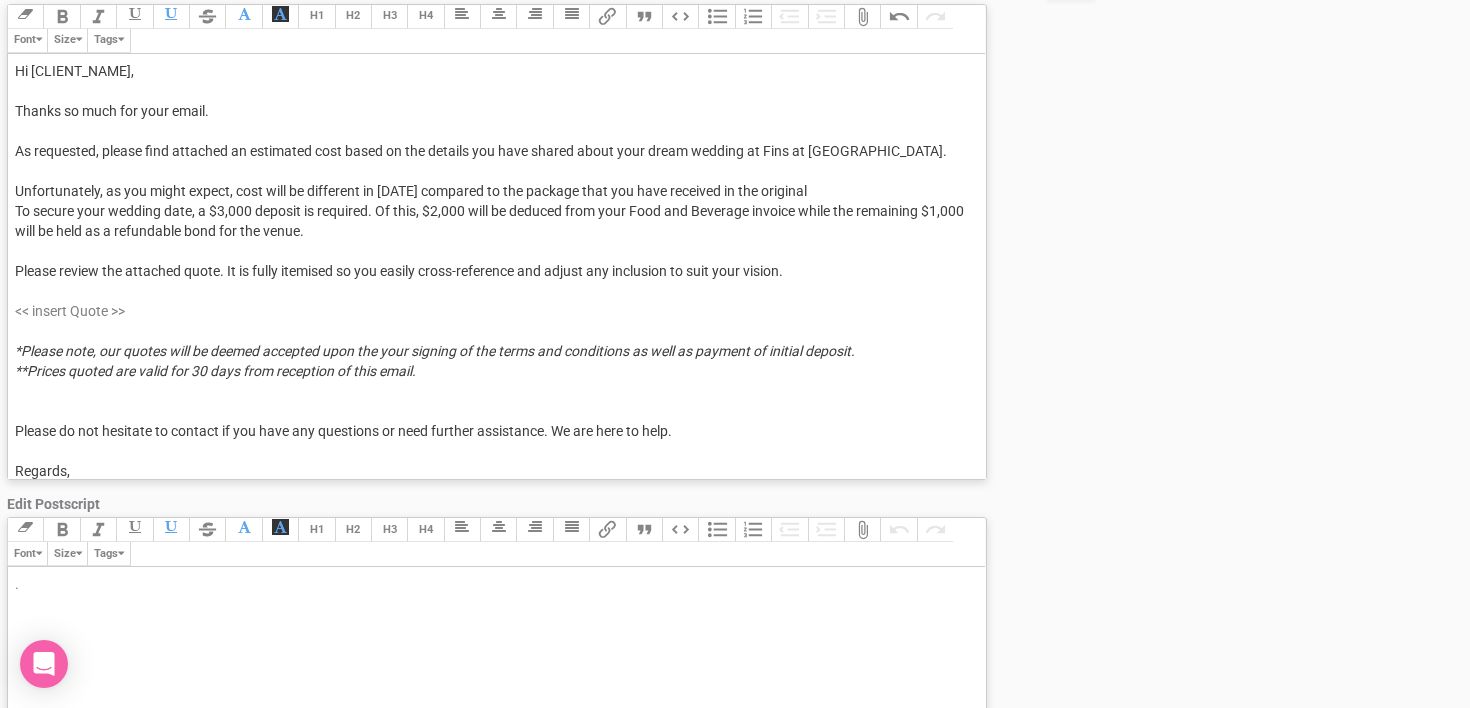 click on "Hi [CLIENT_NAME], Thanks so much for your email. As requested, please find attached an estimated cost based on the details you have shared about your dream wedding at Fins at [GEOGRAPHIC_DATA]. Unfortunately, as you might expect, cost will be different in [DATE] compared to the package that you have received in the original  To secure your wedding date, a $3,000 deposit is required. Of this, $2,000 will be deduced from your Food and Beverage invoice while the remaining $1,000 will be held as a refundable bond for the venue. Please review the attached quote. It is fully itemised so you easily cross-reference and adjust any inclusion to suit your vision." at bounding box center [493, 171] 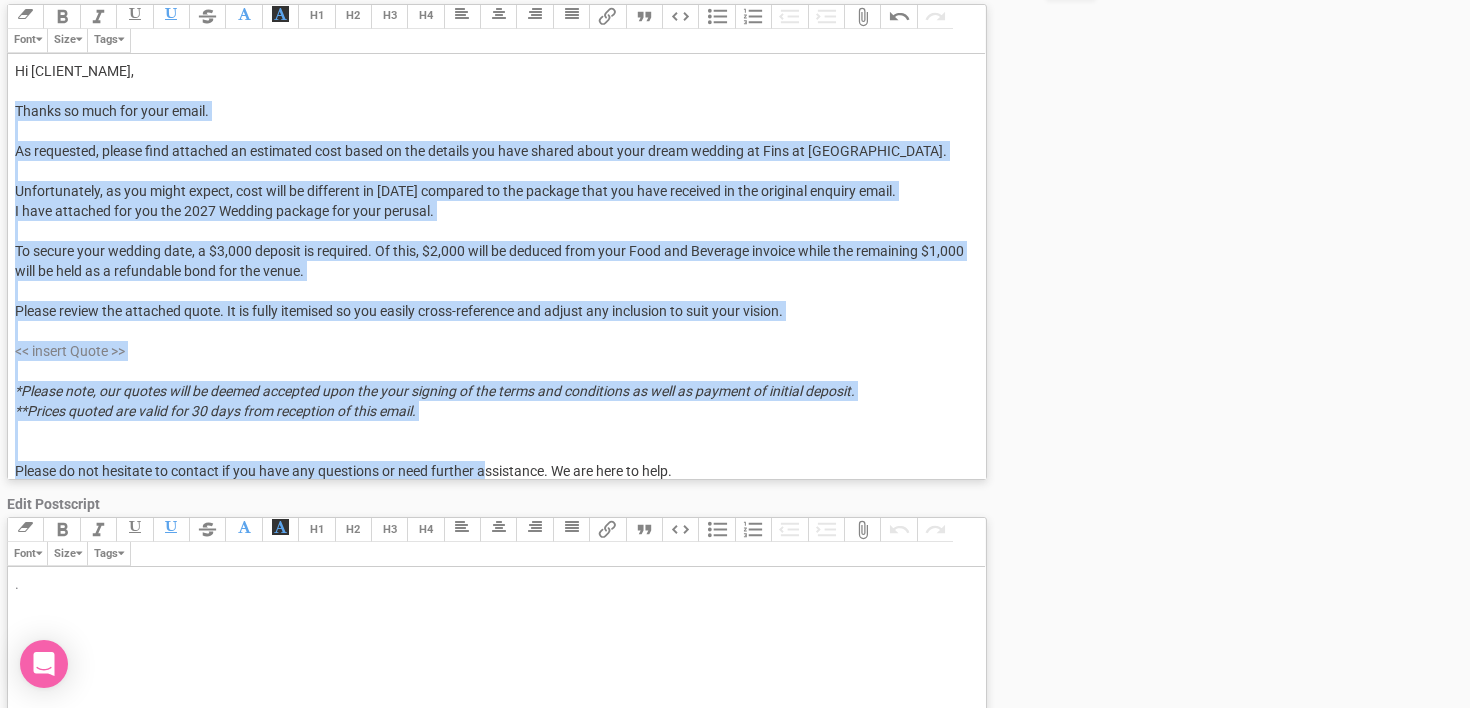scroll, scrollTop: 49, scrollLeft: 0, axis: vertical 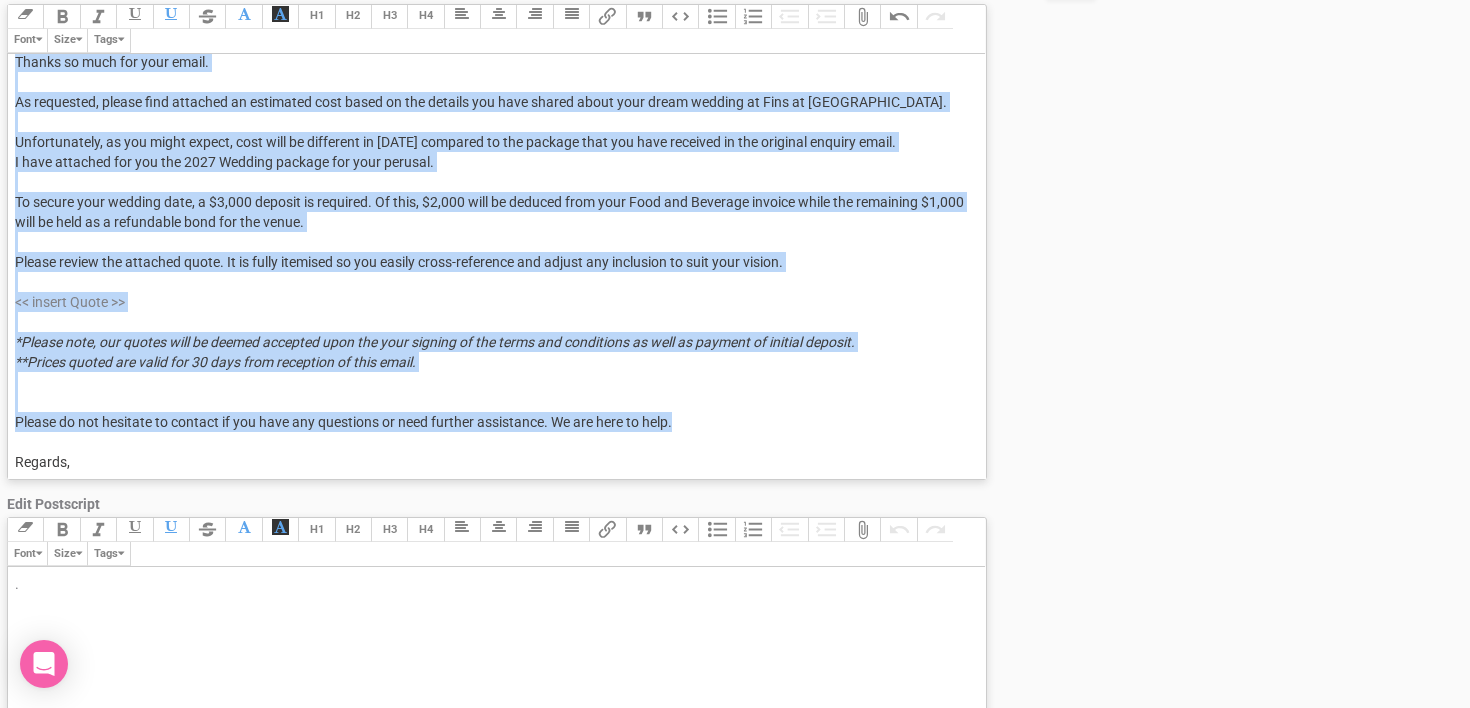 drag, startPoint x: 12, startPoint y: 106, endPoint x: 692, endPoint y: 422, distance: 749.83734 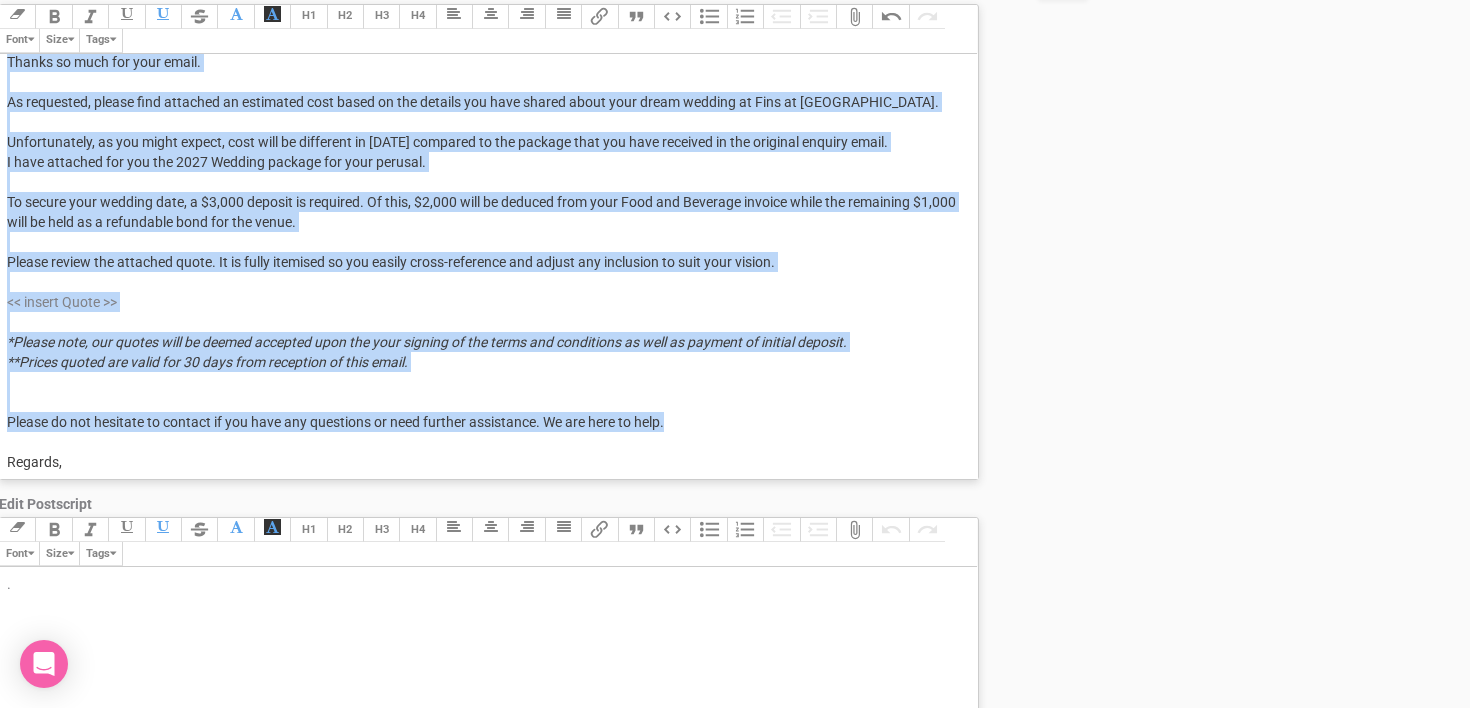 click on "As requested, please find attached an estimated cost based on the details you have shared about your dream wedding at Fins at [GEOGRAPHIC_DATA]. Unfortunately, as you might expect, cost will be different in [DATE] compared to the package that you have received in the original enquiry email. I have attached for you the 2027 Wedding package for your perusal." at bounding box center (473, 132) 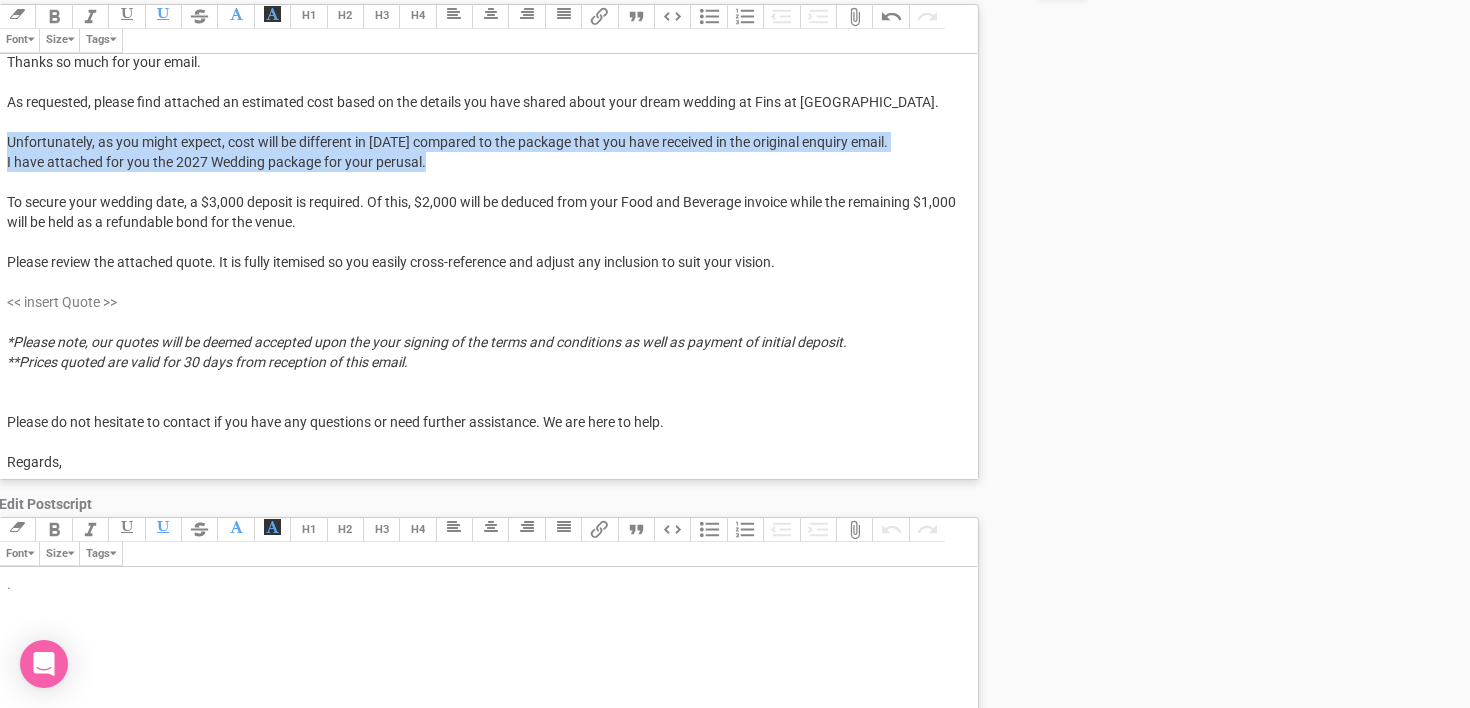 drag, startPoint x: 6, startPoint y: 142, endPoint x: 466, endPoint y: 168, distance: 460.7342 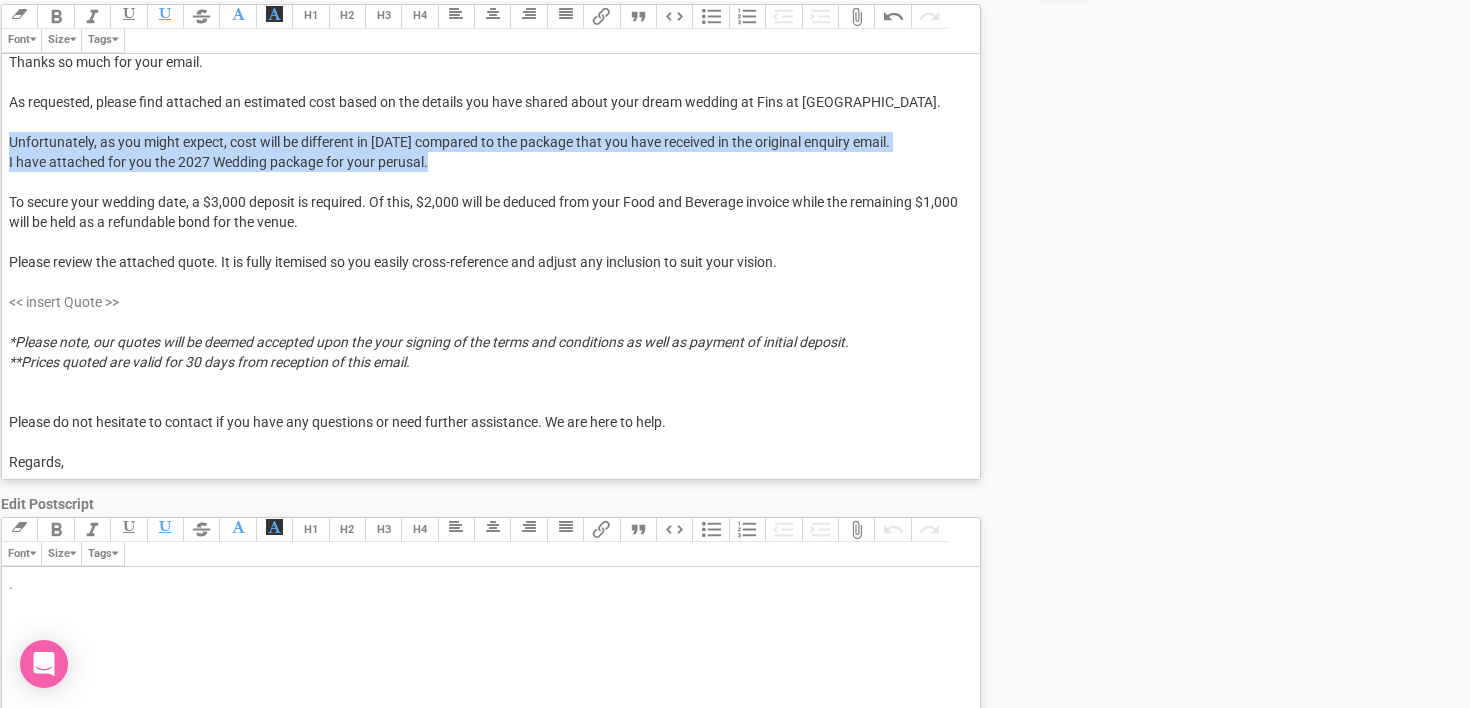 scroll, scrollTop: 669, scrollLeft: 0, axis: vertical 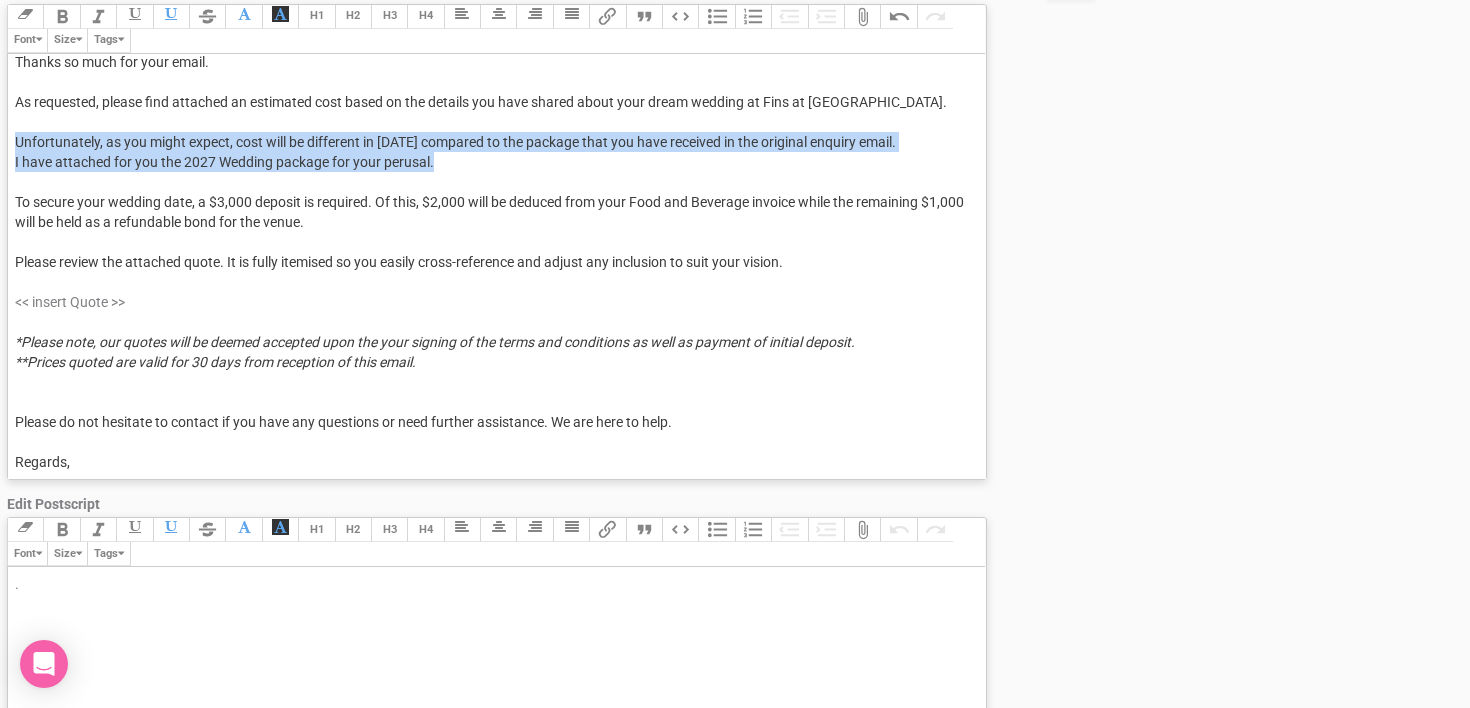 drag, startPoint x: 466, startPoint y: 168, endPoint x: 6, endPoint y: 141, distance: 460.79172 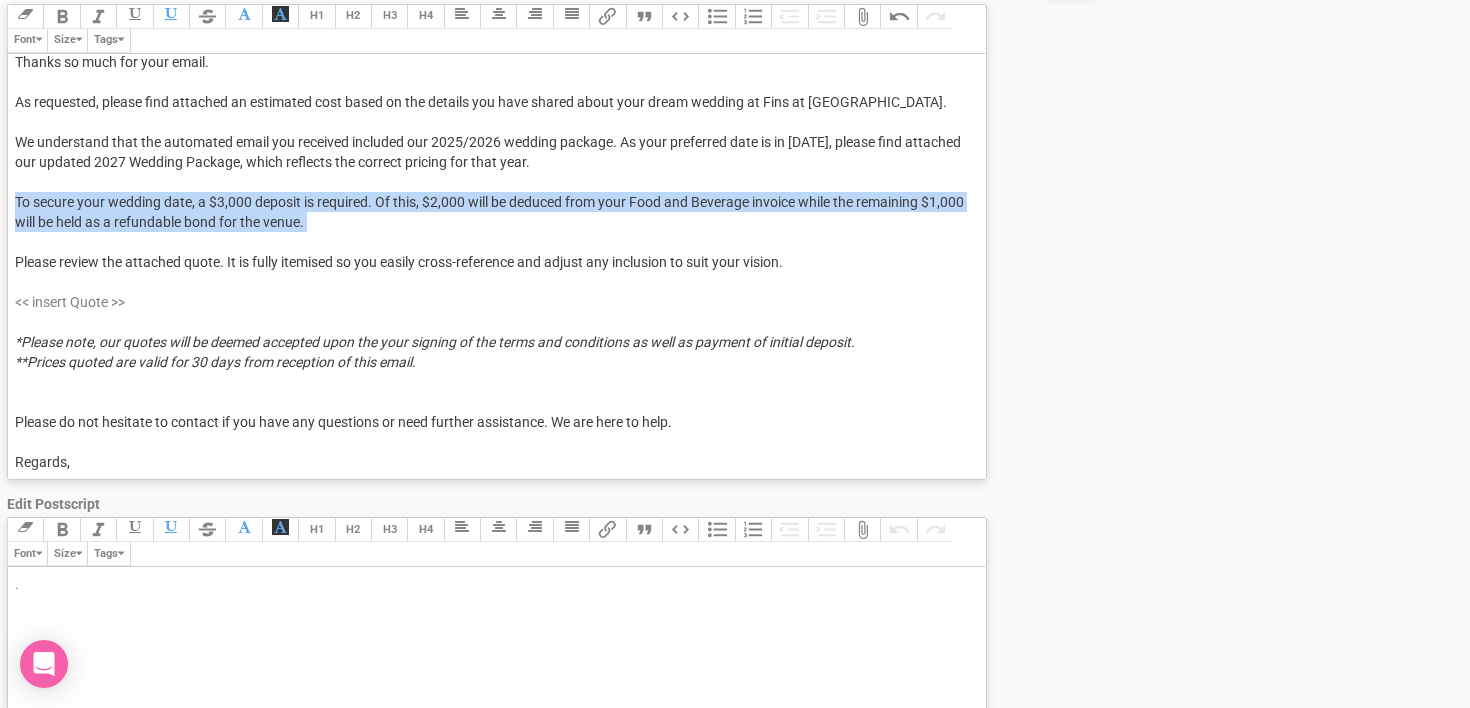 drag, startPoint x: 12, startPoint y: 199, endPoint x: 349, endPoint y: 247, distance: 340.40125 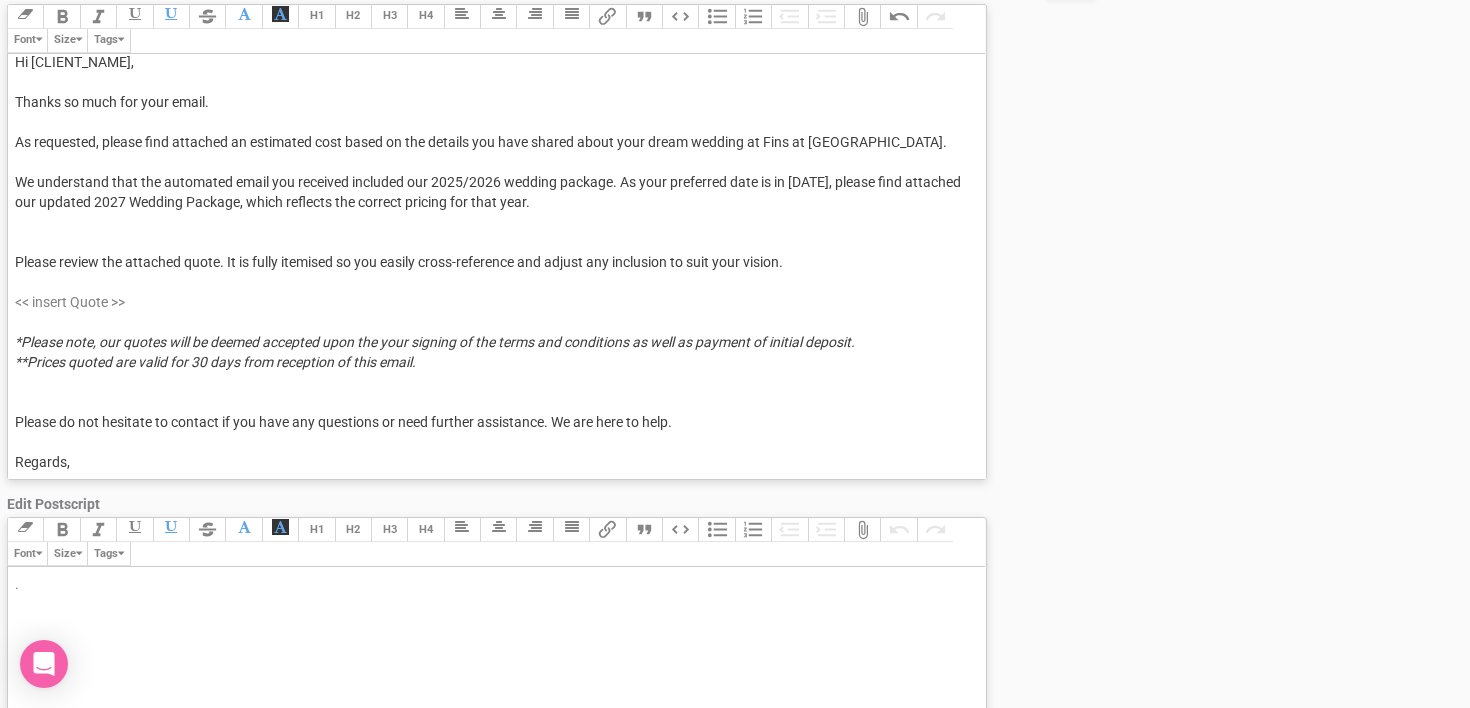 scroll, scrollTop: 0, scrollLeft: 0, axis: both 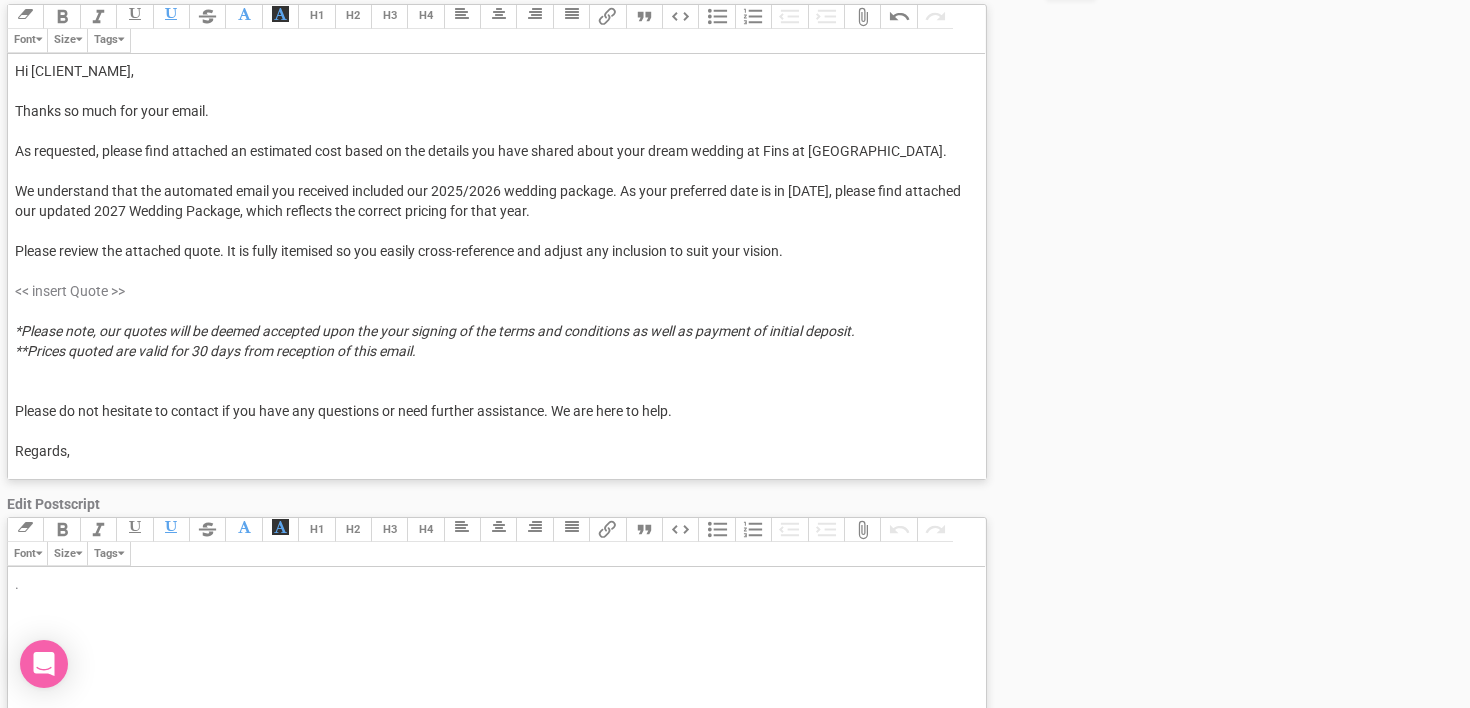 click on "<< insert Quote >> *Please note, our quotes will be deemed accepted upon the your signing of the terms and conditions as well as payment of initial deposit. **Prices quoted are valid for 30 days from reception of this email." at bounding box center (493, 341) 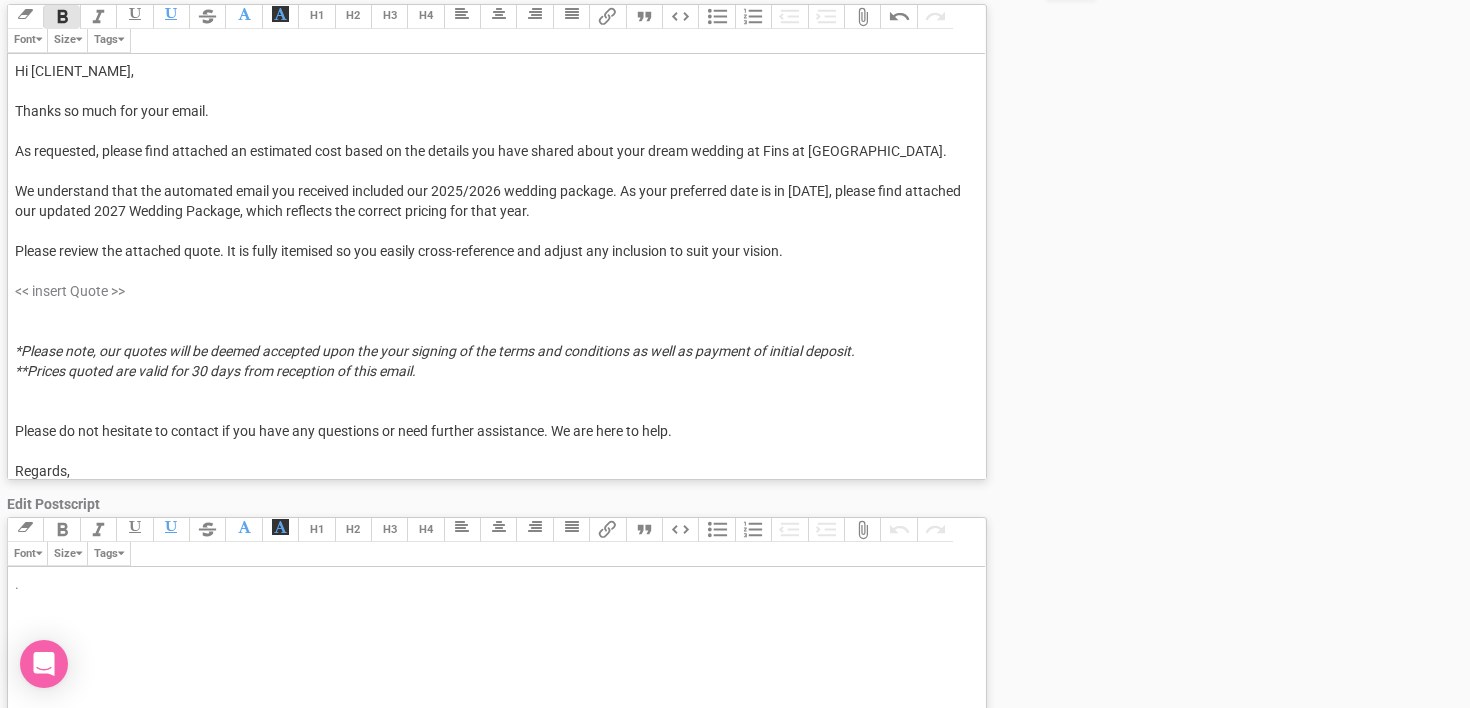 paste on "span style="background-color: rgb(255, 255, 255); font-family: Roboto, Helvetica, Arial, sans-serif; font-size: 14px; color: rgb(62, 61, 61); text-decoration-color: initial;">To secure your wedding date, a $3,000 deposit is required. Of this, $2,000 will be deduced from your Food and Beverage invoice while the remaining $1,000 will be held as a refundable bond for the venue.</span><" 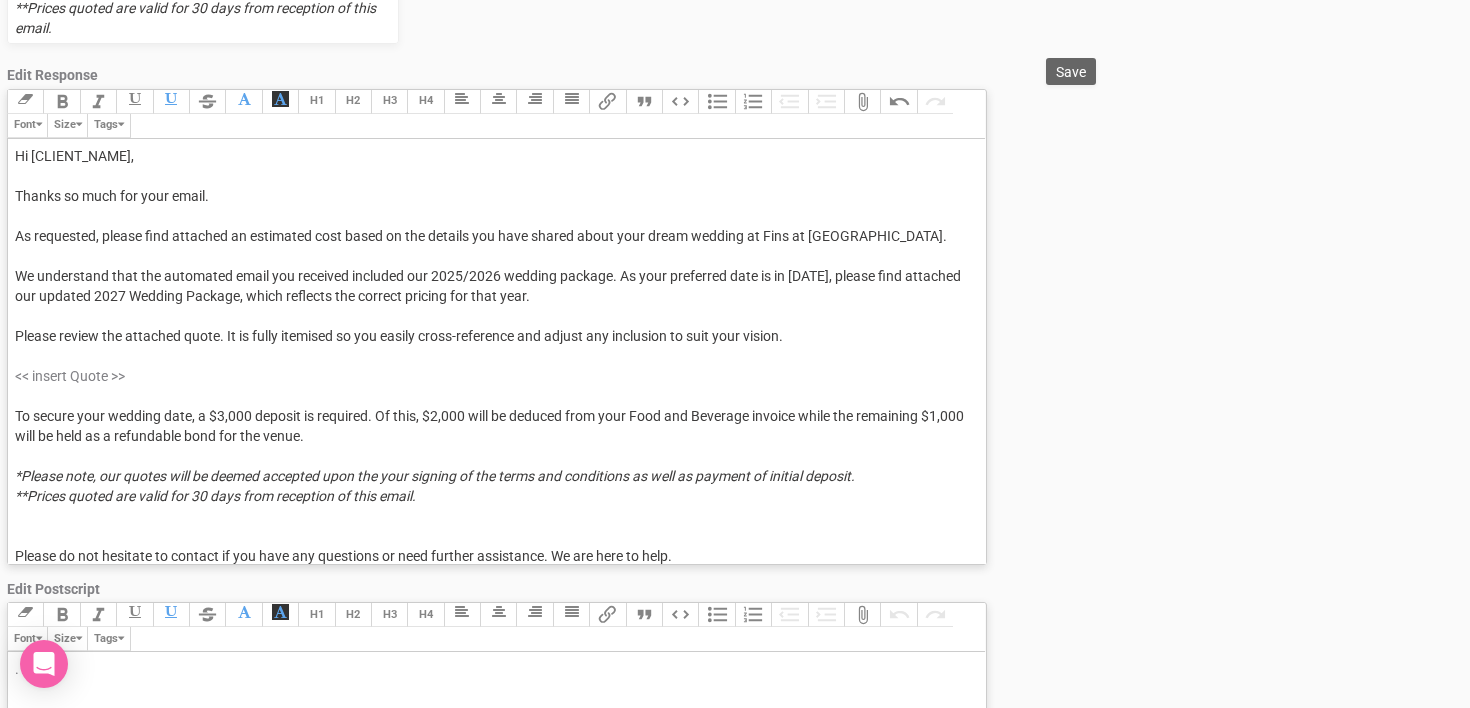 scroll, scrollTop: 583, scrollLeft: 0, axis: vertical 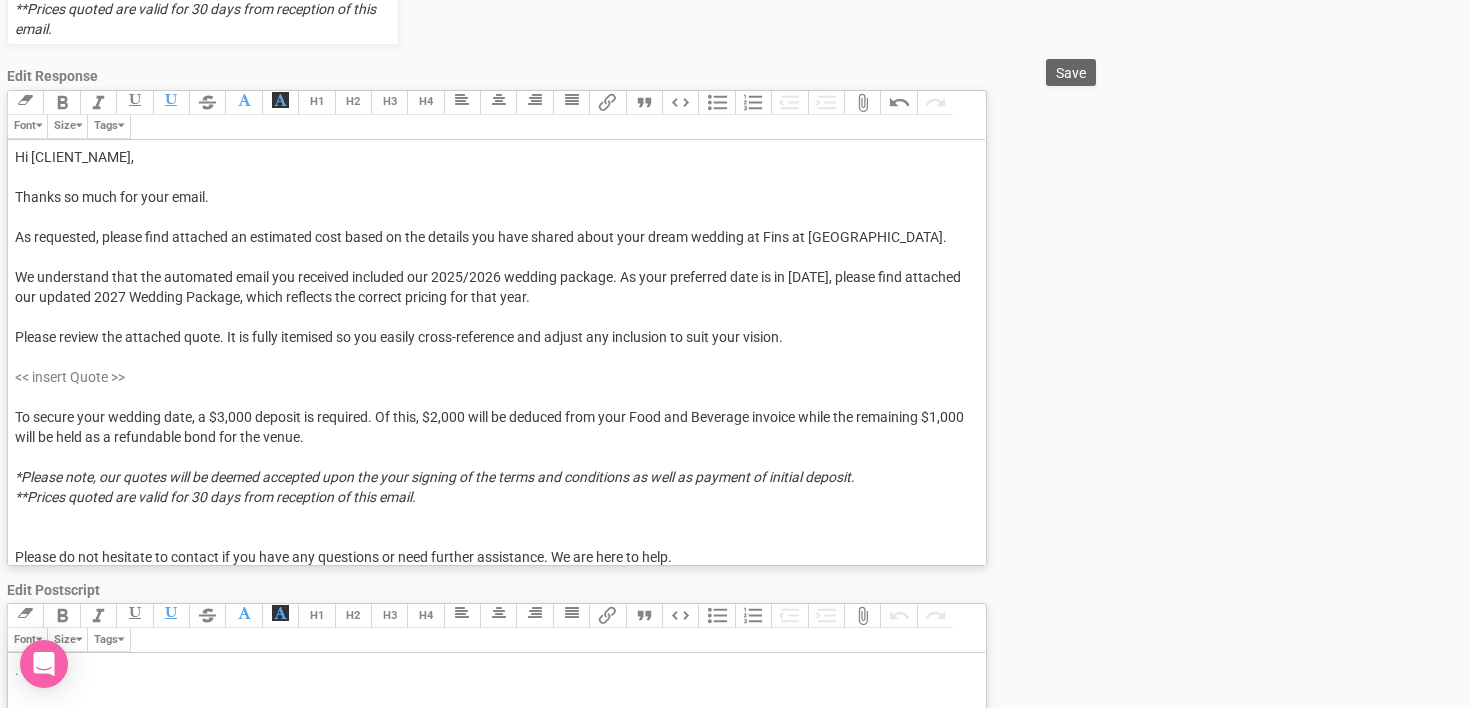 click on "Hi [CLIENT_NAME], Thanks so much for your email. As requested, please find attached an estimated cost based on the details you have shared about your dream wedding at Fins at Plantation House. We understand that the automated email you received included our 2025/2026 wedding package. As your preferred date is in 2027, please find attached our updated 2027 Wedding Package, which reflects the correct pricing for that year. Please review the attached quote. It is fully itemised so you easily cross-reference and adjust any inclusion to suit your vision." at bounding box center [493, 247] 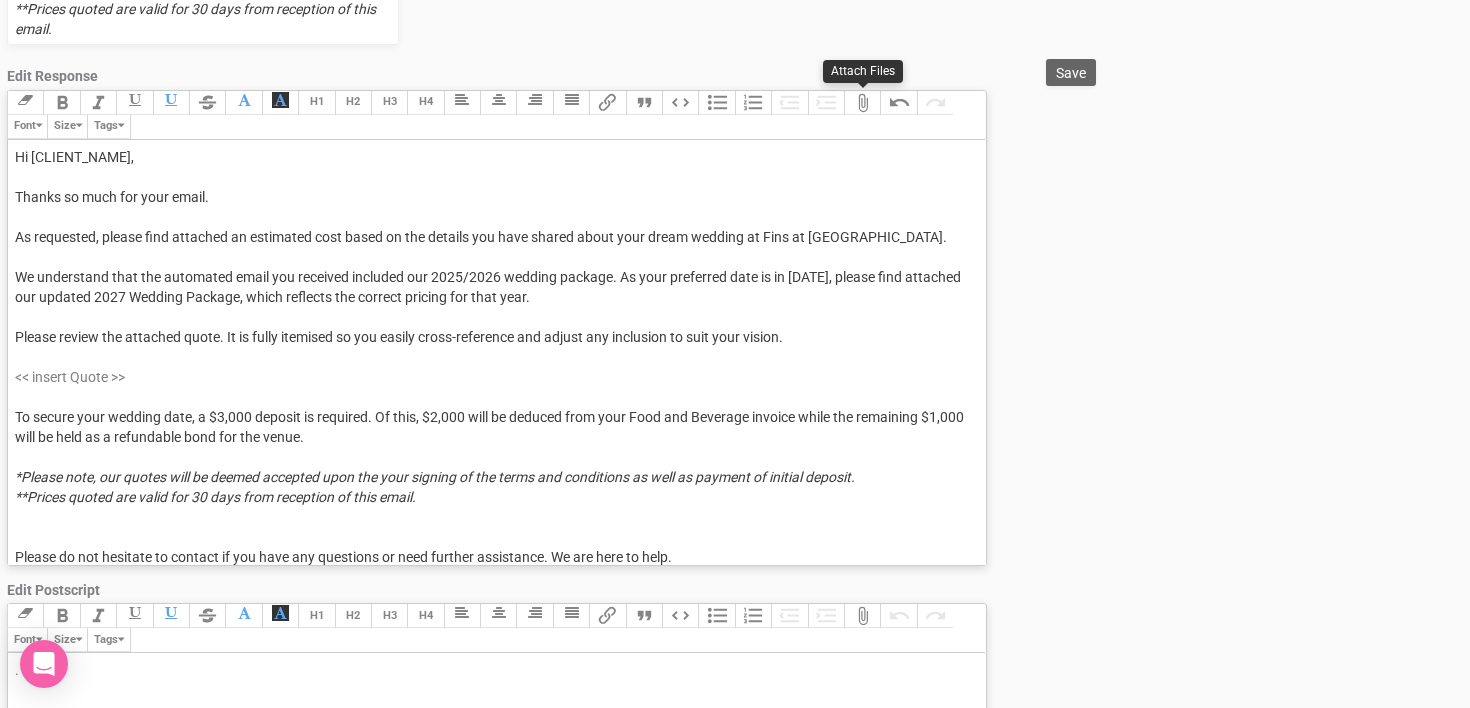 click on "Attach Files" at bounding box center [862, 103] 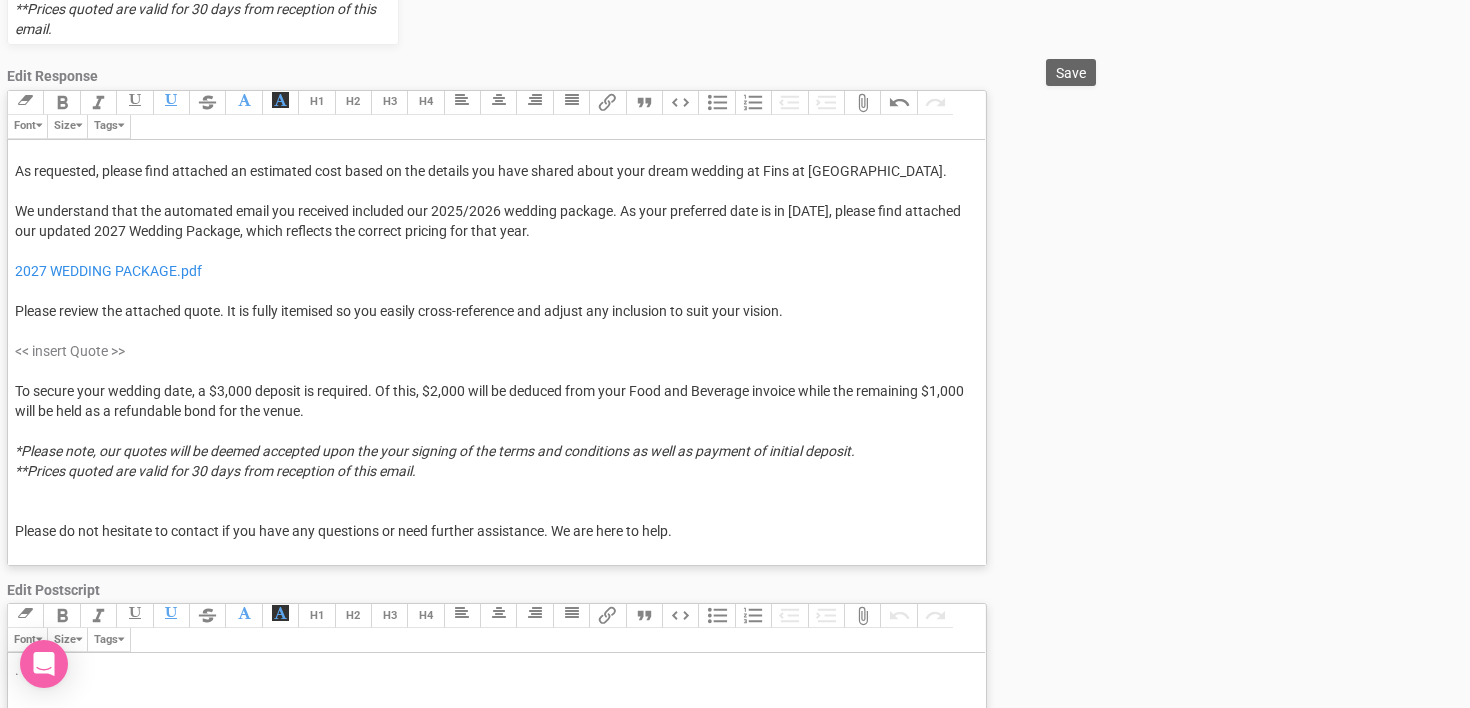 scroll, scrollTop: 89, scrollLeft: 0, axis: vertical 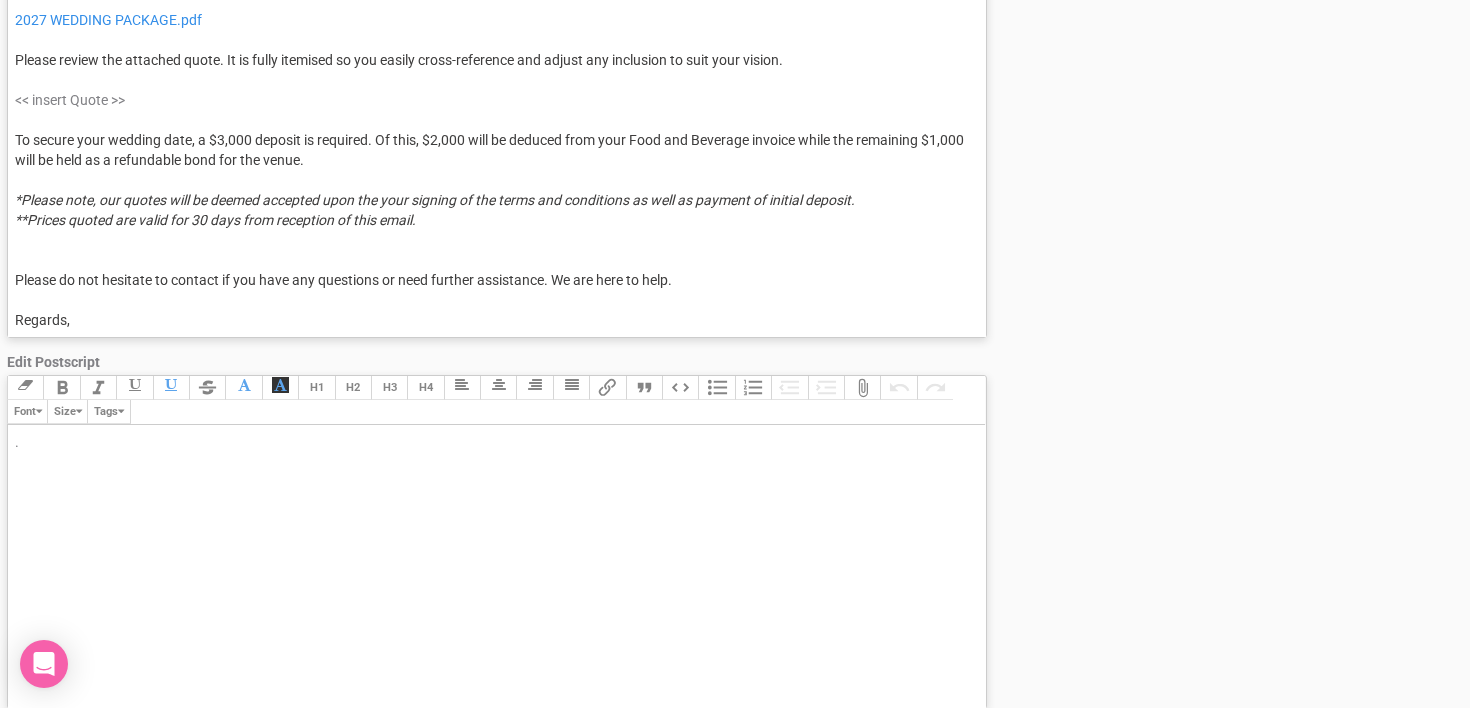 click on "Regards," at bounding box center [493, 320] 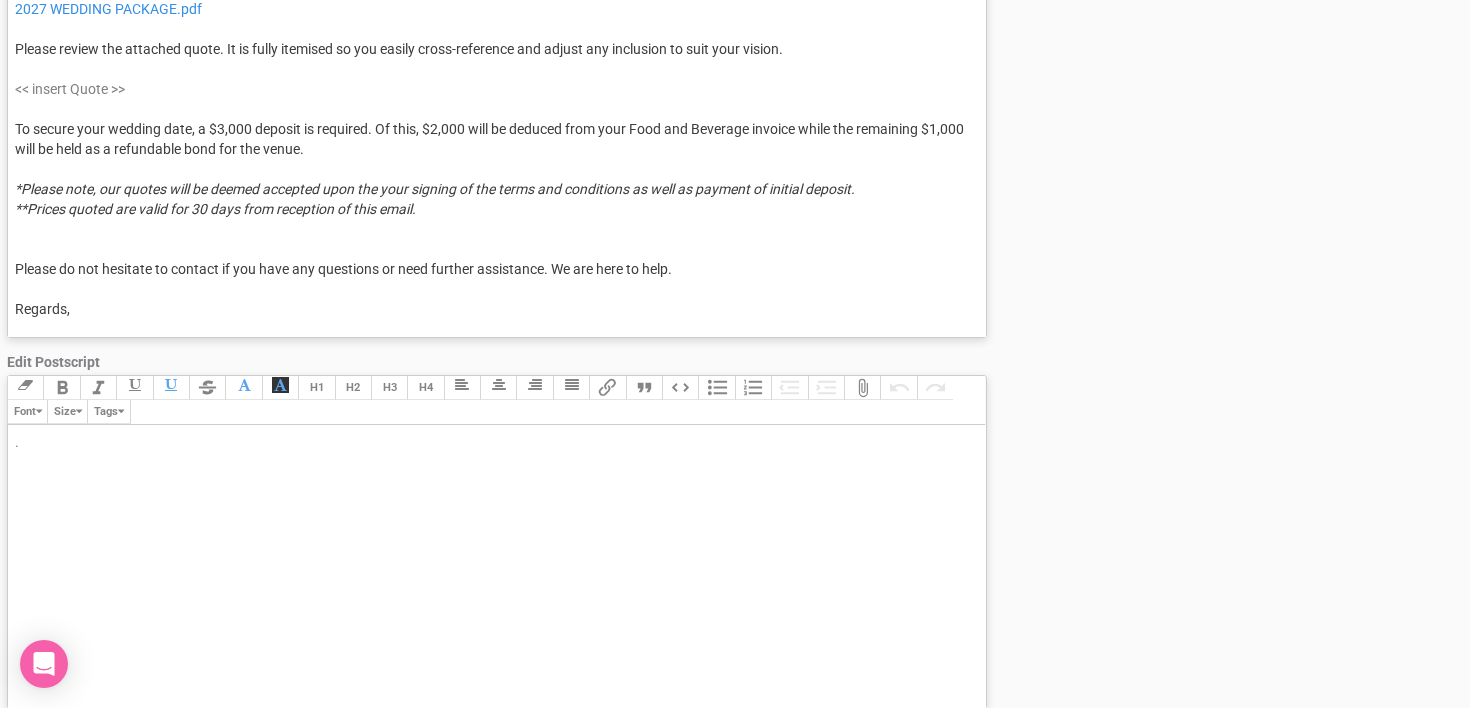 type on "<div><span style="color: rgb(62, 61, 61);">Hi [CLIENT_NAME],</span><br><br><span style="color: rgb(62, 61, 61);">Thanks so much for your email.</span><br><br><span style="color: rgb(62, 61, 61);">As requested, please find attached an estimated cost based on the details you have shared about your dream wedding at Fins at Plantation House.<br><br>We understand that the automated email you received included our 2025/2026 wedding package. As your preferred date is in 2027, please find attached our updated 2027 Wedding Package, which reflects the correct pricing for that year.<br></span><figure data-trix-attachment="{&quot;contentType&quot;:&quot;application/pdf&quot;,&quot;filename&quot;:&quot;2027 WEDDING PACKAGE.pdf&quot;,&quot;filesize&quot;:&quot;&quot;,&quot;href&quot;:&quot;https://s3.ap-southeast-2.amazonaws.com/production.enquire.io/uploads_new/8kmhR2cQ9rppOwwEAg5iNQ/2027+WEDDING+PACKAGE.pdf&quot;,&quot;url&quot;:&quot;https://s3.ap-southeast-2.amazonaws.com/production.enquire.io/uploads_new/8kmhR2cQ9r..." 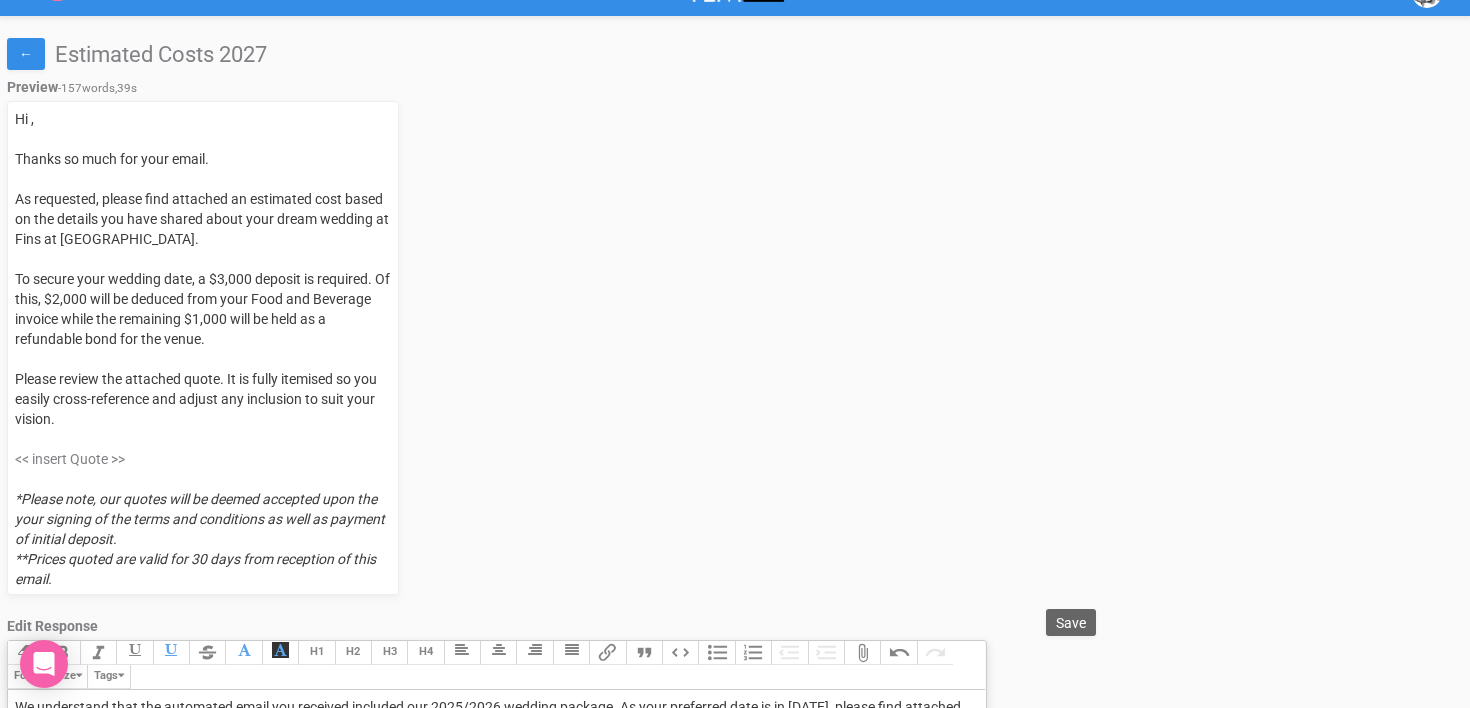 scroll, scrollTop: 0, scrollLeft: 0, axis: both 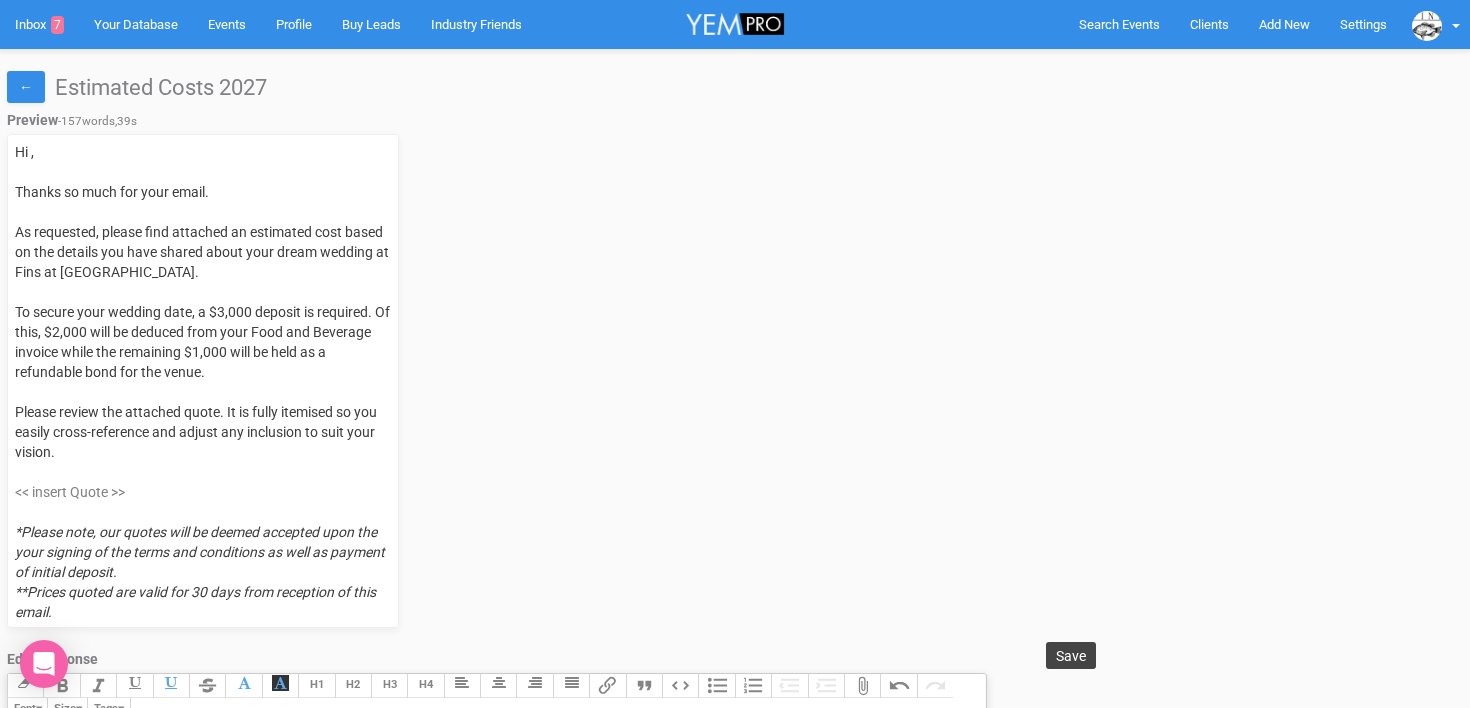 click on "Save" at bounding box center (1071, 656) 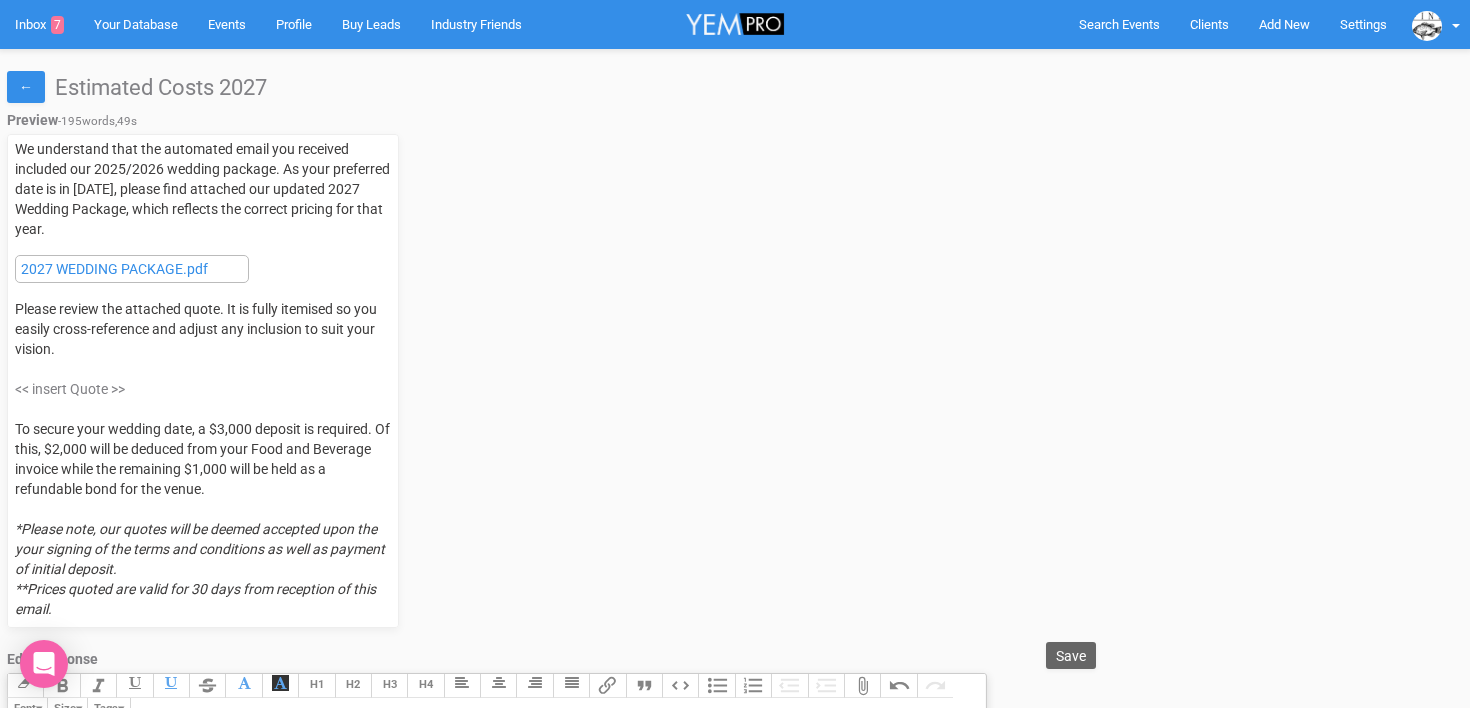scroll, scrollTop: 396, scrollLeft: 0, axis: vertical 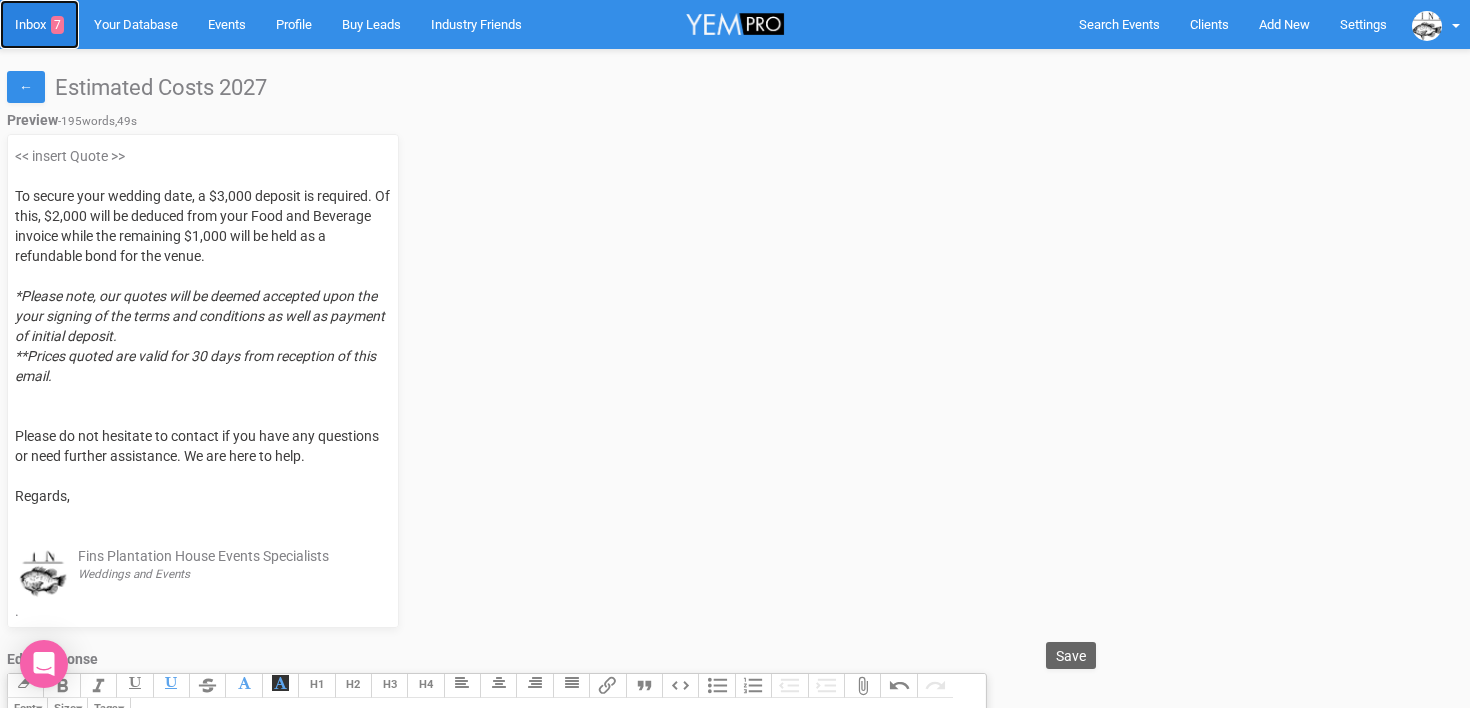 click on "Inbox  7" at bounding box center (39, 24) 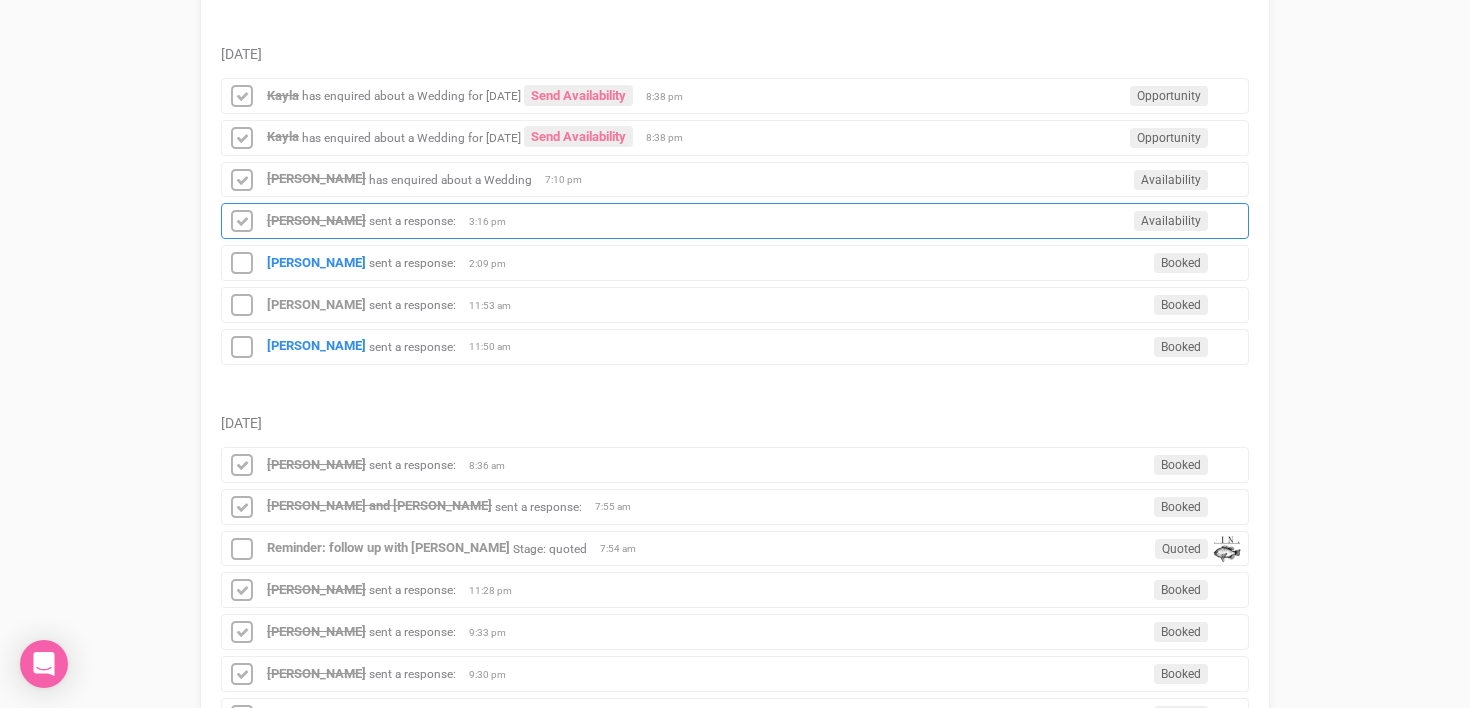 scroll, scrollTop: 0, scrollLeft: 0, axis: both 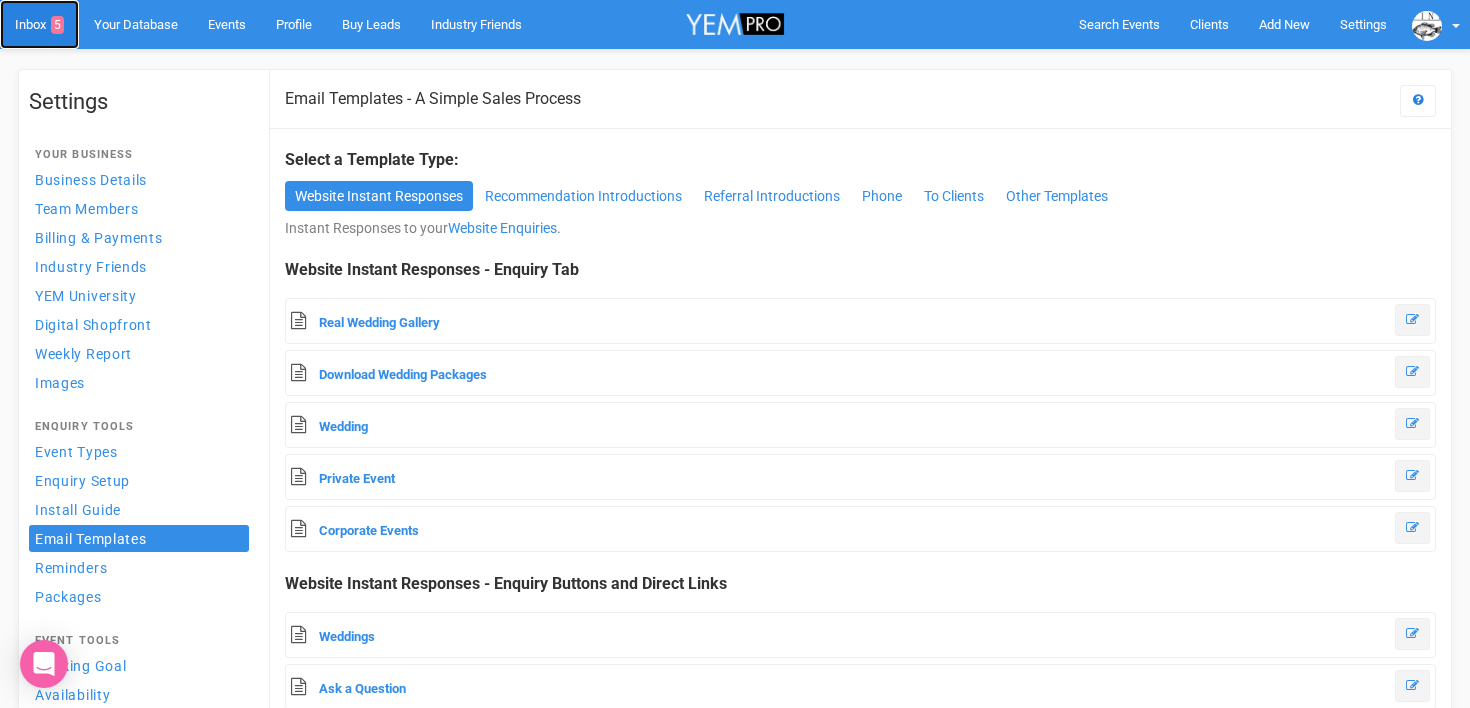 click on "Inbox  5" at bounding box center (39, 24) 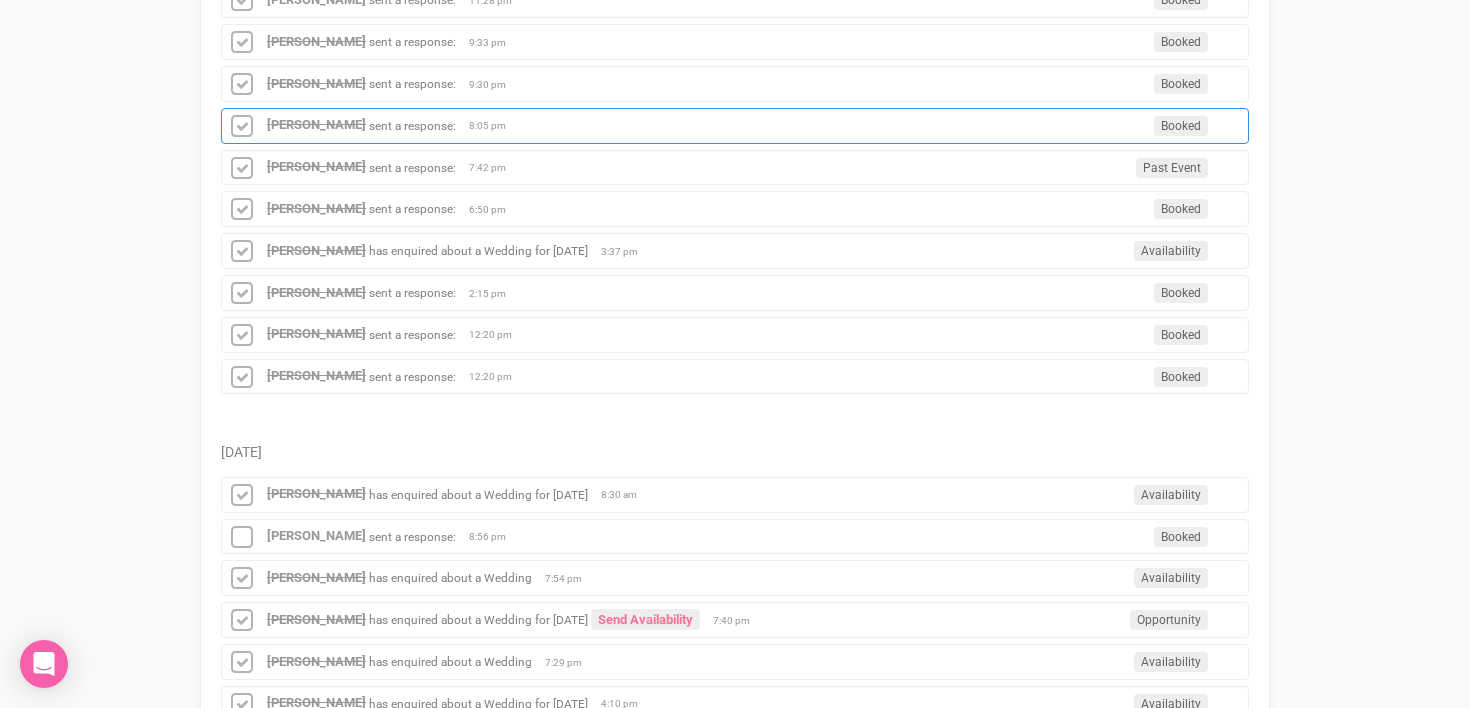 scroll, scrollTop: 956, scrollLeft: 0, axis: vertical 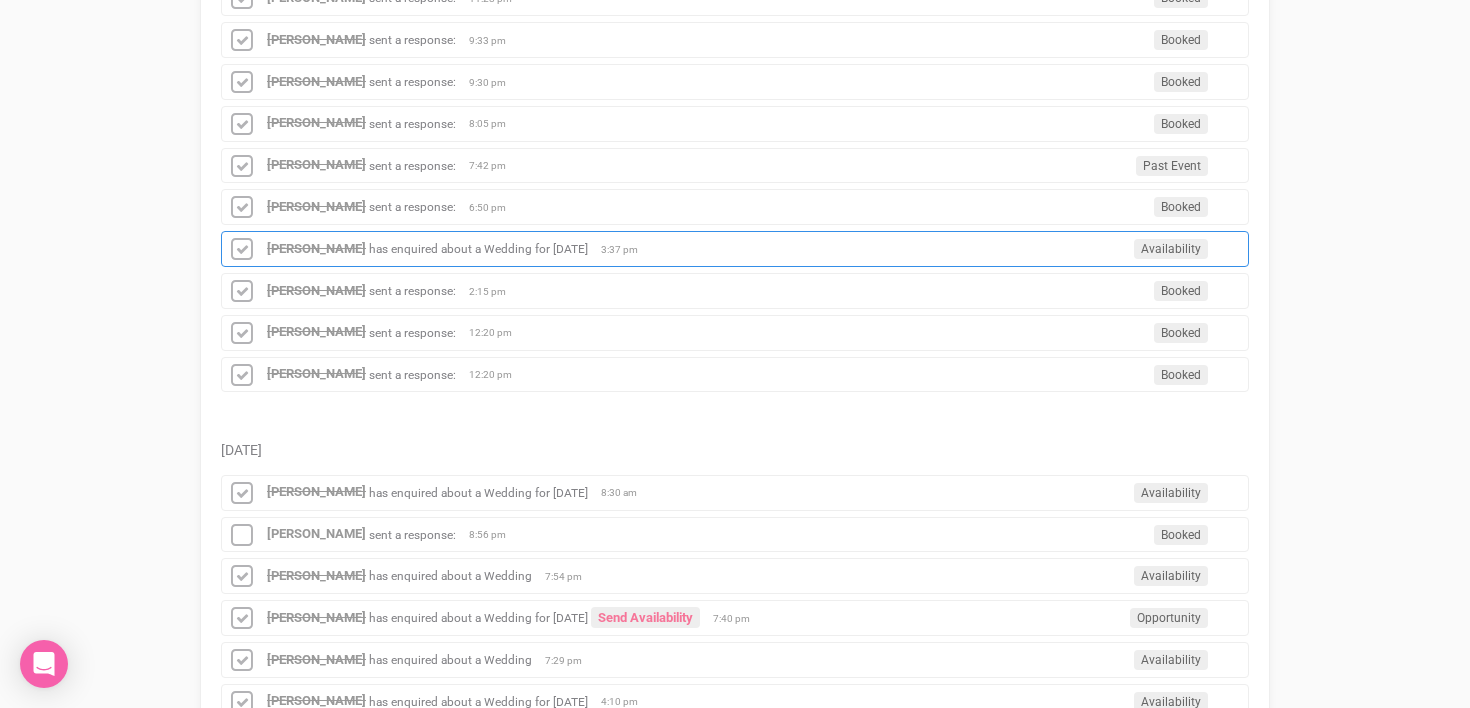 click on "has enquired about a Wedding for [DATE]" at bounding box center [478, 249] 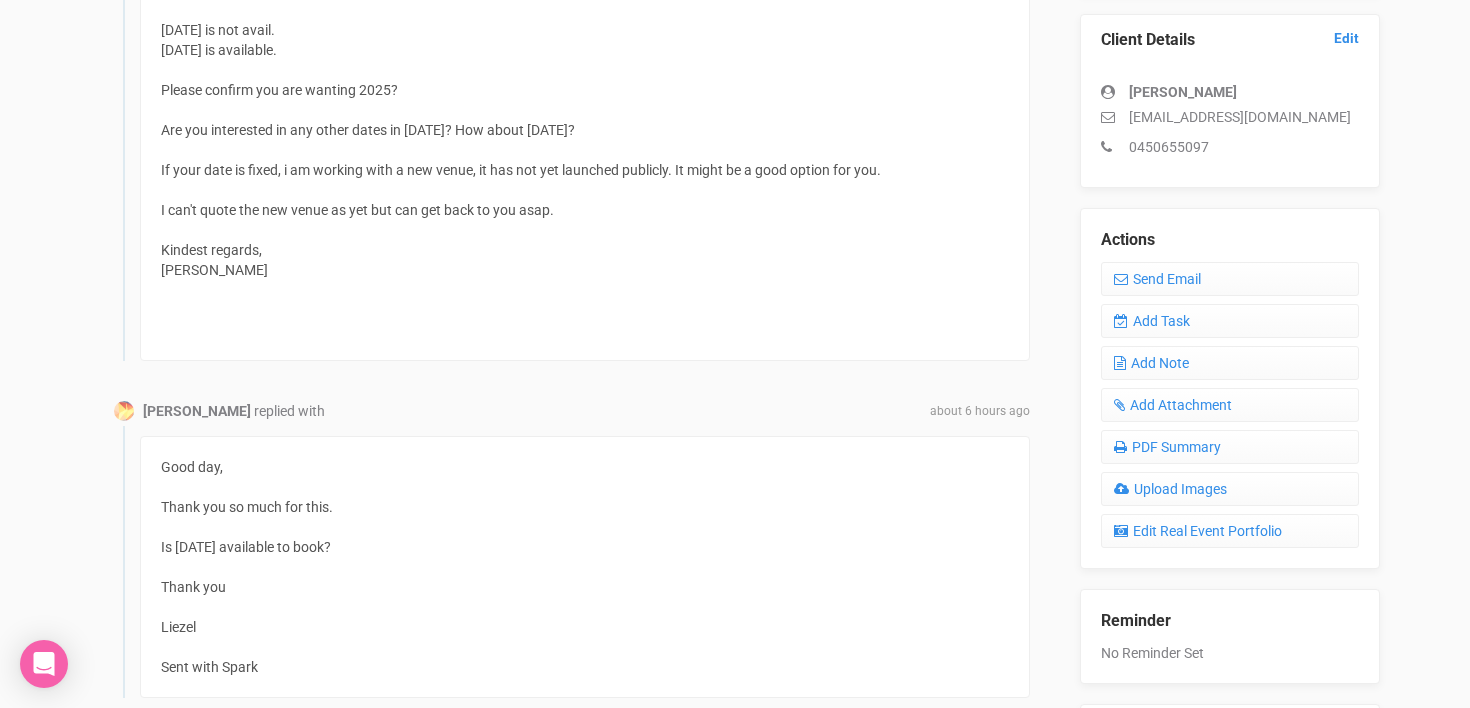 scroll, scrollTop: 612, scrollLeft: 0, axis: vertical 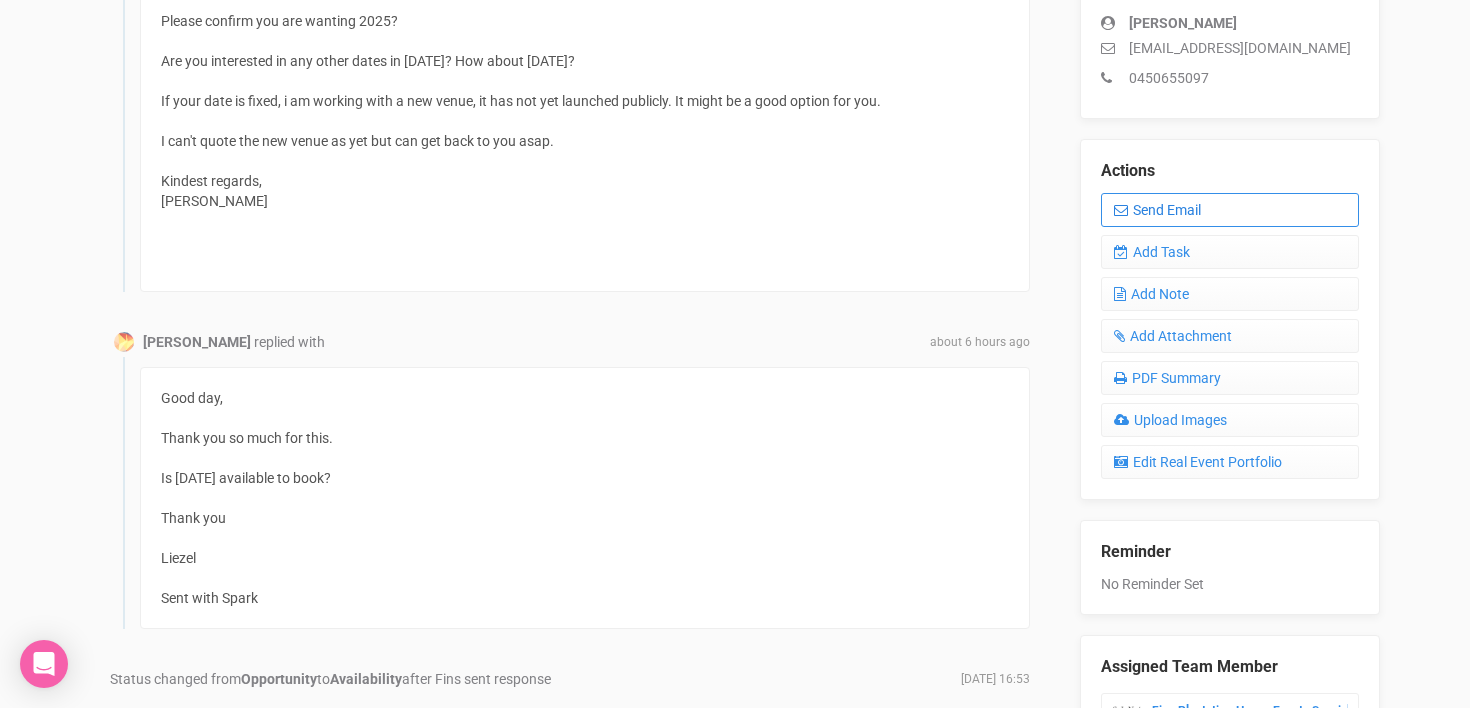 click on "Send Email" at bounding box center [1230, 210] 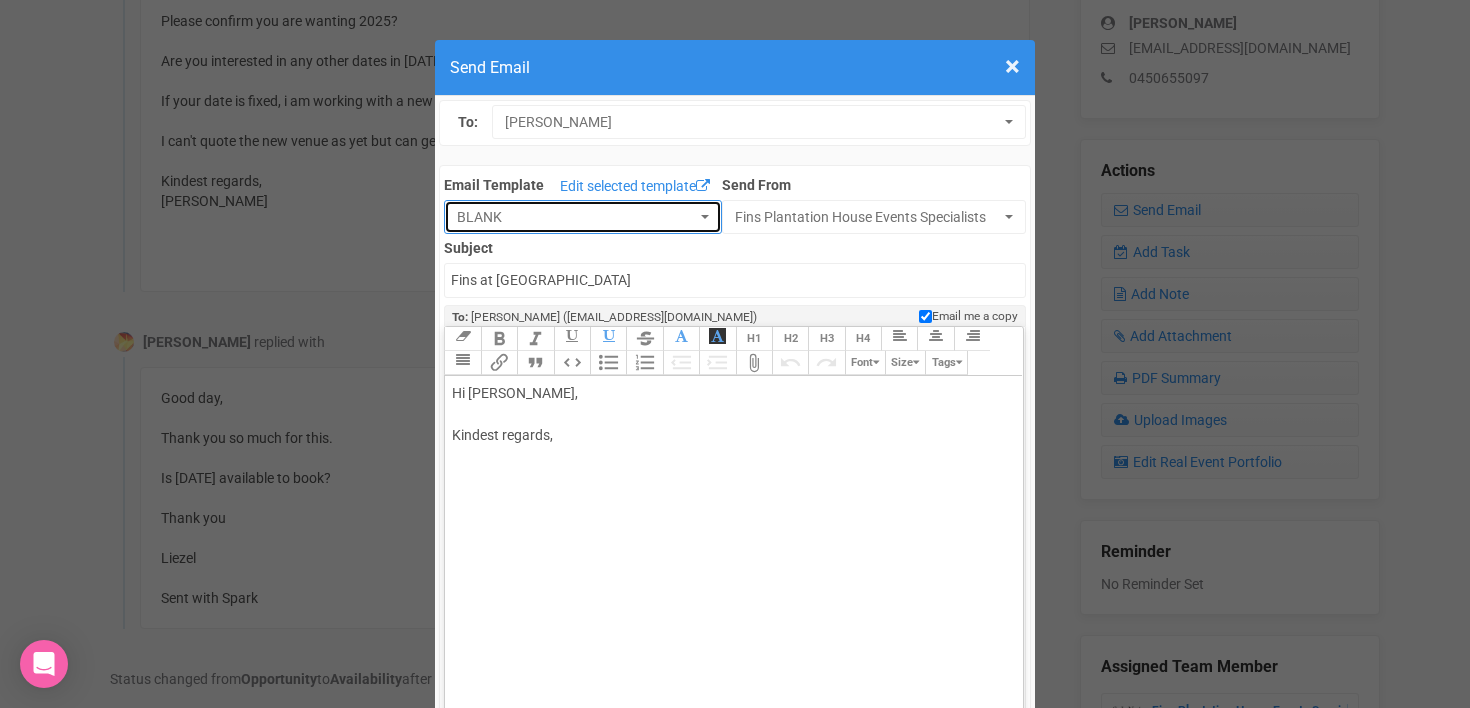 click at bounding box center [705, 217] 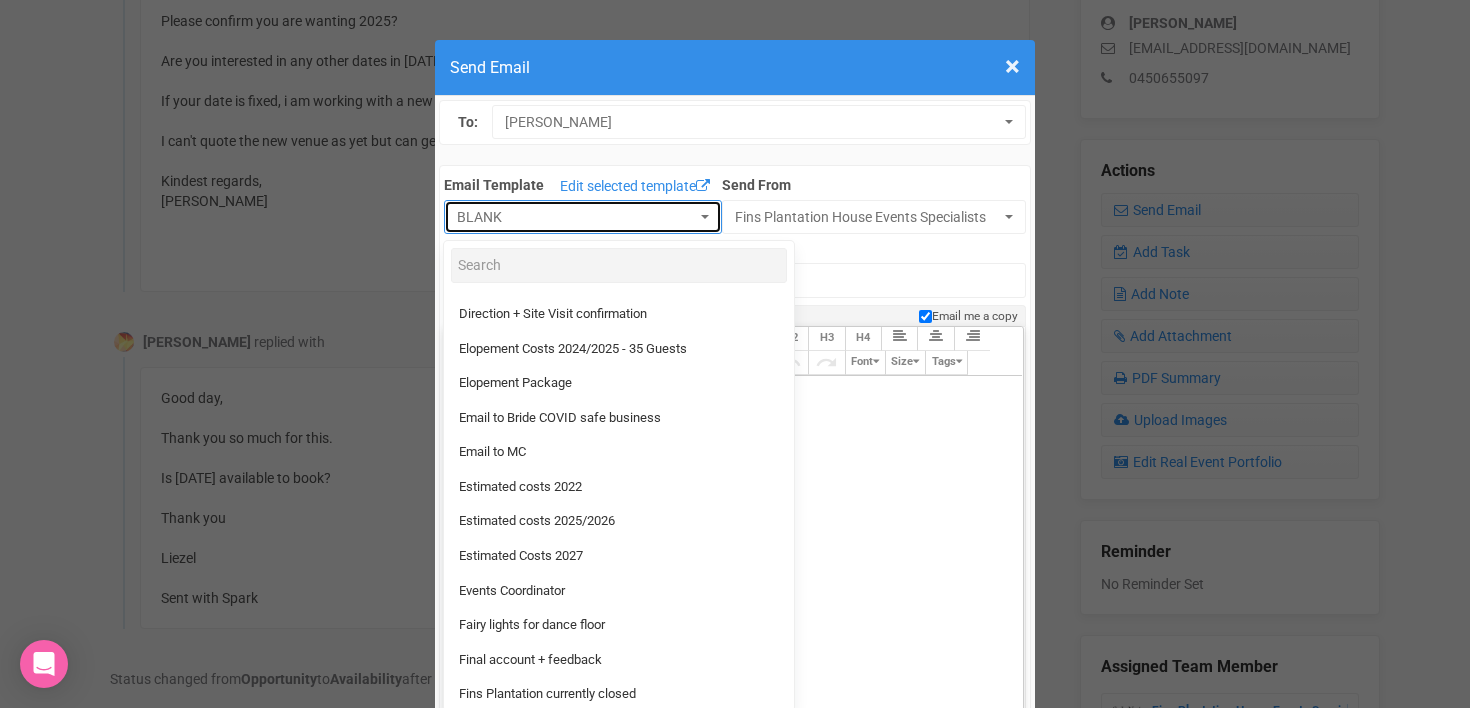 scroll, scrollTop: 409, scrollLeft: 0, axis: vertical 